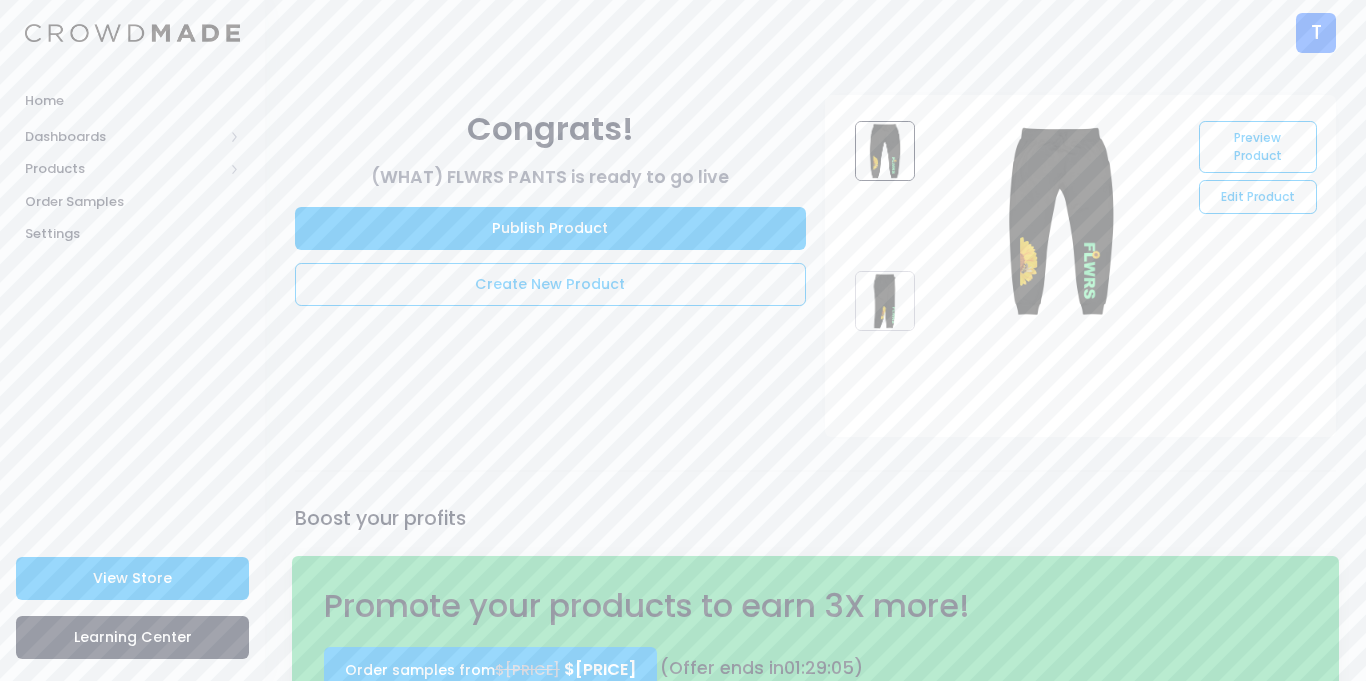 scroll, scrollTop: 0, scrollLeft: 0, axis: both 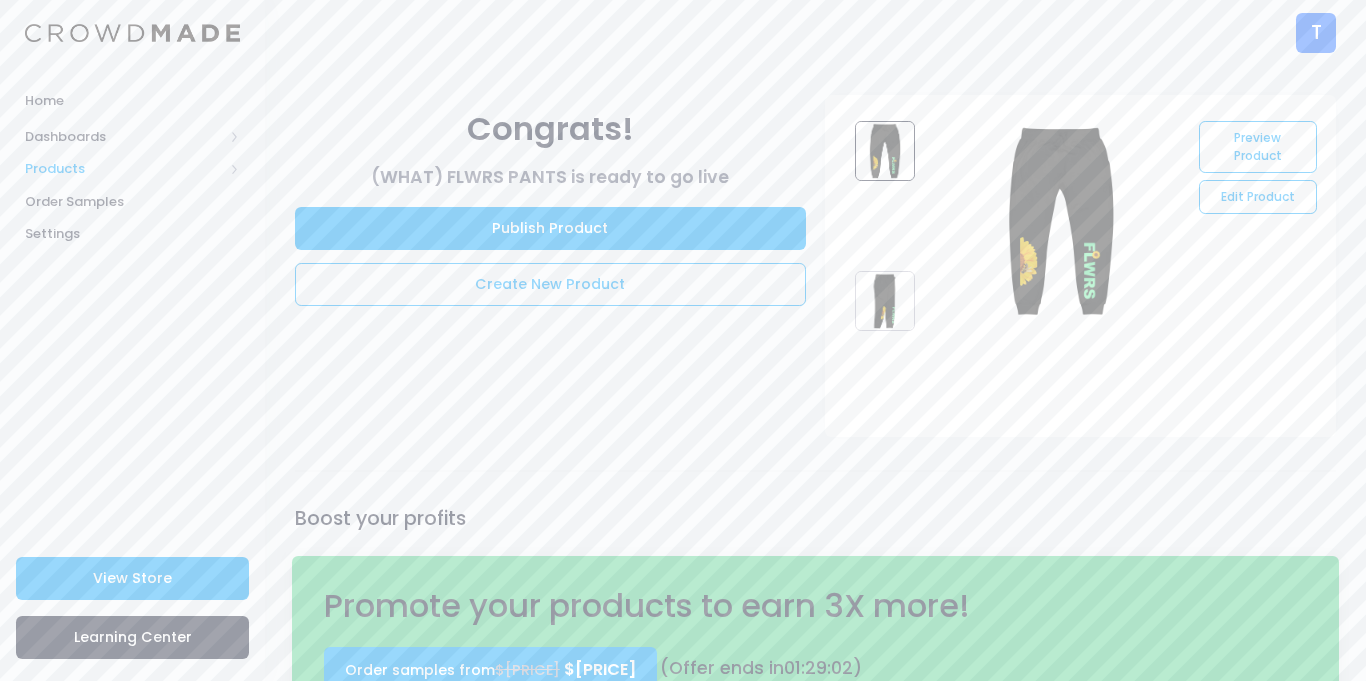 click on "Products" at bounding box center (124, 169) 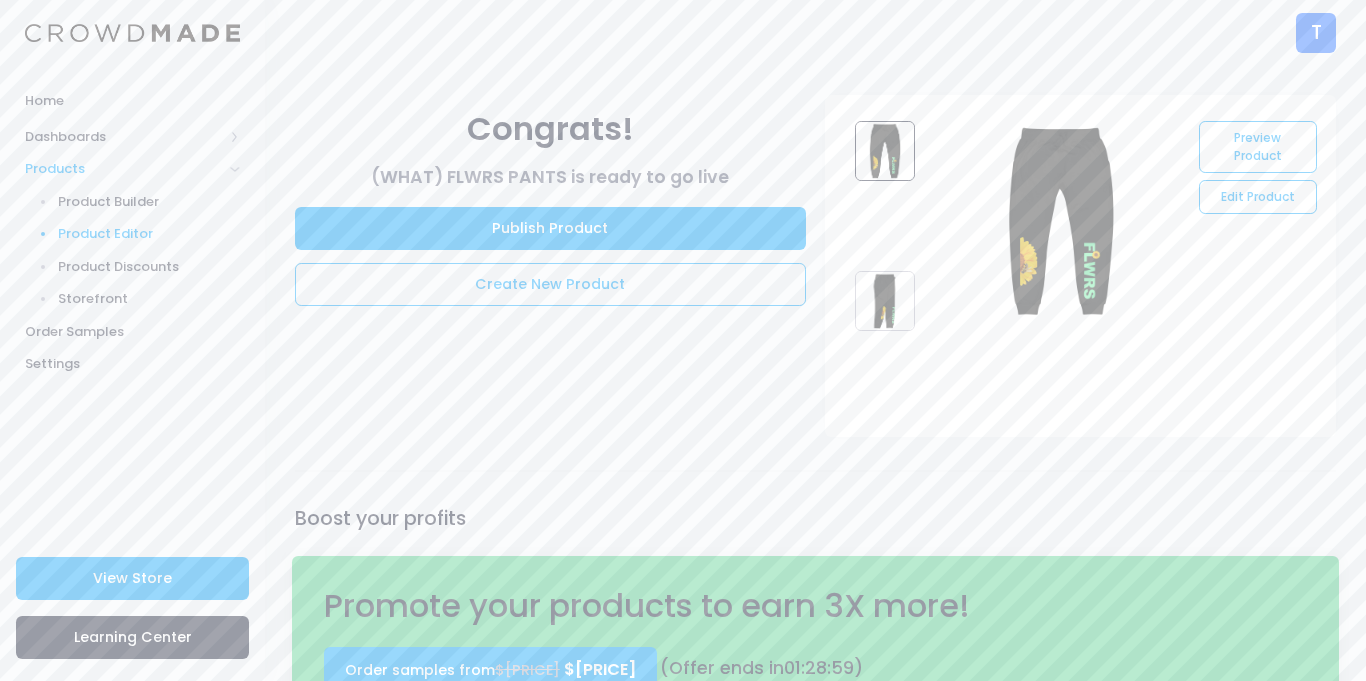 click on "Product Editor" at bounding box center [149, 234] 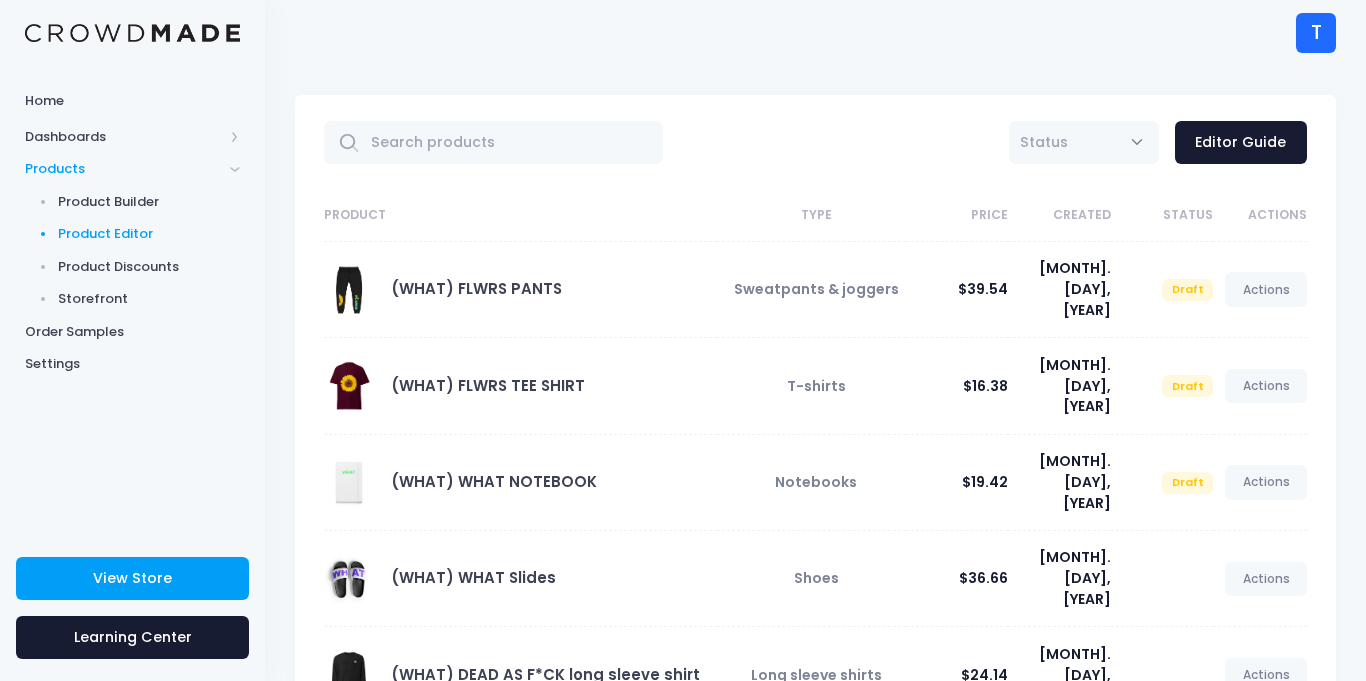 scroll, scrollTop: 0, scrollLeft: 0, axis: both 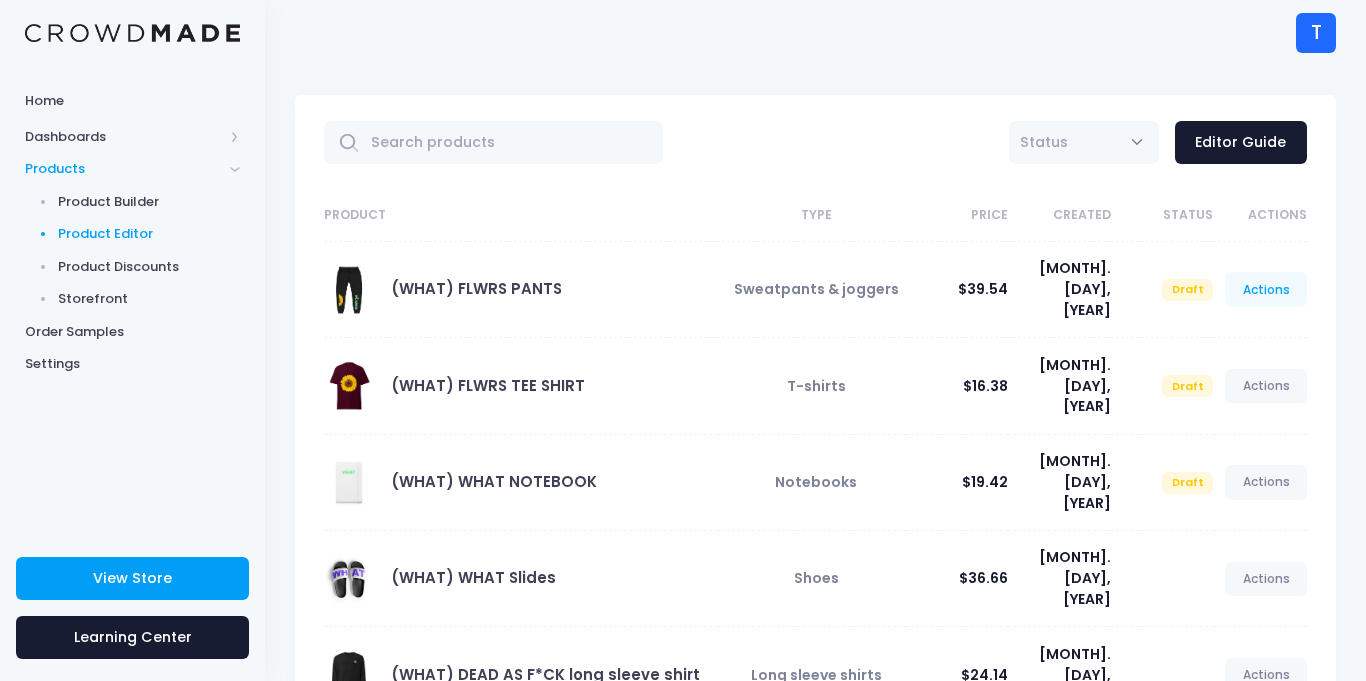 click on "Actions" at bounding box center [1266, 289] 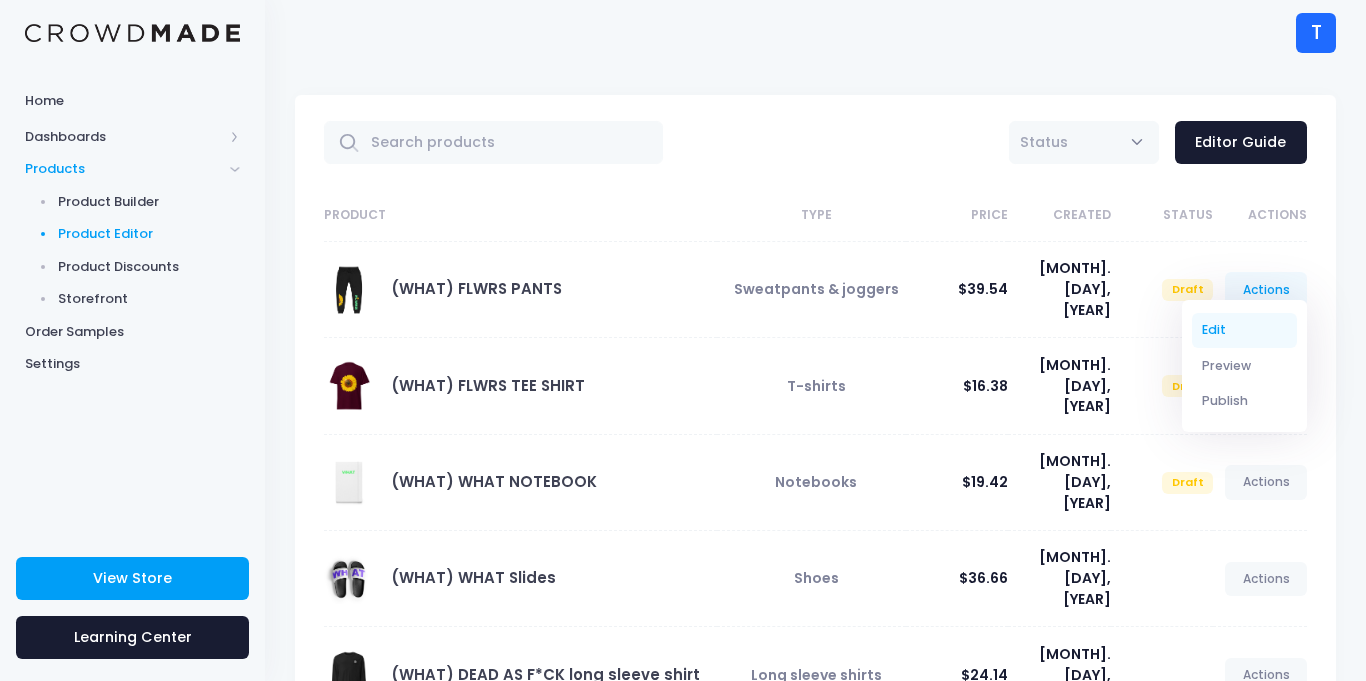 click on "Edit" at bounding box center (1245, 330) 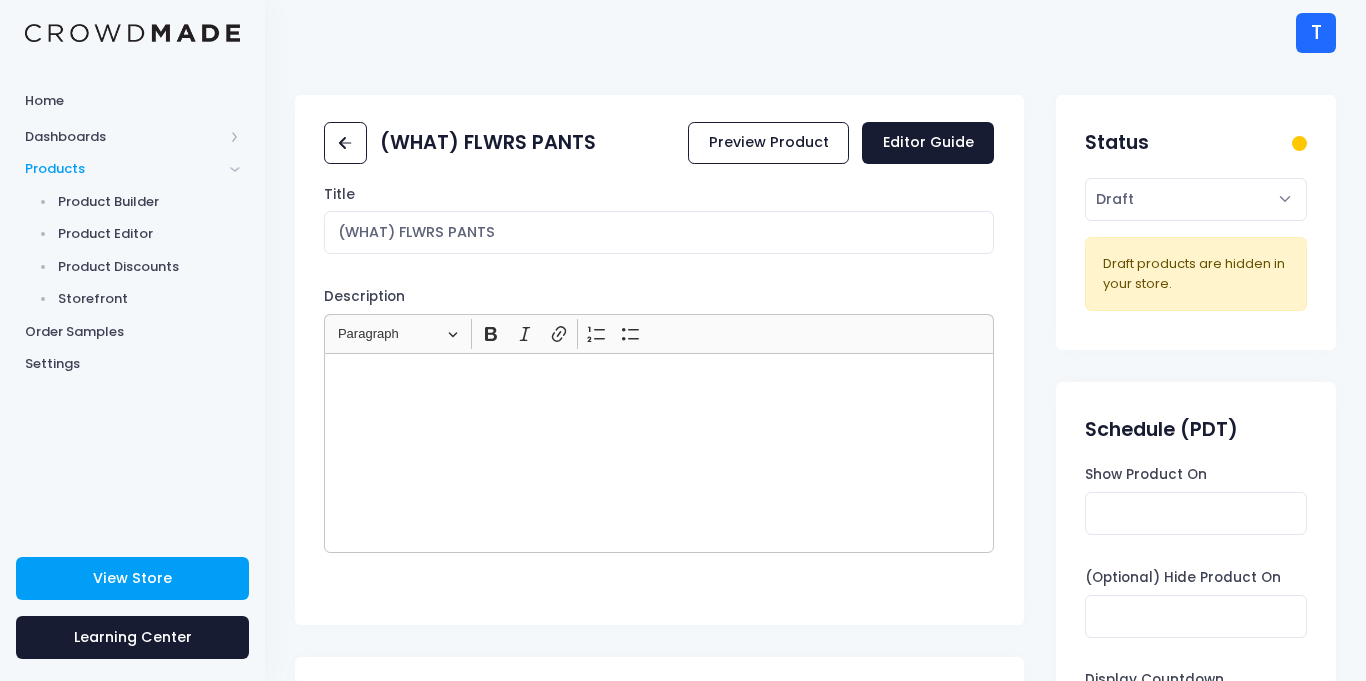 scroll, scrollTop: 0, scrollLeft: 0, axis: both 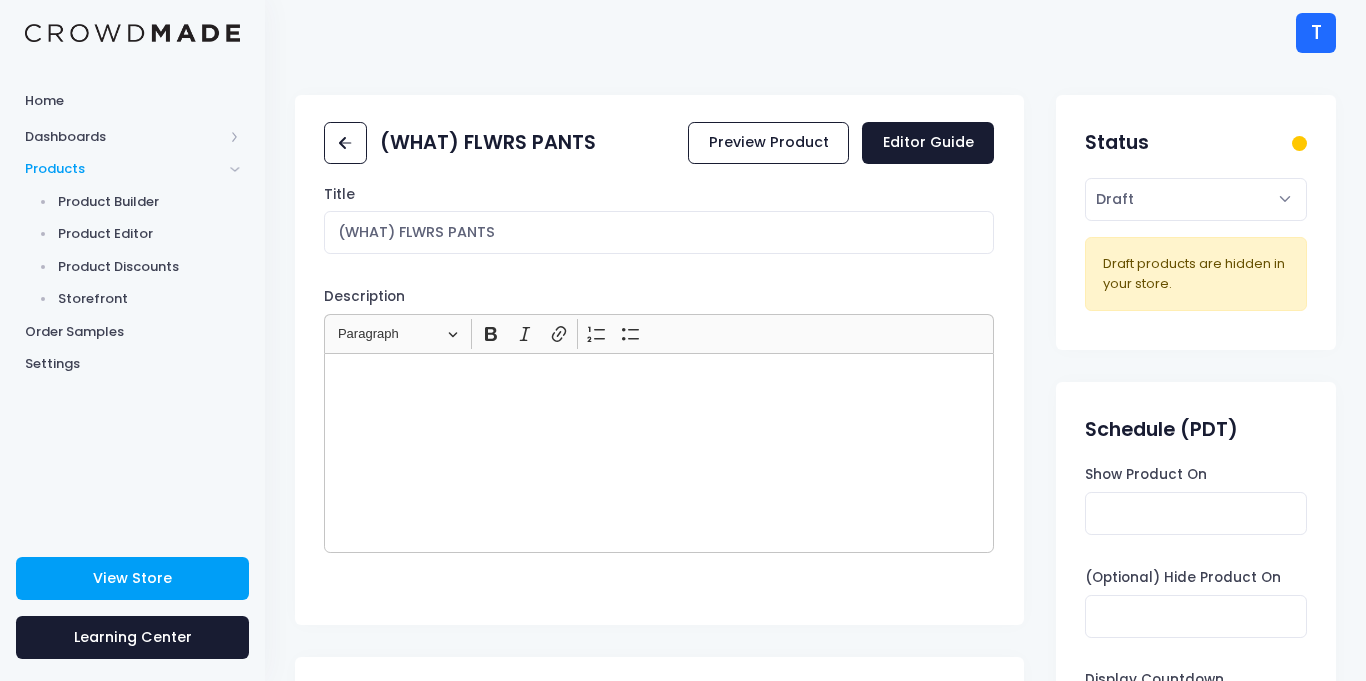 click on "(WHAT) FLWRS PANTS
Preview Product
Editor Guide" at bounding box center [659, 143] 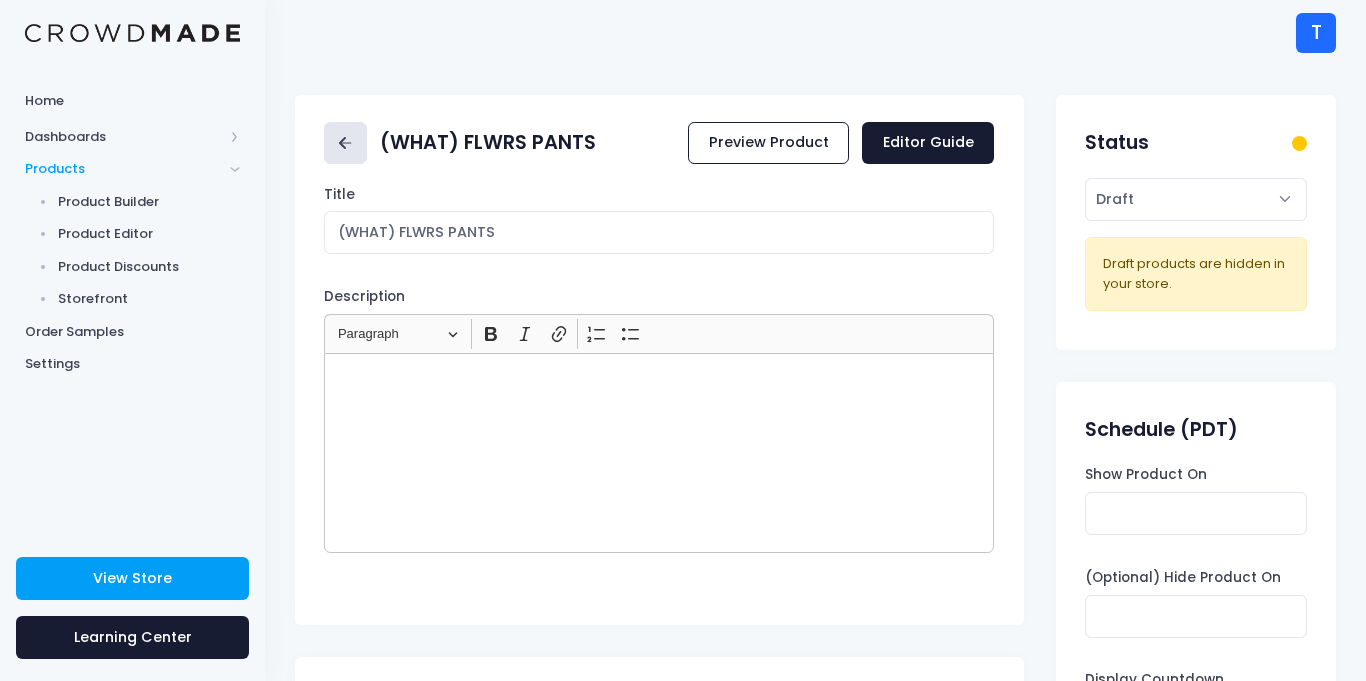 click at bounding box center (345, 143) 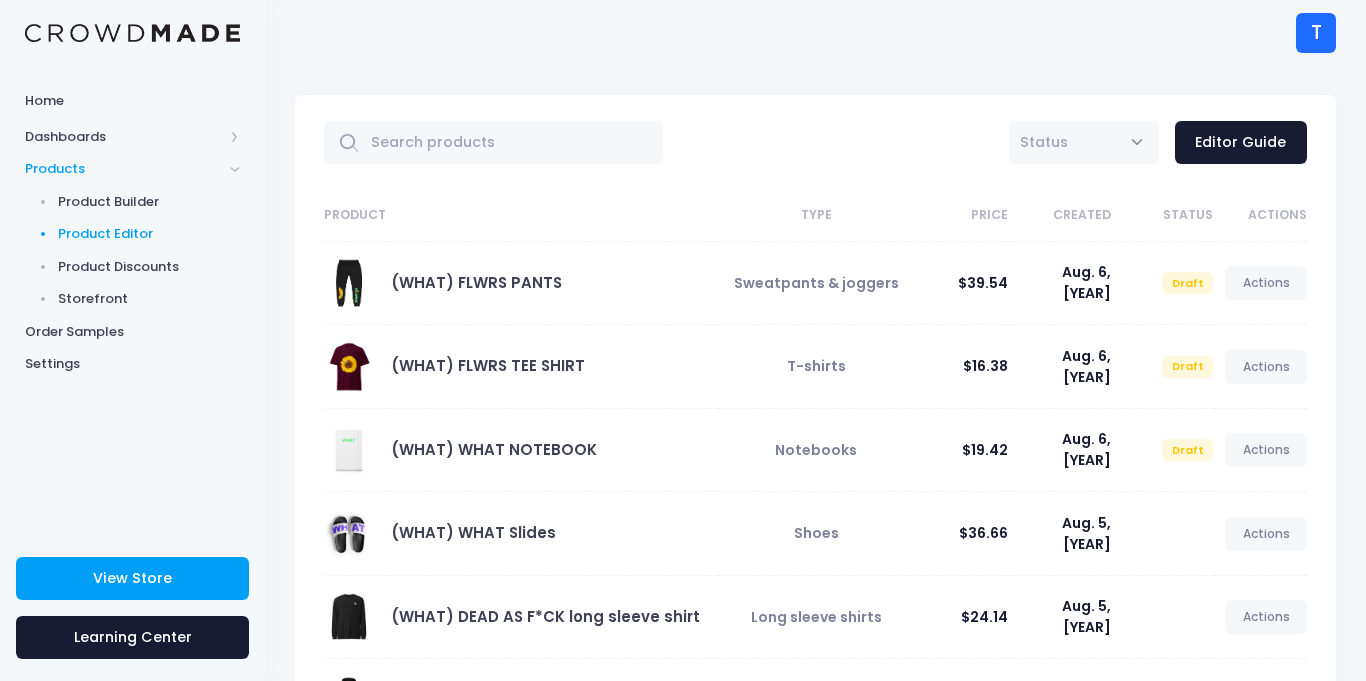 scroll, scrollTop: 0, scrollLeft: 0, axis: both 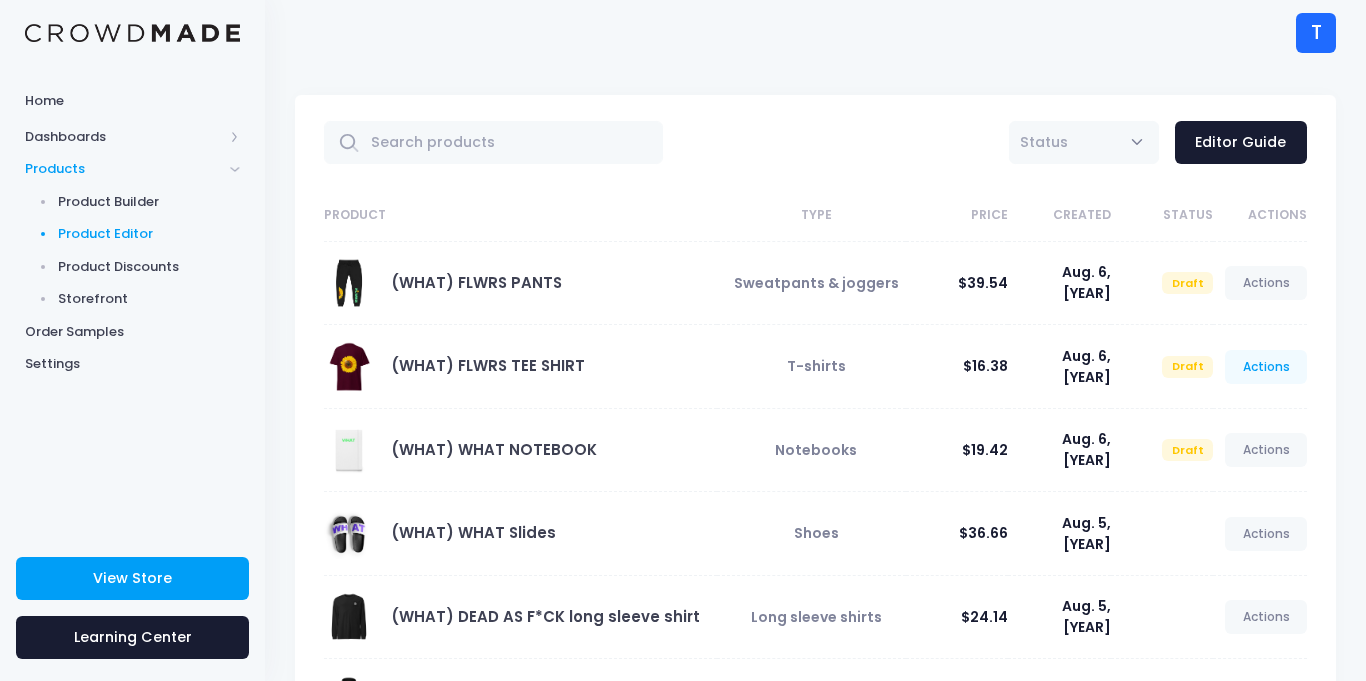 click on "Actions" at bounding box center (1266, 367) 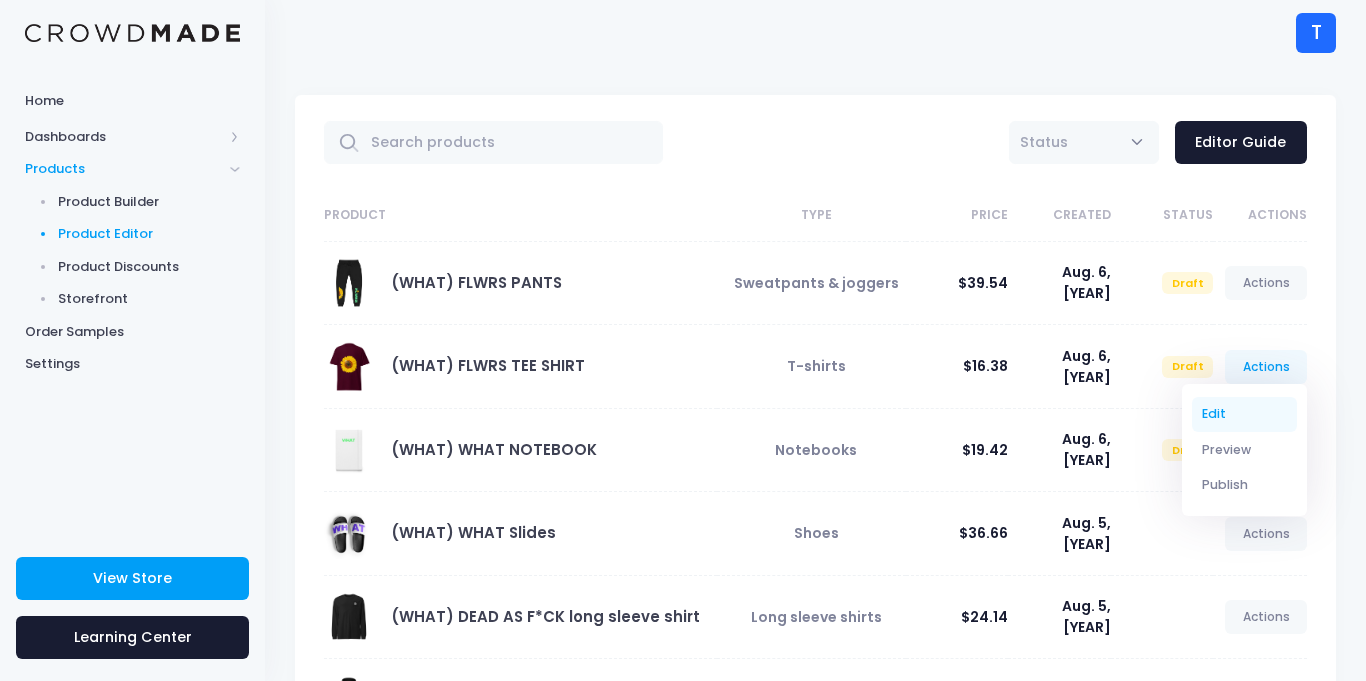 click on "Edit" at bounding box center (1245, 414) 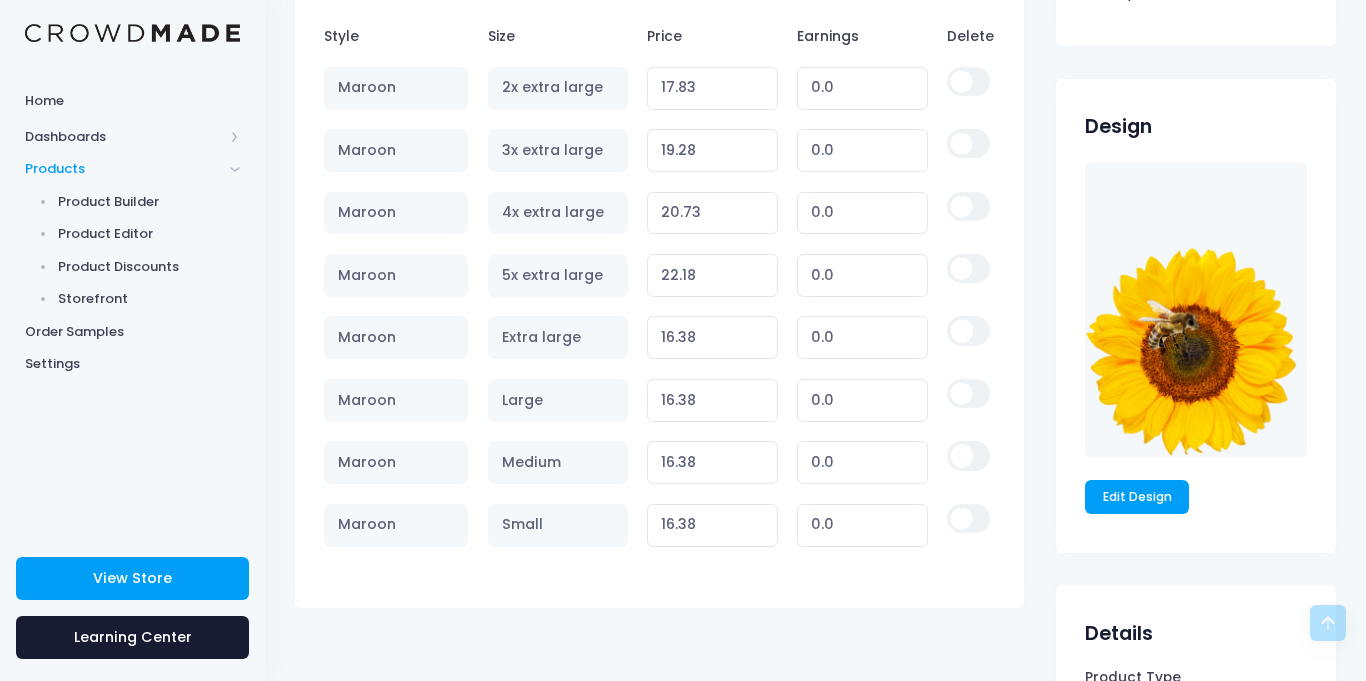 scroll, scrollTop: 1160, scrollLeft: 0, axis: vertical 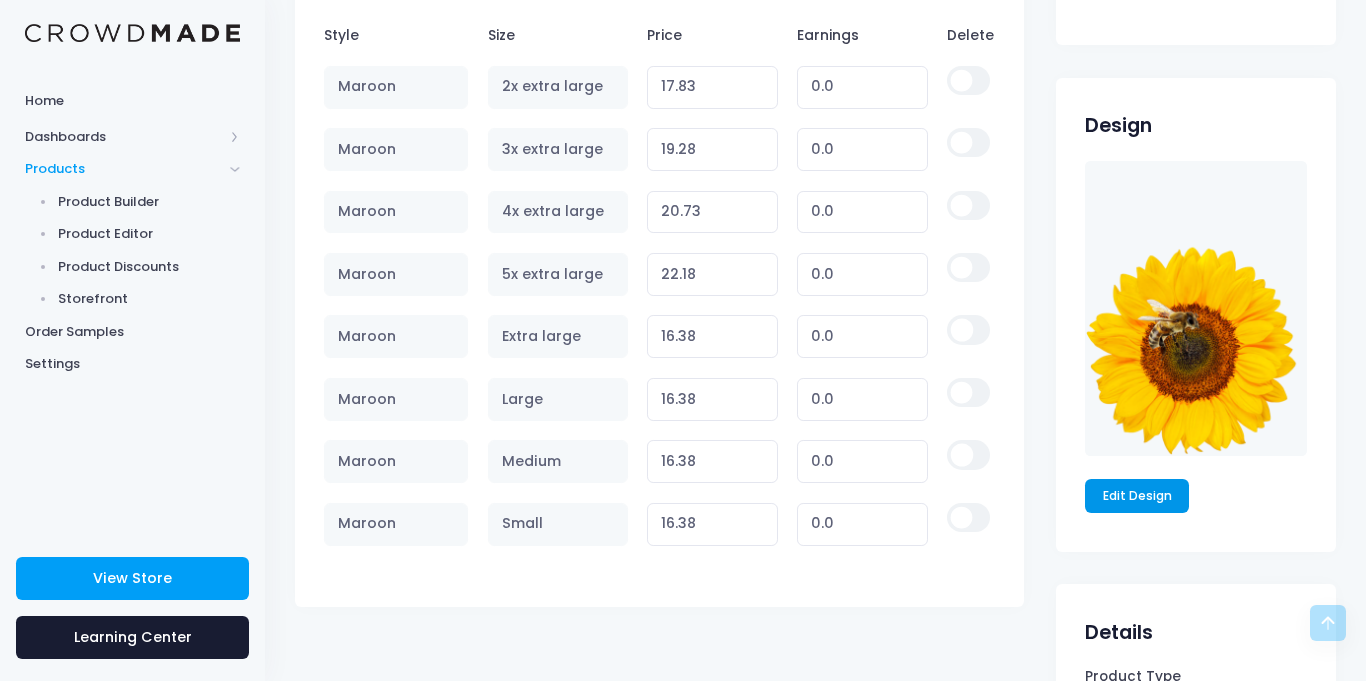 click on "Edit Design" at bounding box center [1137, 496] 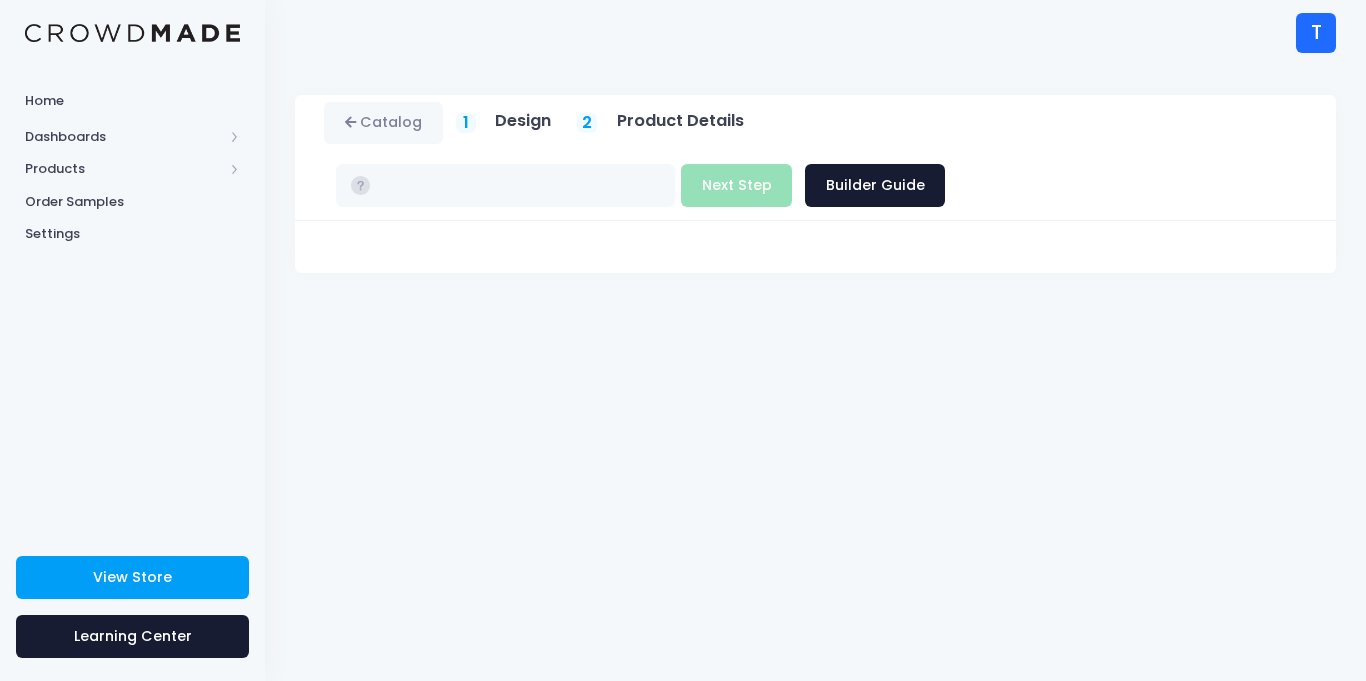scroll, scrollTop: 0, scrollLeft: 0, axis: both 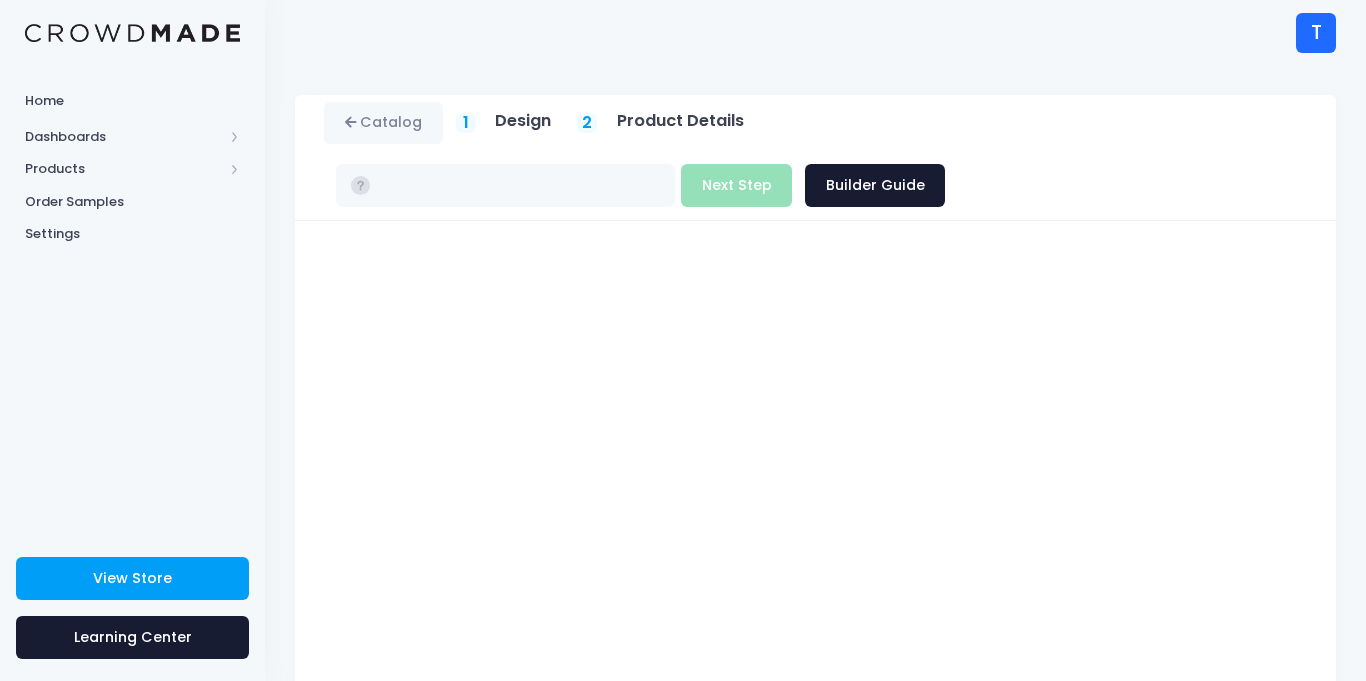 type on "$16.38 - $22.18" 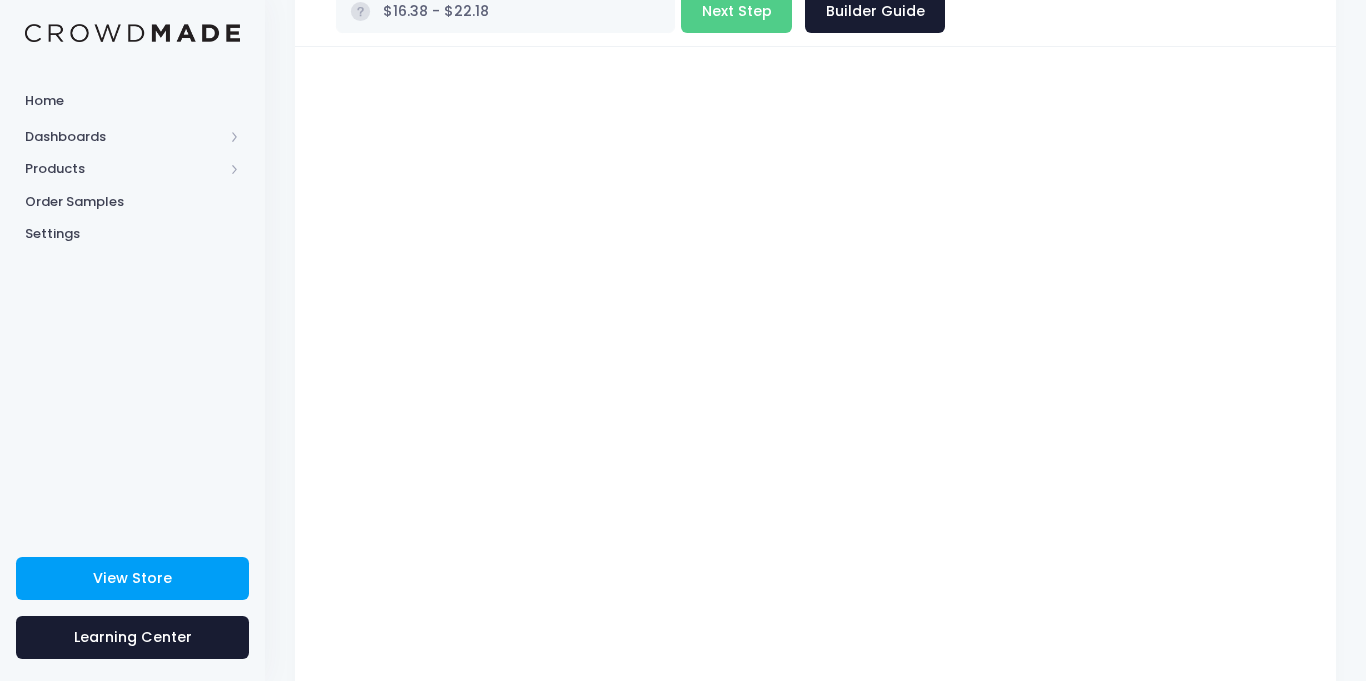 scroll, scrollTop: 327, scrollLeft: 0, axis: vertical 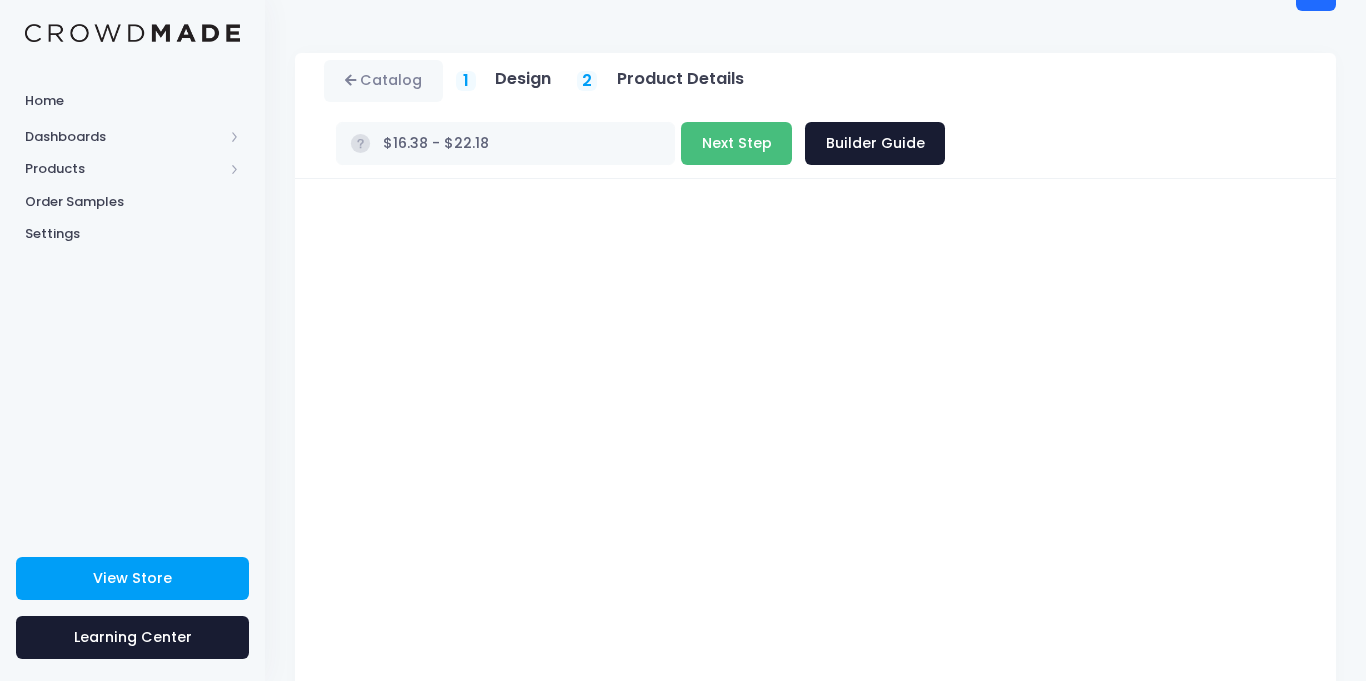 click on "Next Step" at bounding box center [736, 143] 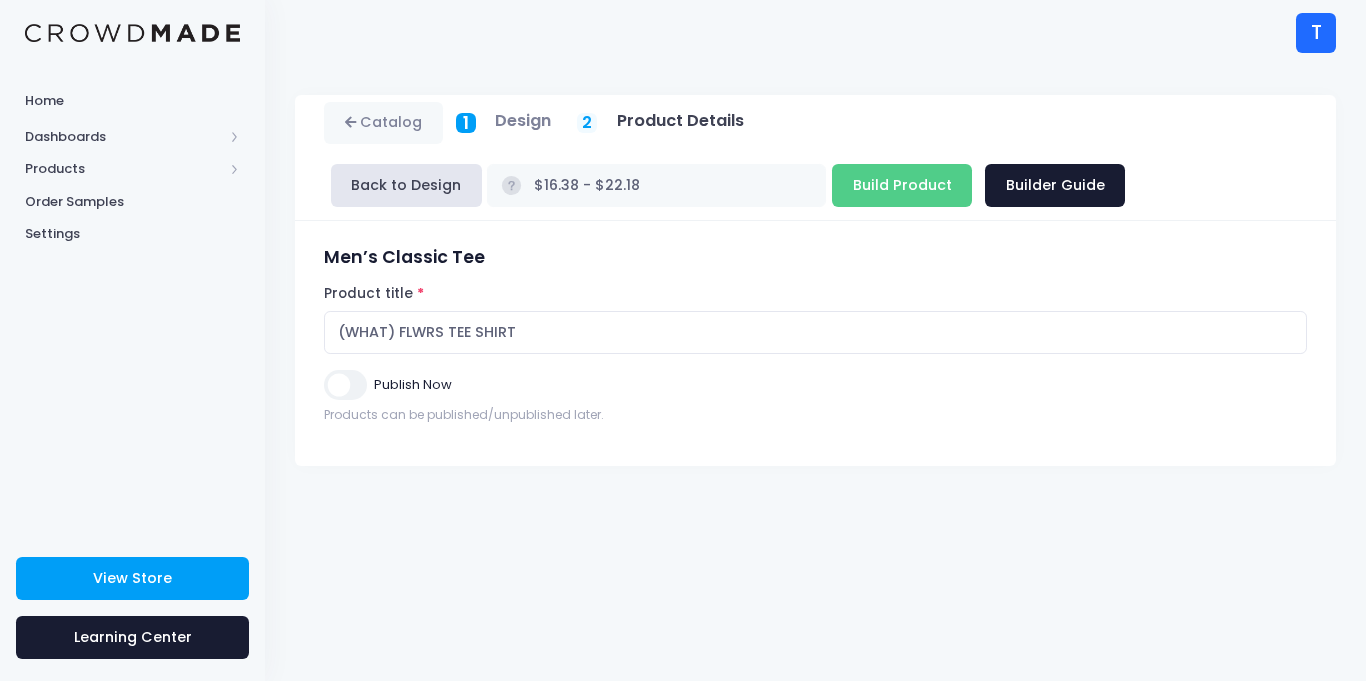 scroll, scrollTop: 0, scrollLeft: 0, axis: both 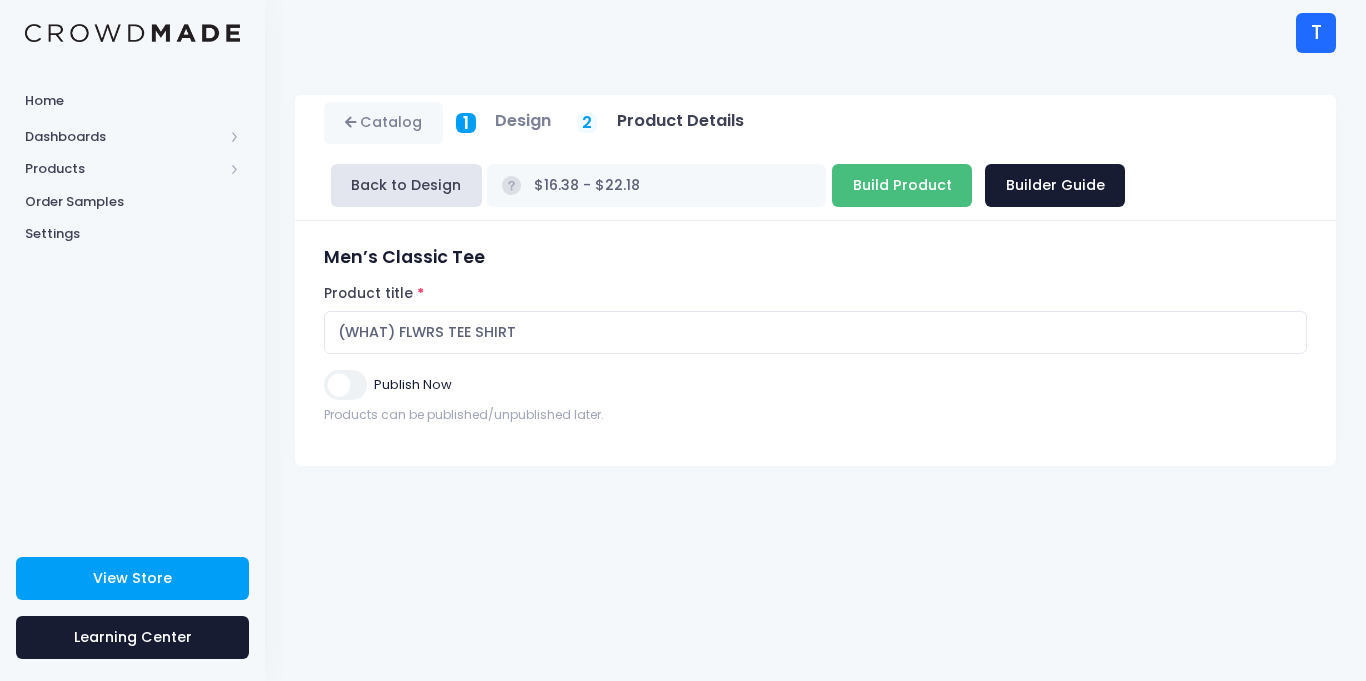 click on "Build Product" at bounding box center (902, 185) 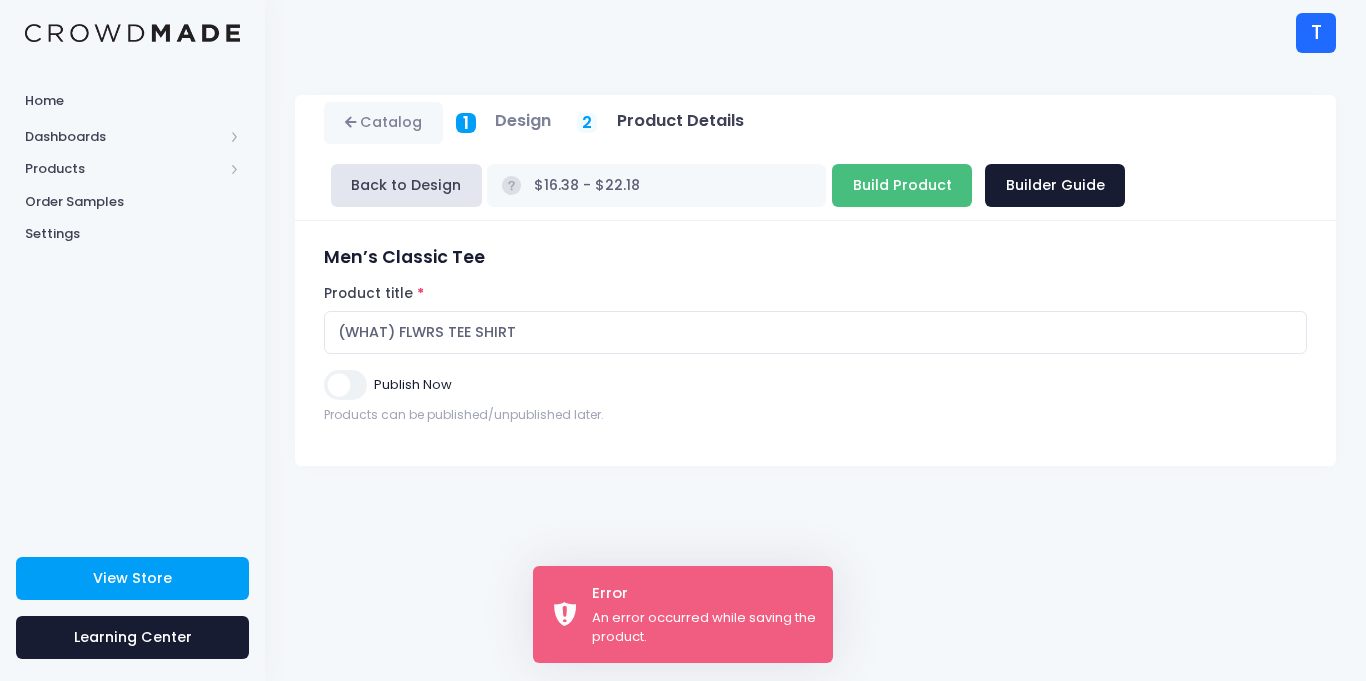 click on "Build Product" at bounding box center (902, 185) 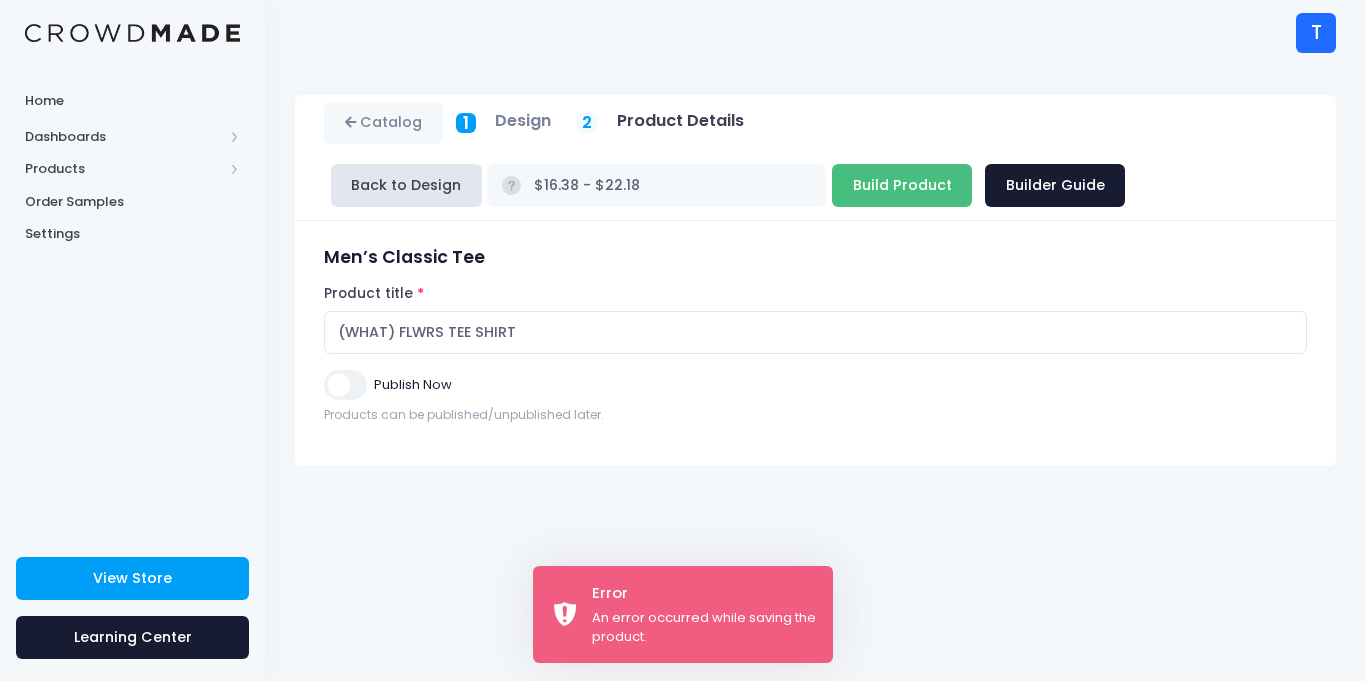 type on "Building product..." 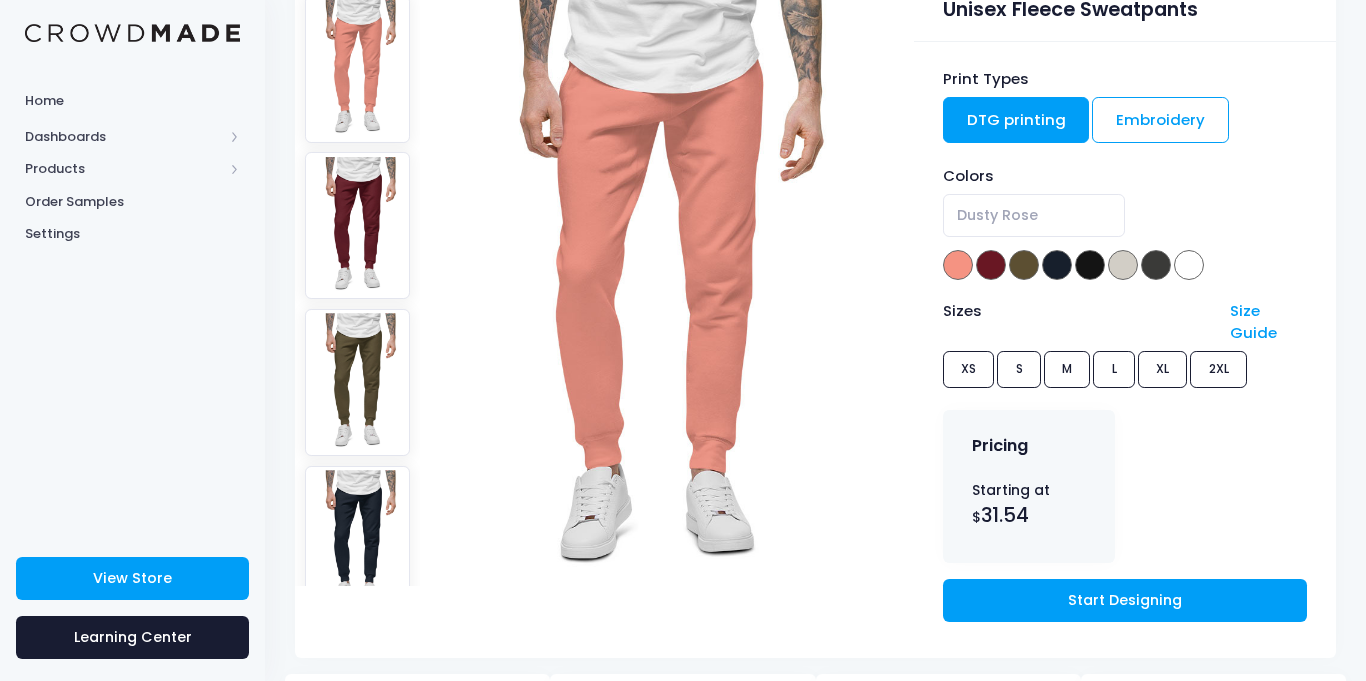 scroll, scrollTop: 0, scrollLeft: 0, axis: both 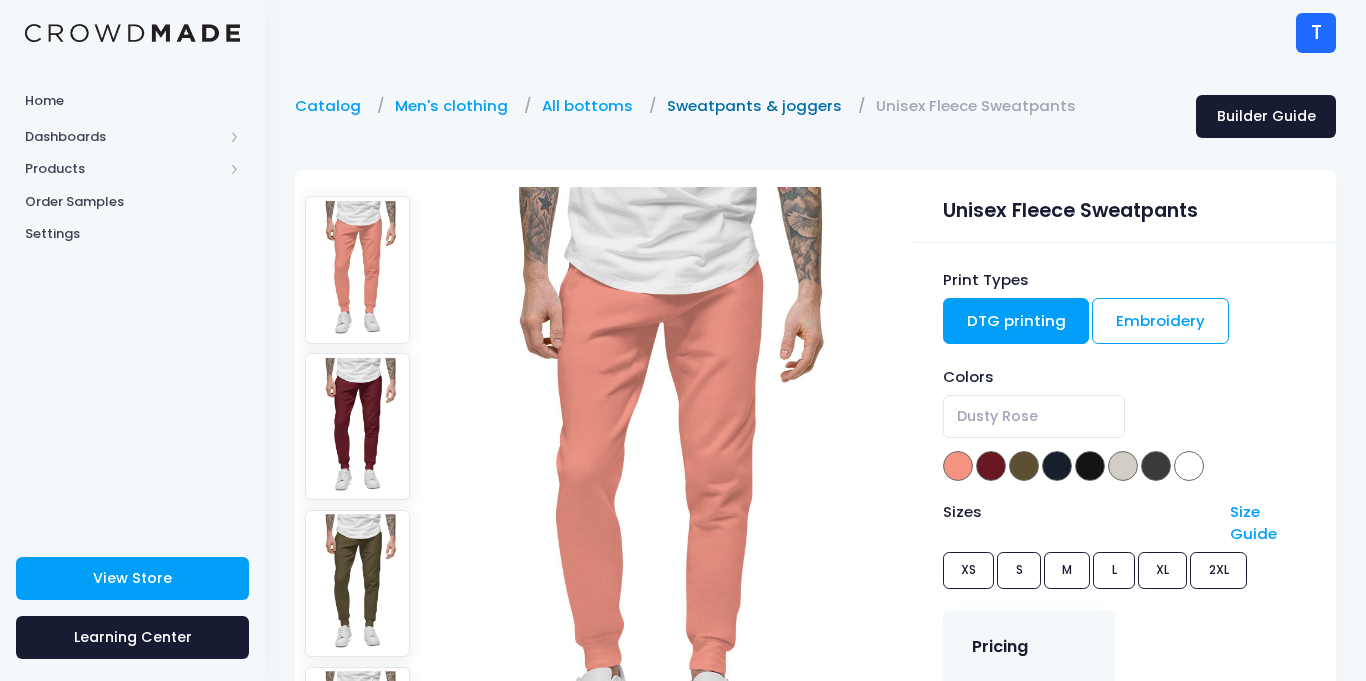 click on "Sweatpants & joggers" at bounding box center [759, 106] 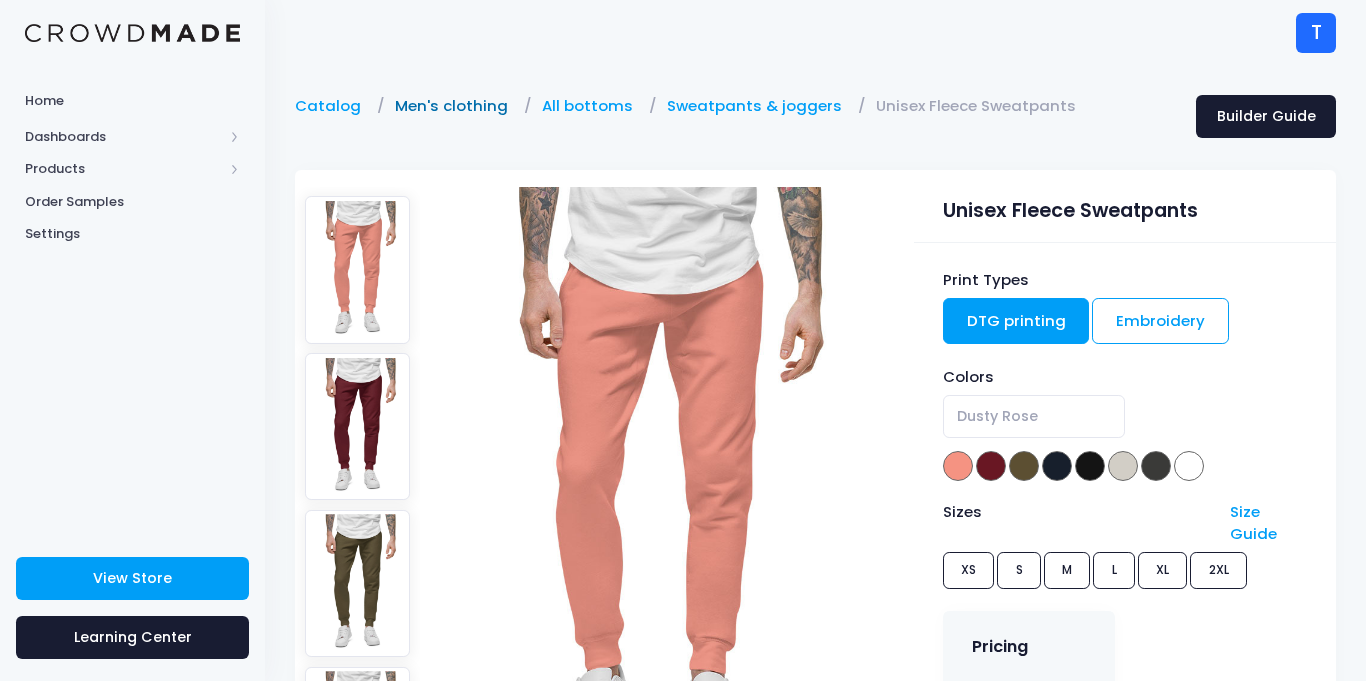 click on "Men's clothing" at bounding box center [456, 106] 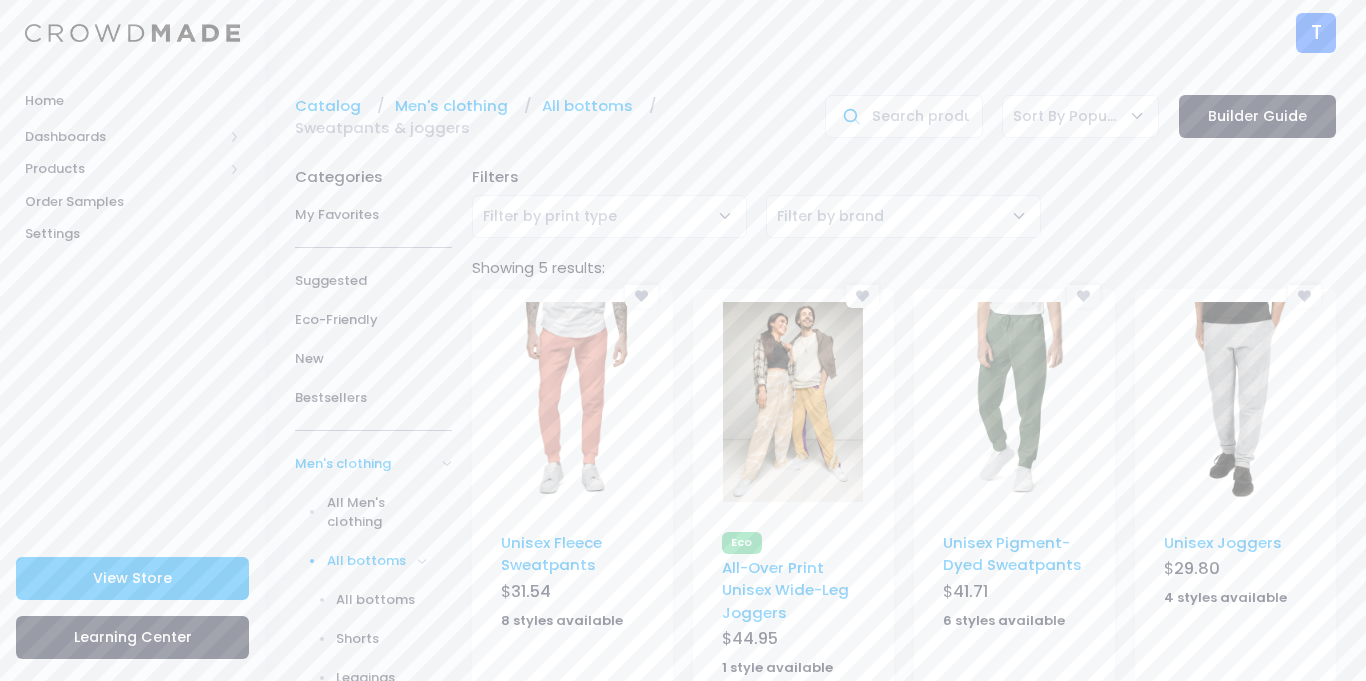 click on "Catalog" at bounding box center (333, 106) 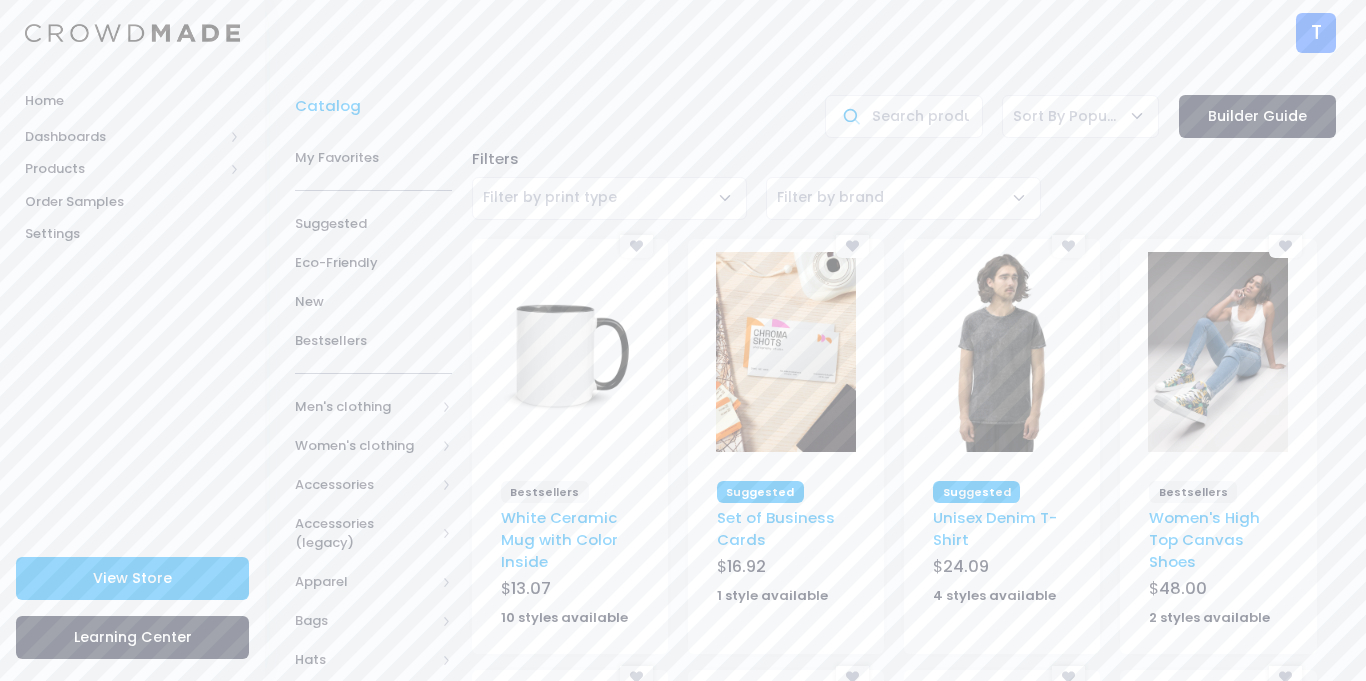 scroll, scrollTop: 0, scrollLeft: 0, axis: both 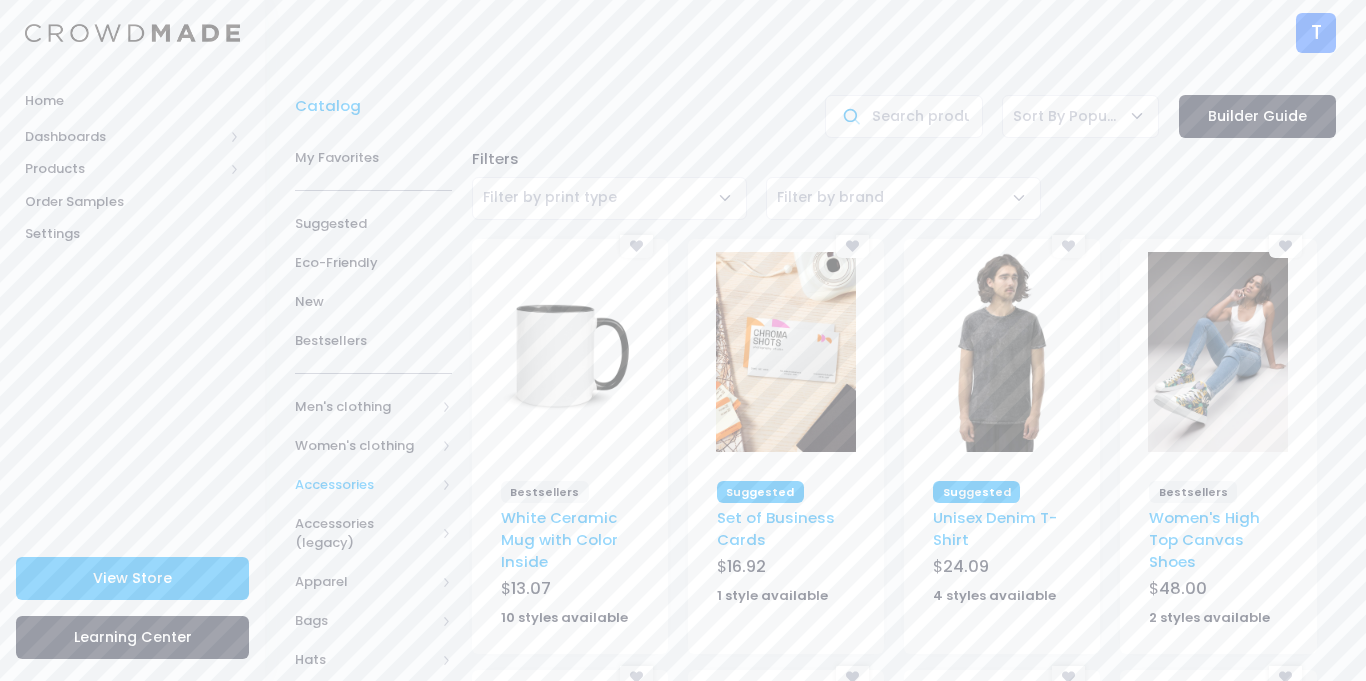 click on "Accessories" at bounding box center (365, 485) 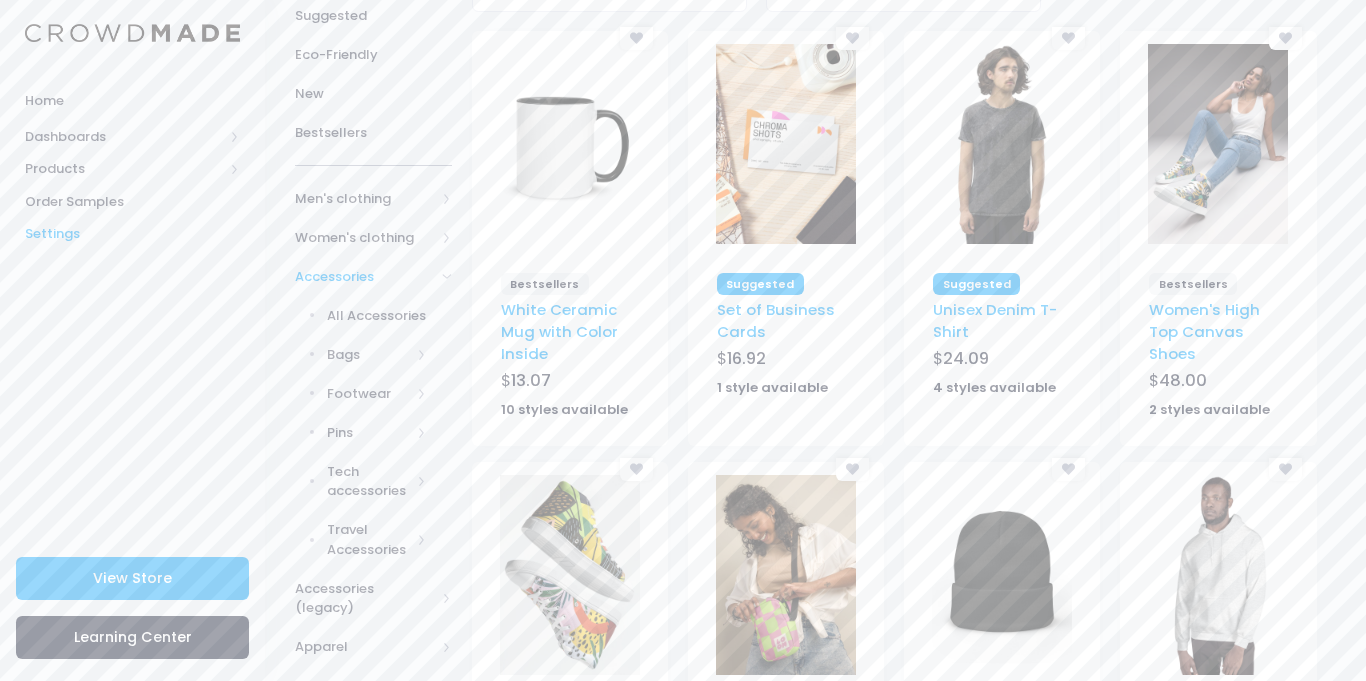 scroll, scrollTop: 206, scrollLeft: 0, axis: vertical 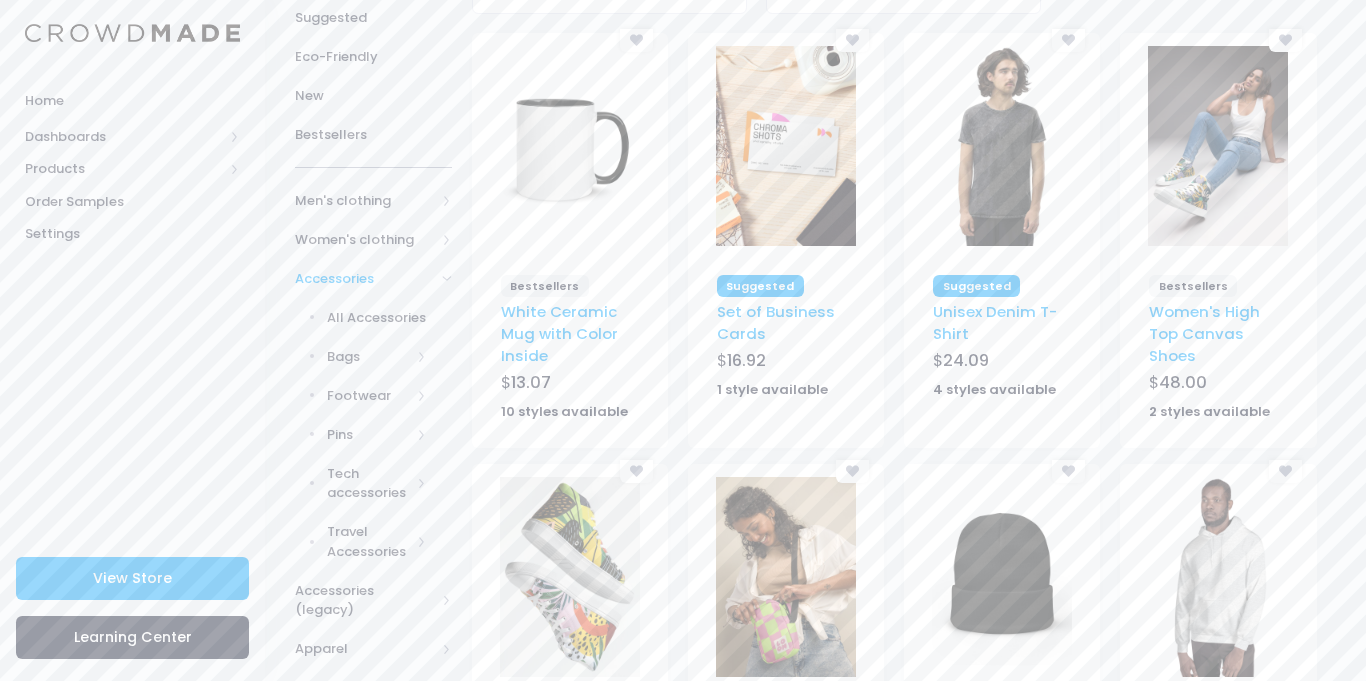 click on "Accessories" at bounding box center (365, 279) 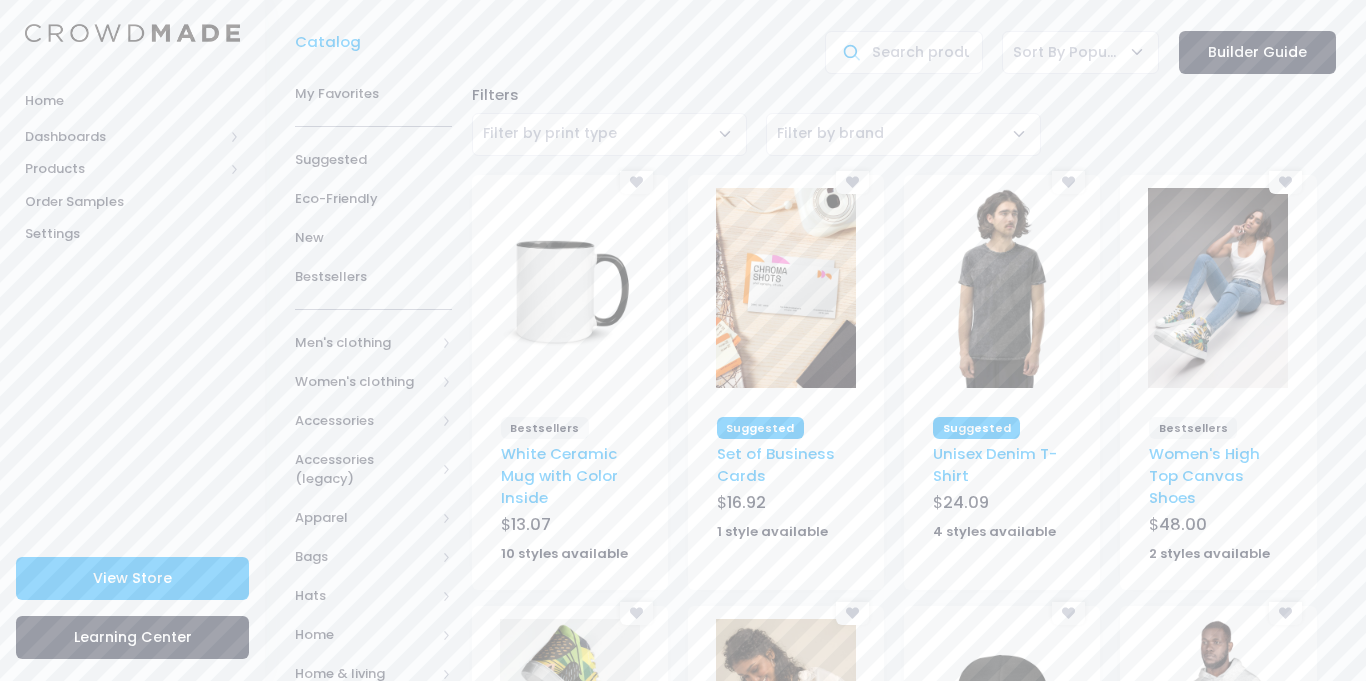 scroll, scrollTop: 0, scrollLeft: 0, axis: both 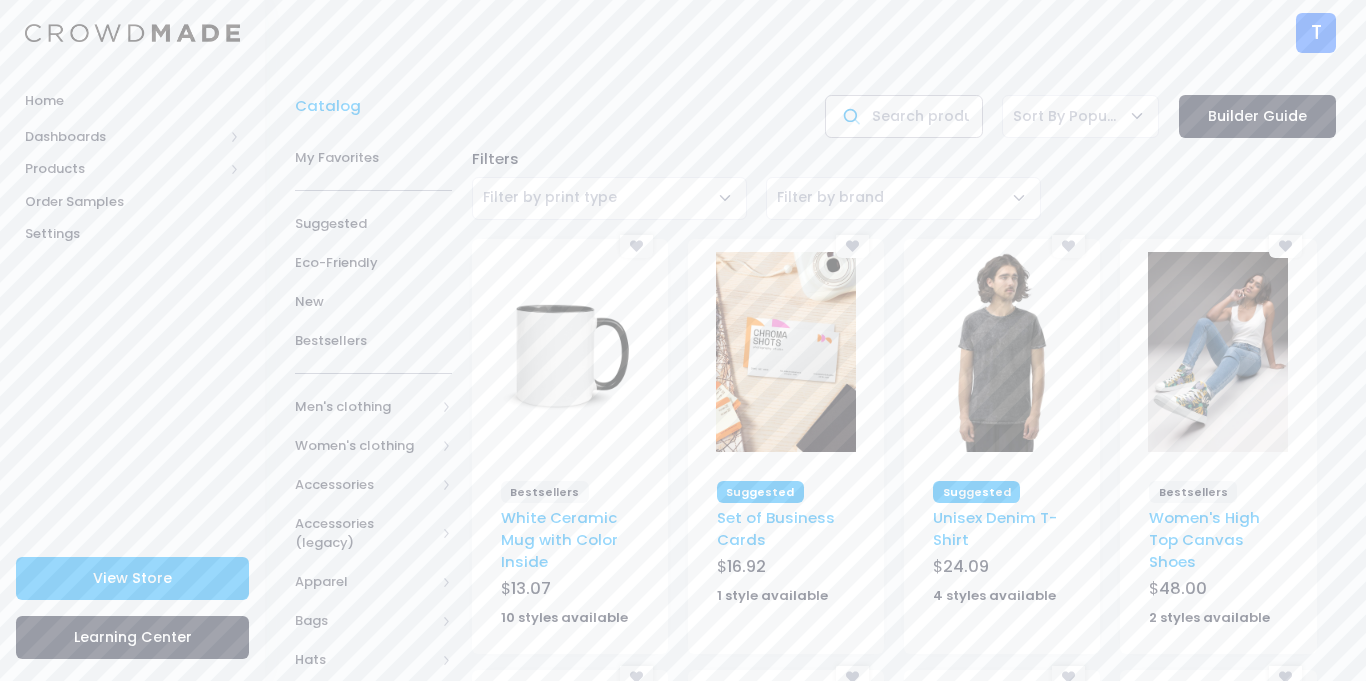 click at bounding box center (903, 116) 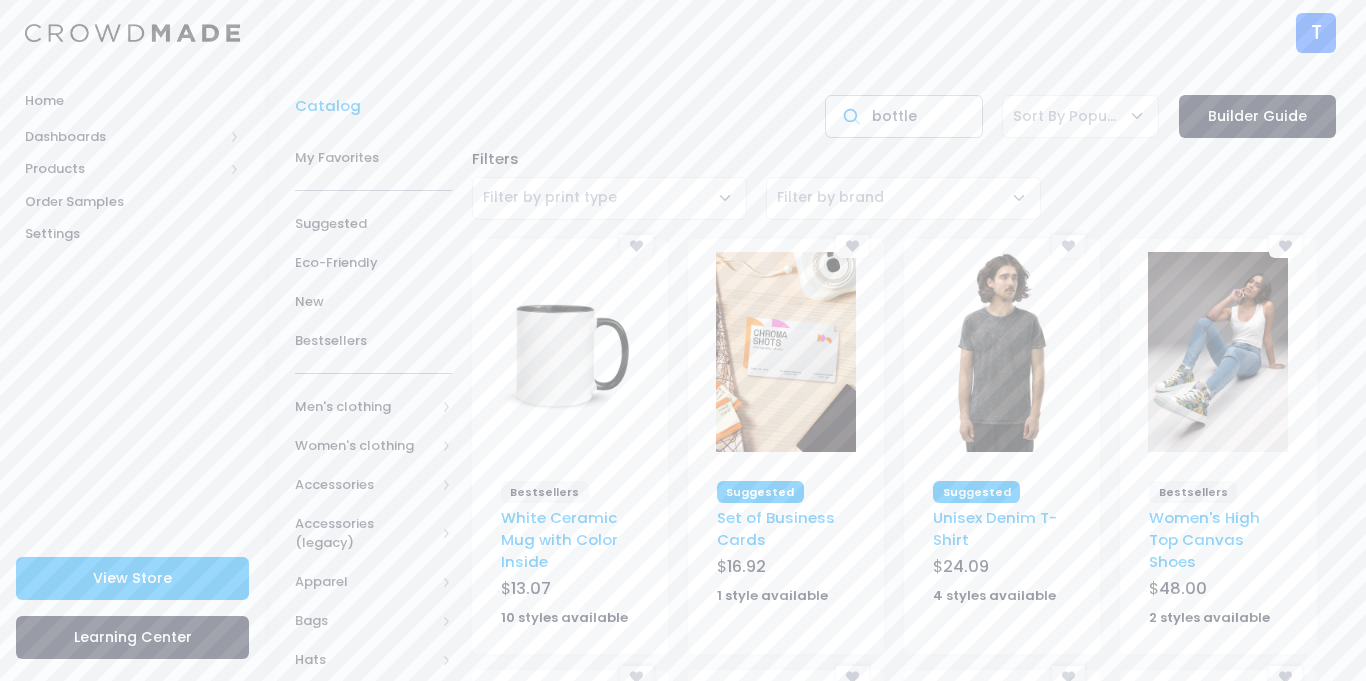 type on "bottle" 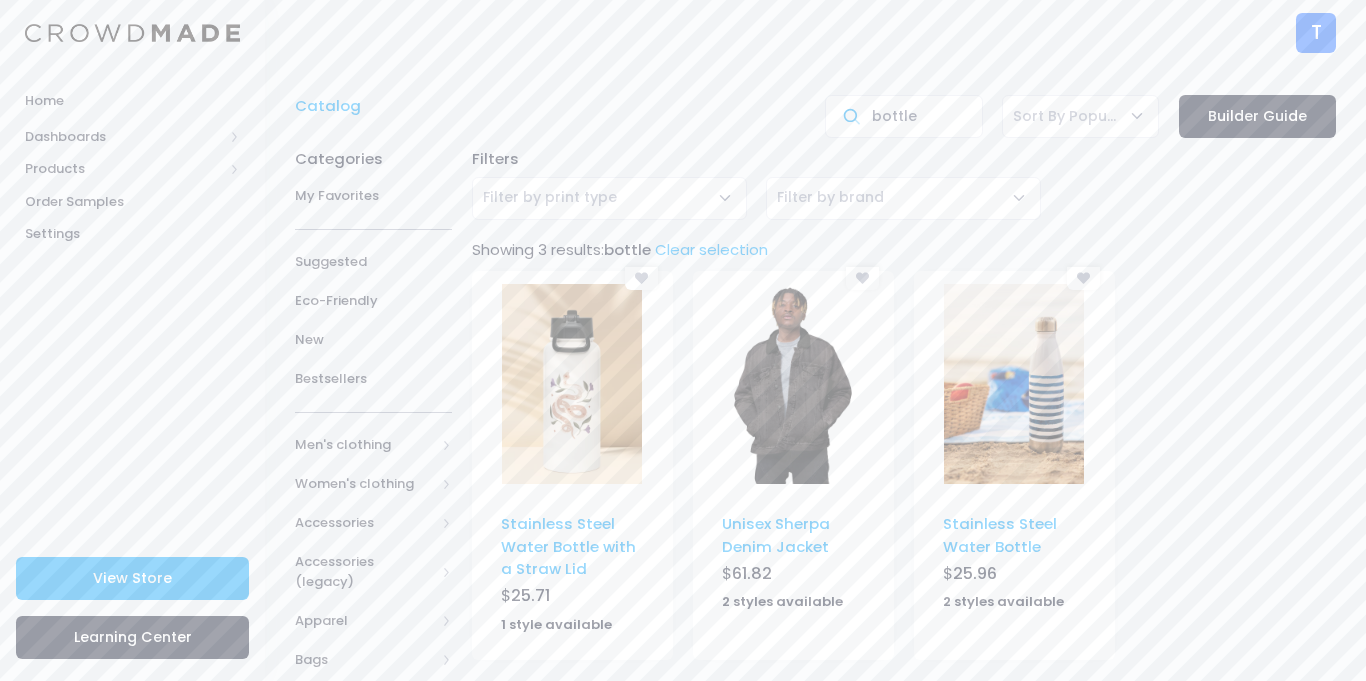 scroll, scrollTop: 0, scrollLeft: 0, axis: both 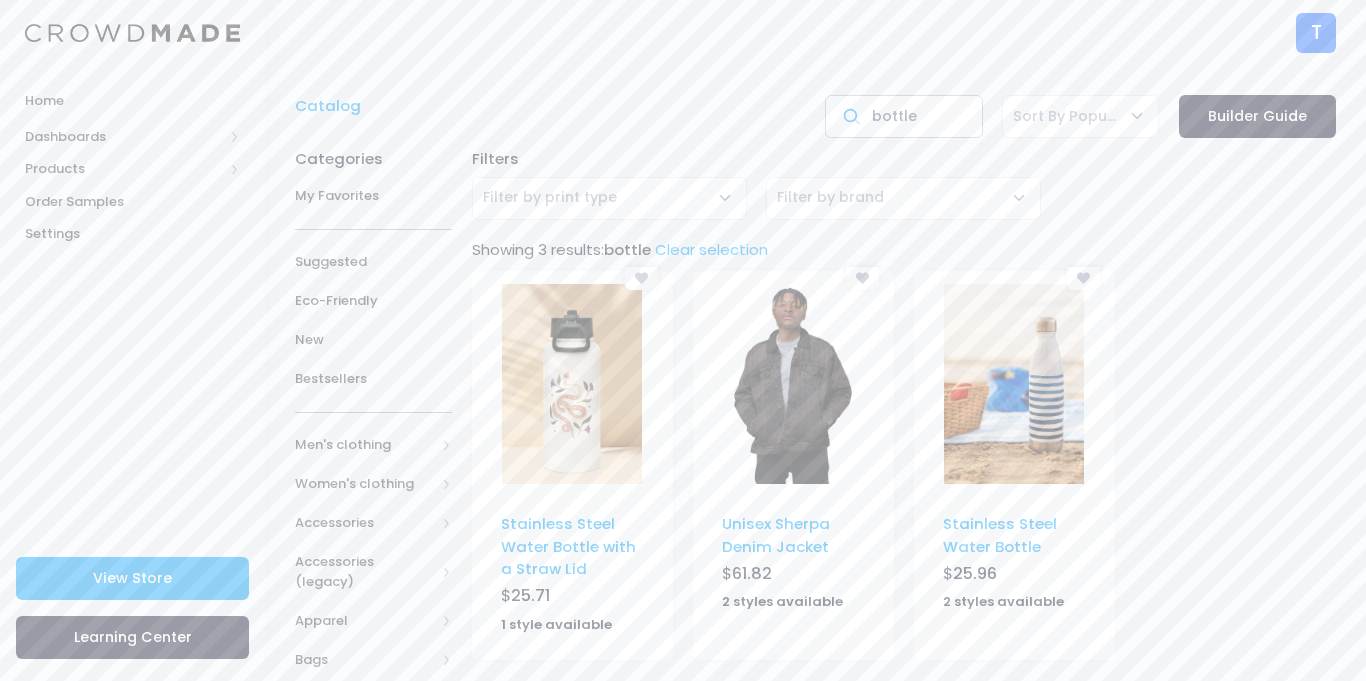 click on "bottle" at bounding box center [903, 116] 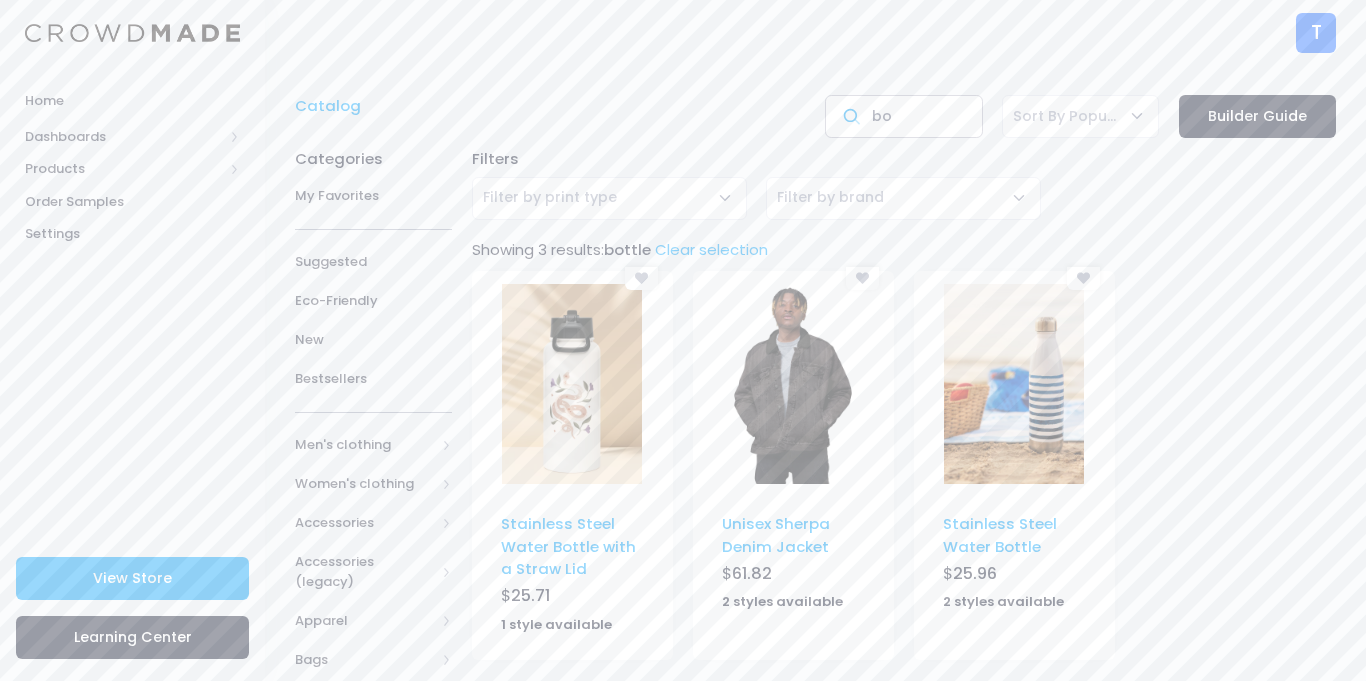 type on "b" 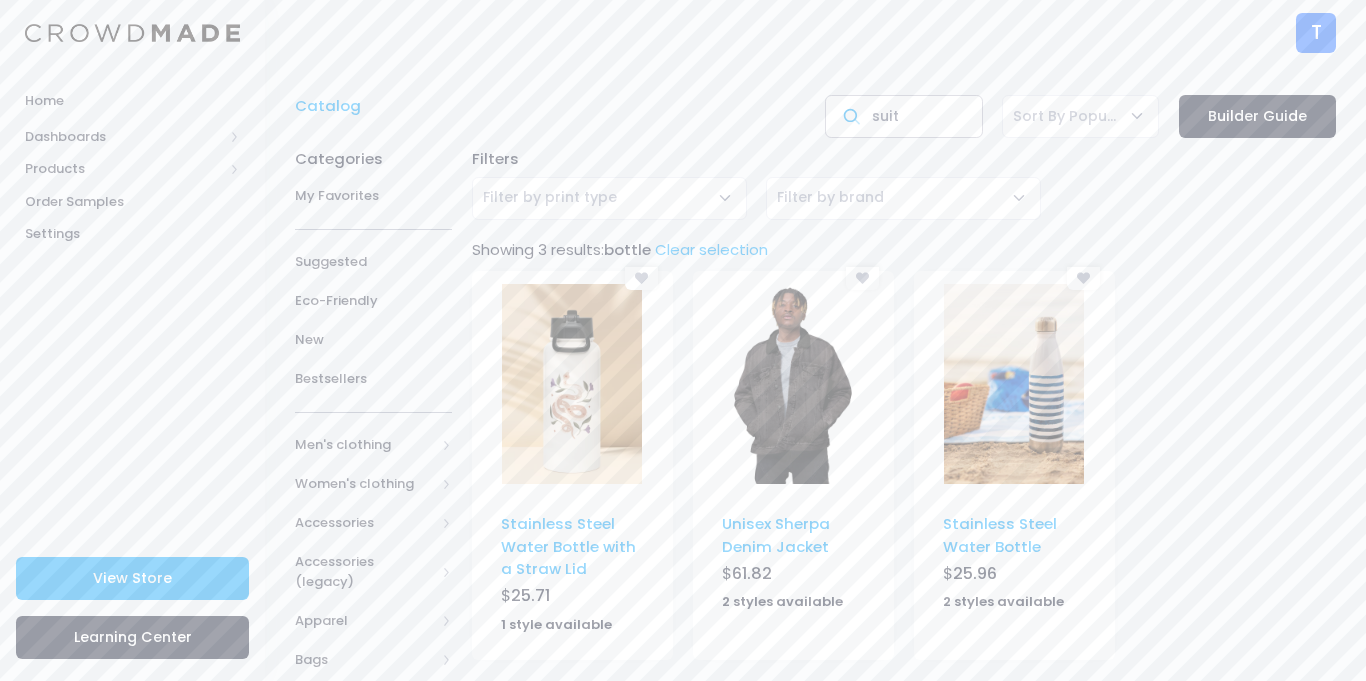 type on "suit" 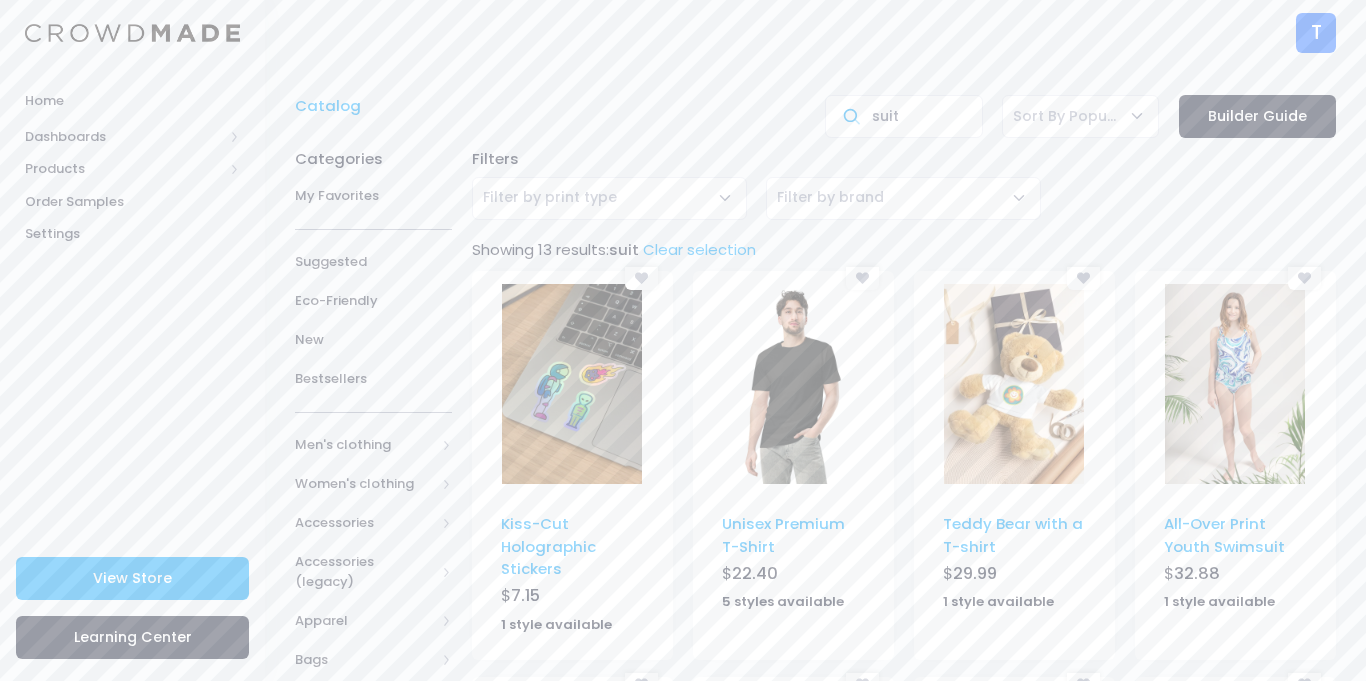 scroll, scrollTop: 0, scrollLeft: 0, axis: both 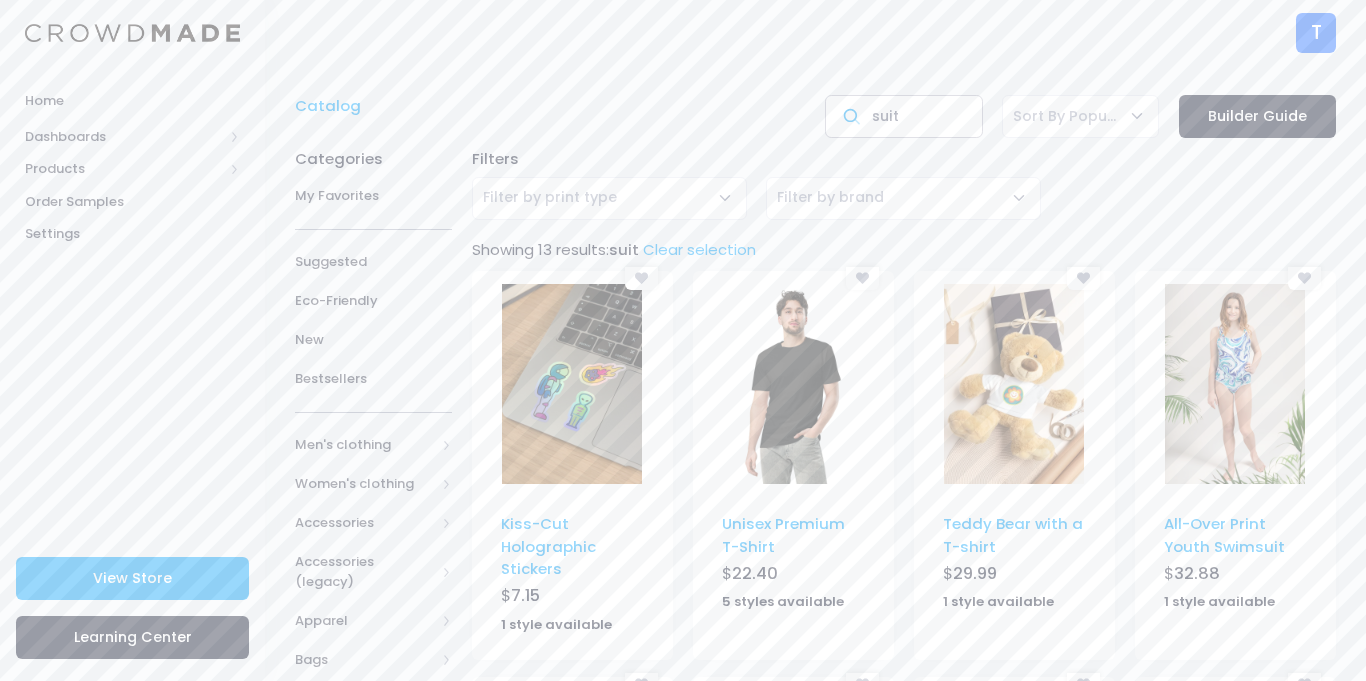 click on "suit" at bounding box center (903, 116) 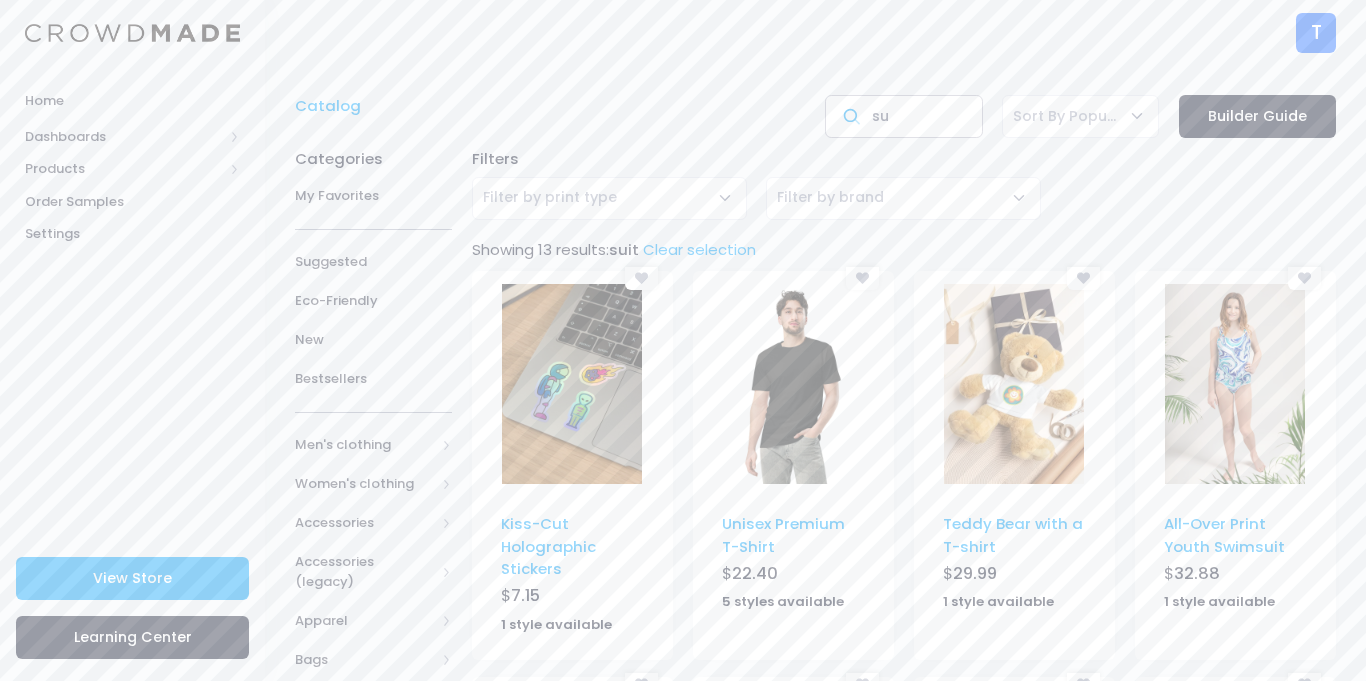 type on "s" 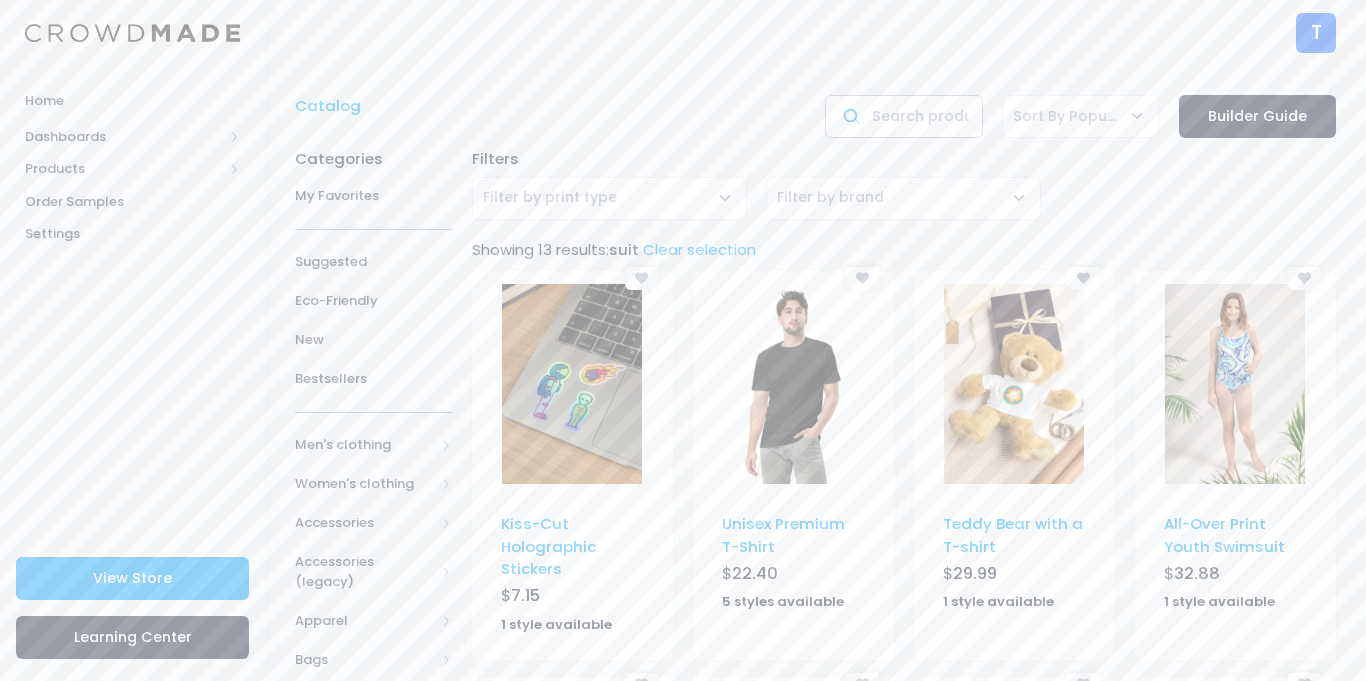 type on "j" 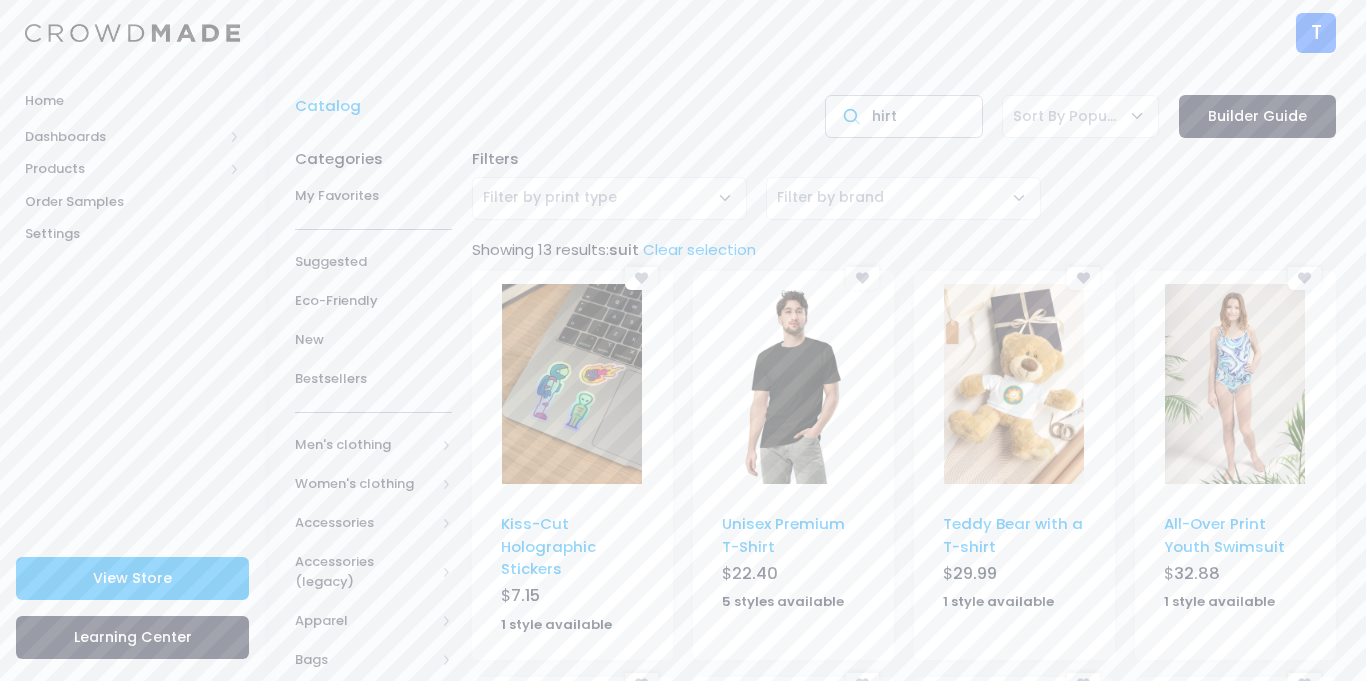 type on "hirt" 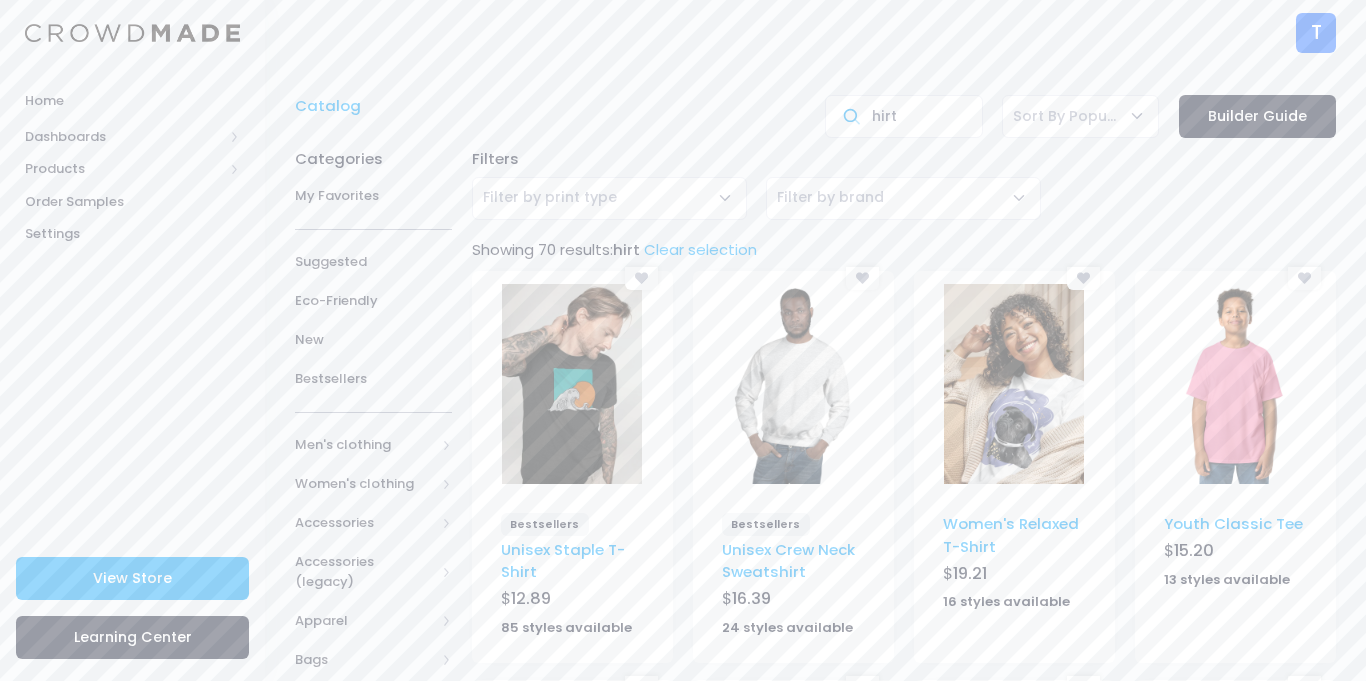click on "hirt" at bounding box center (903, 116) 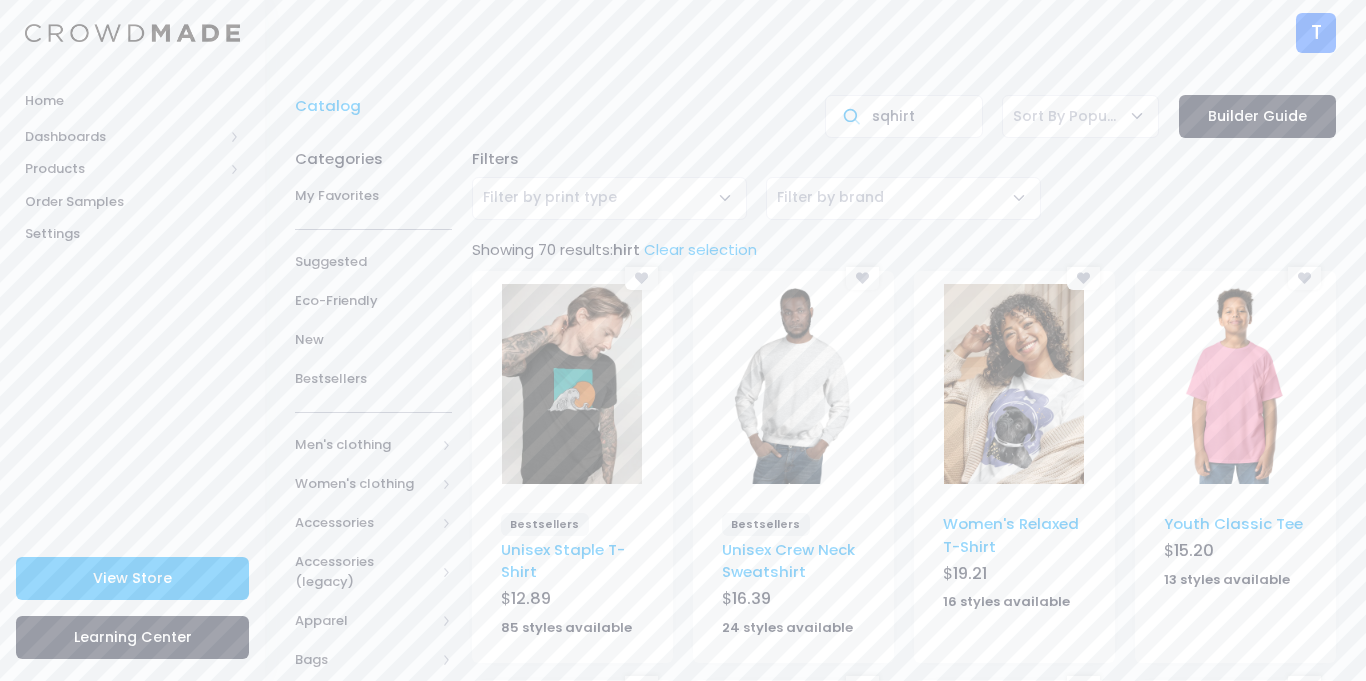 type on "sqhirt" 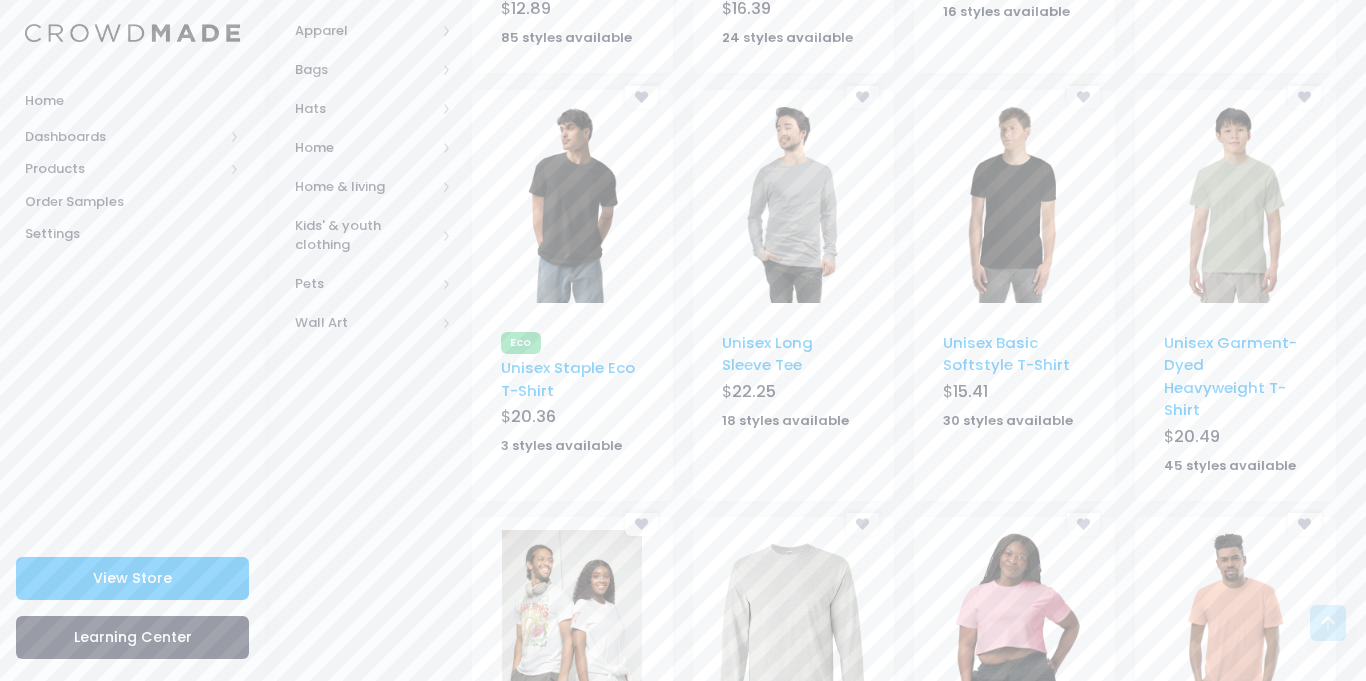 scroll, scrollTop: 592, scrollLeft: 0, axis: vertical 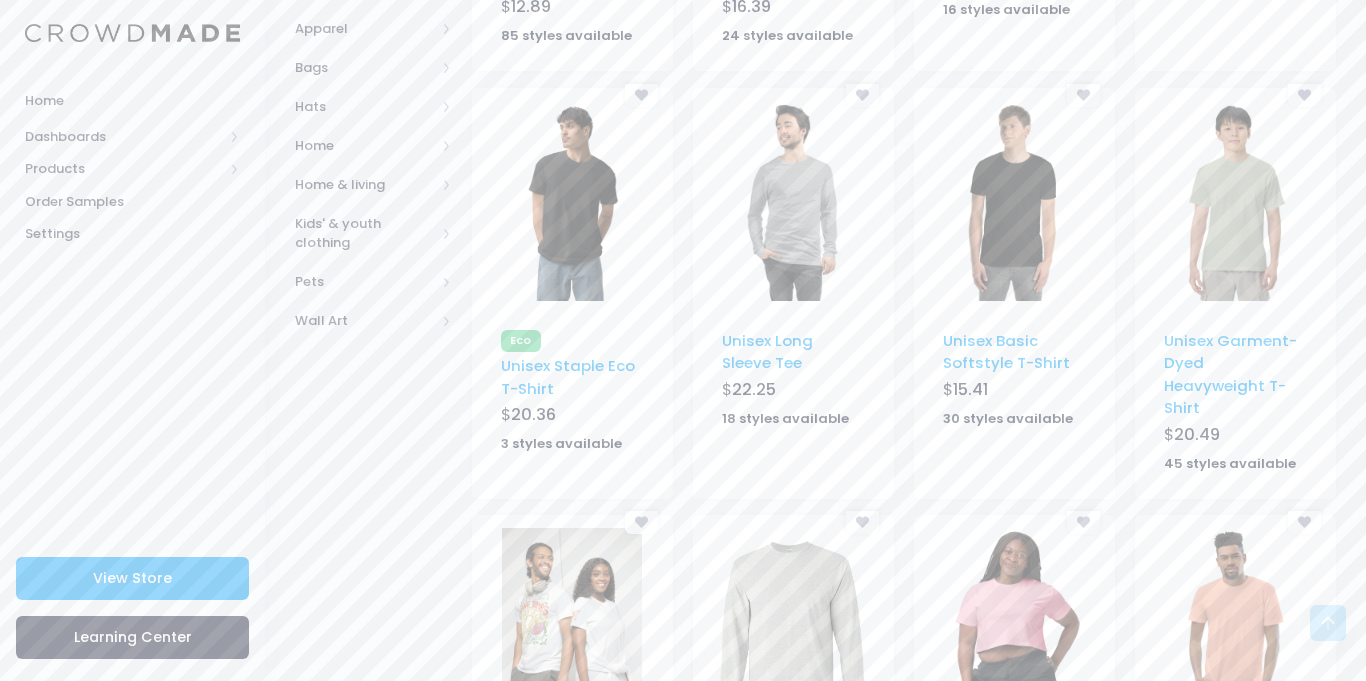 click at bounding box center [1014, 201] 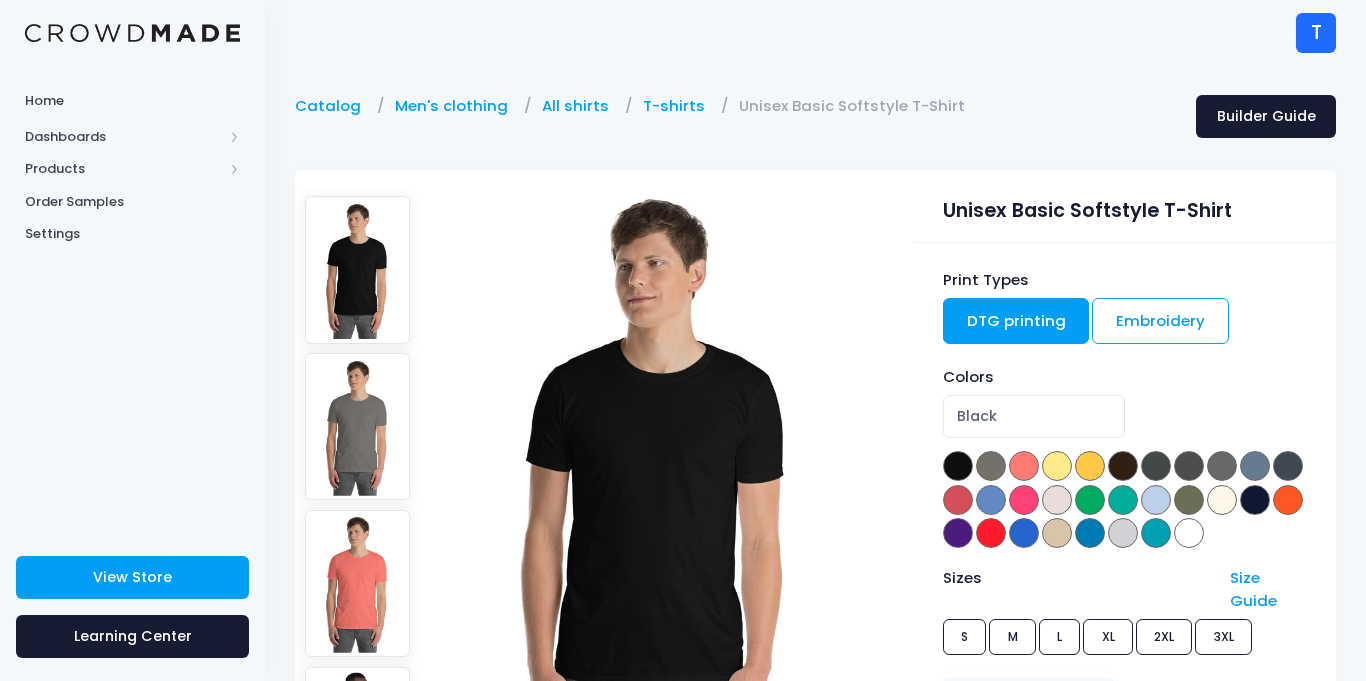 scroll, scrollTop: 0, scrollLeft: 0, axis: both 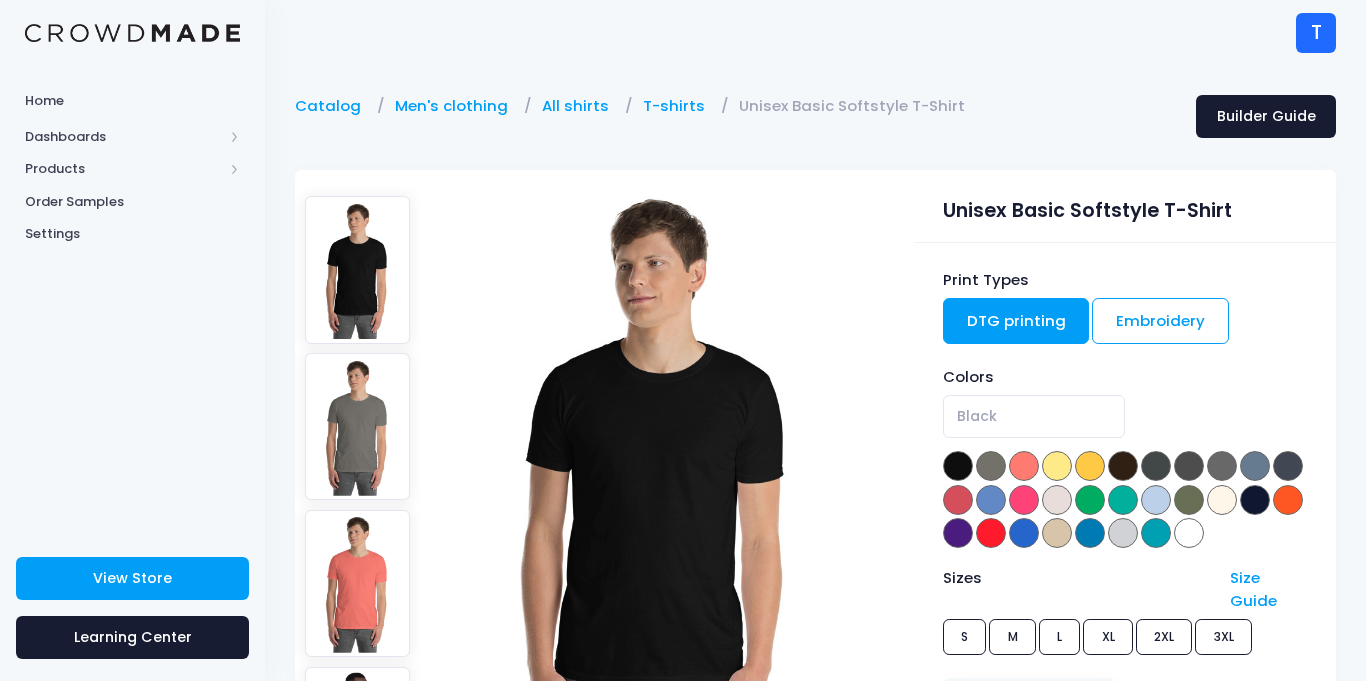 click on "DTG printing" at bounding box center (1016, 321) 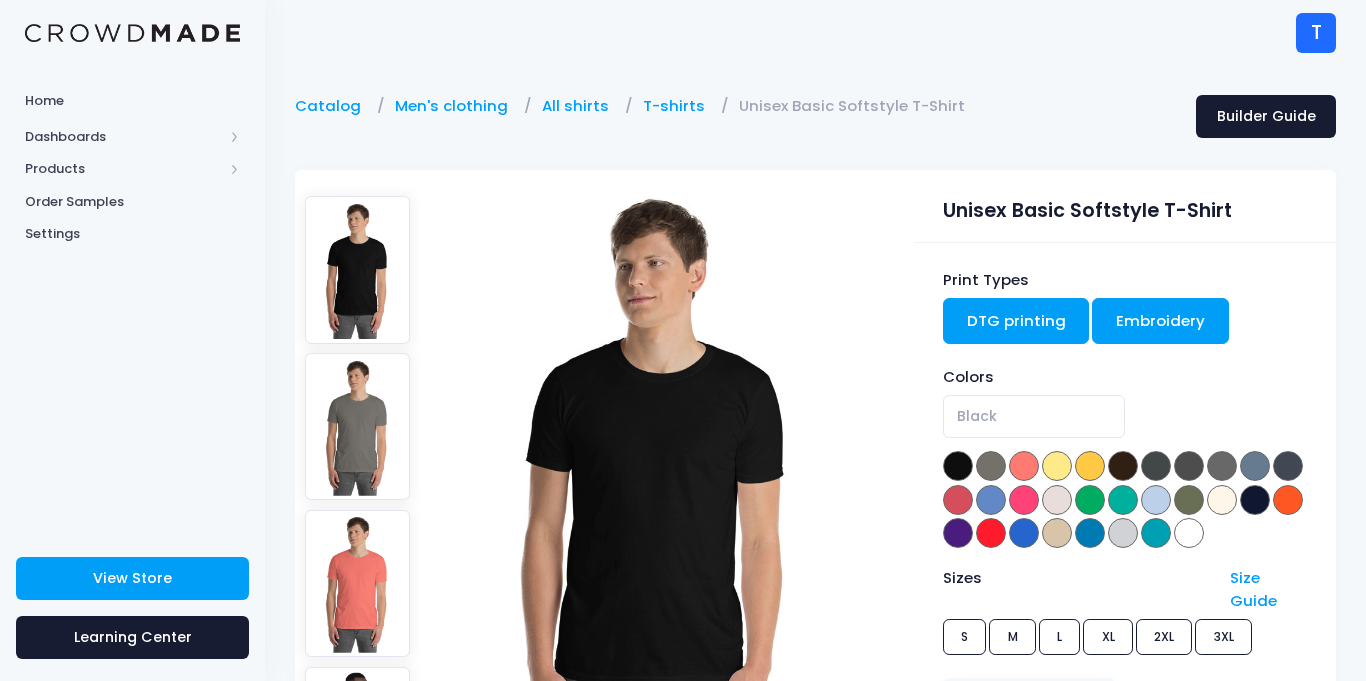 click on "Embroidery" at bounding box center (1160, 321) 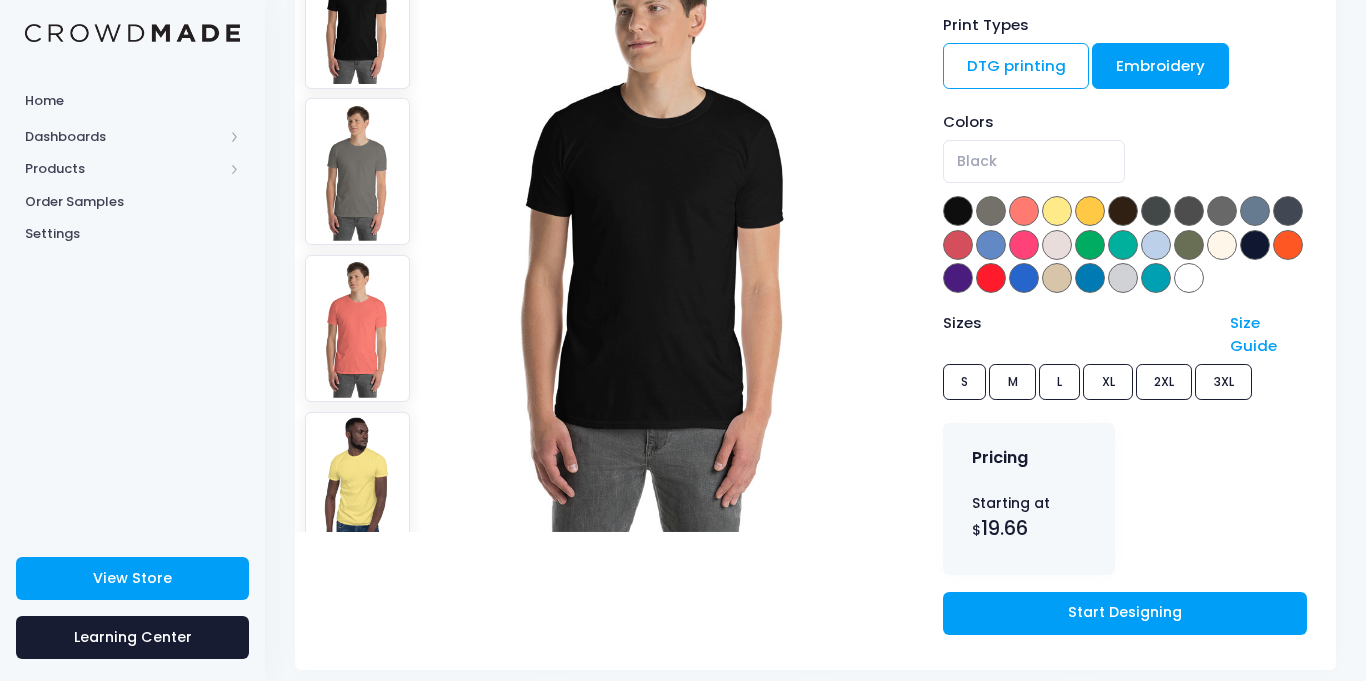 scroll, scrollTop: 280, scrollLeft: 0, axis: vertical 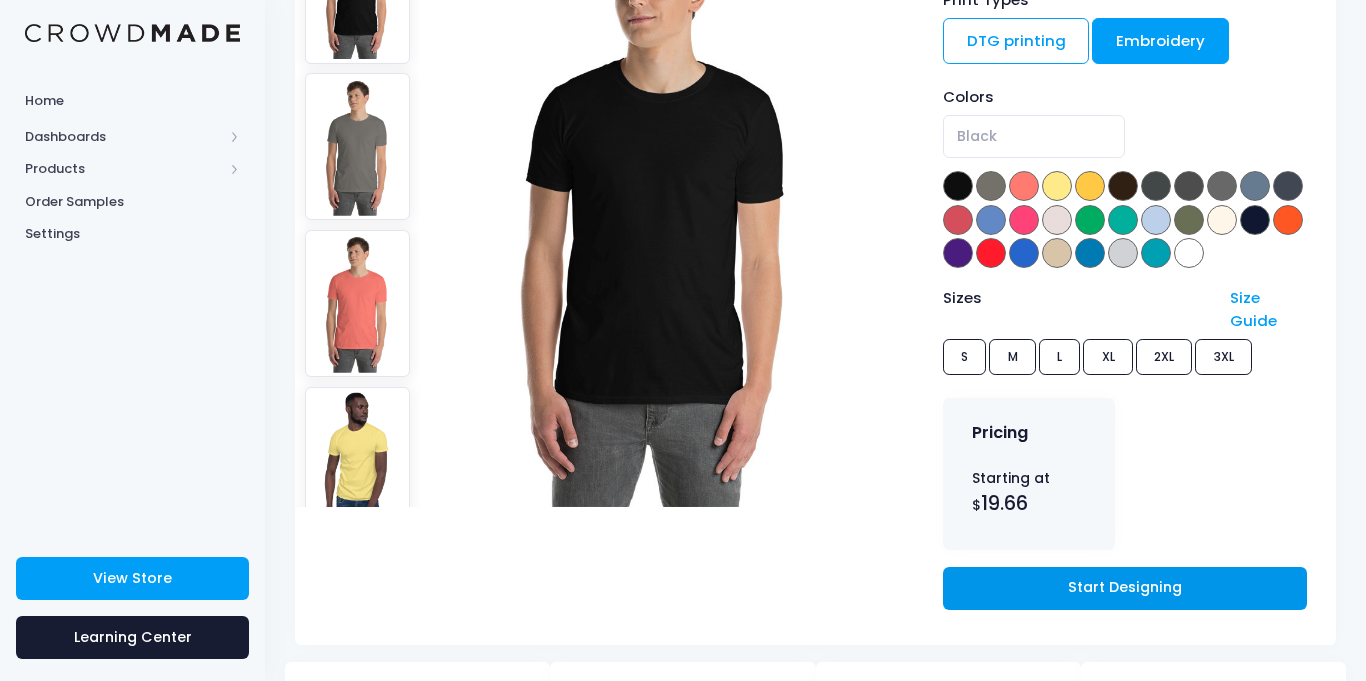 click on "Start Designing" at bounding box center [1125, 588] 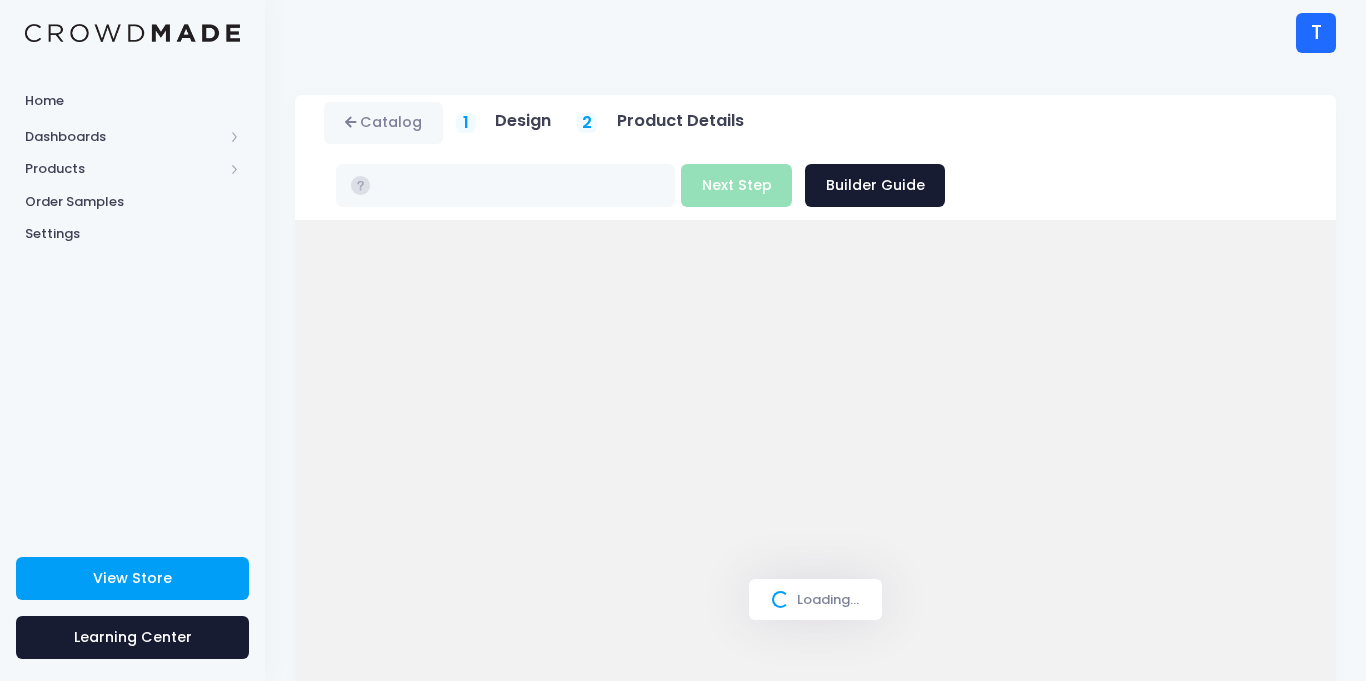 scroll, scrollTop: 0, scrollLeft: 0, axis: both 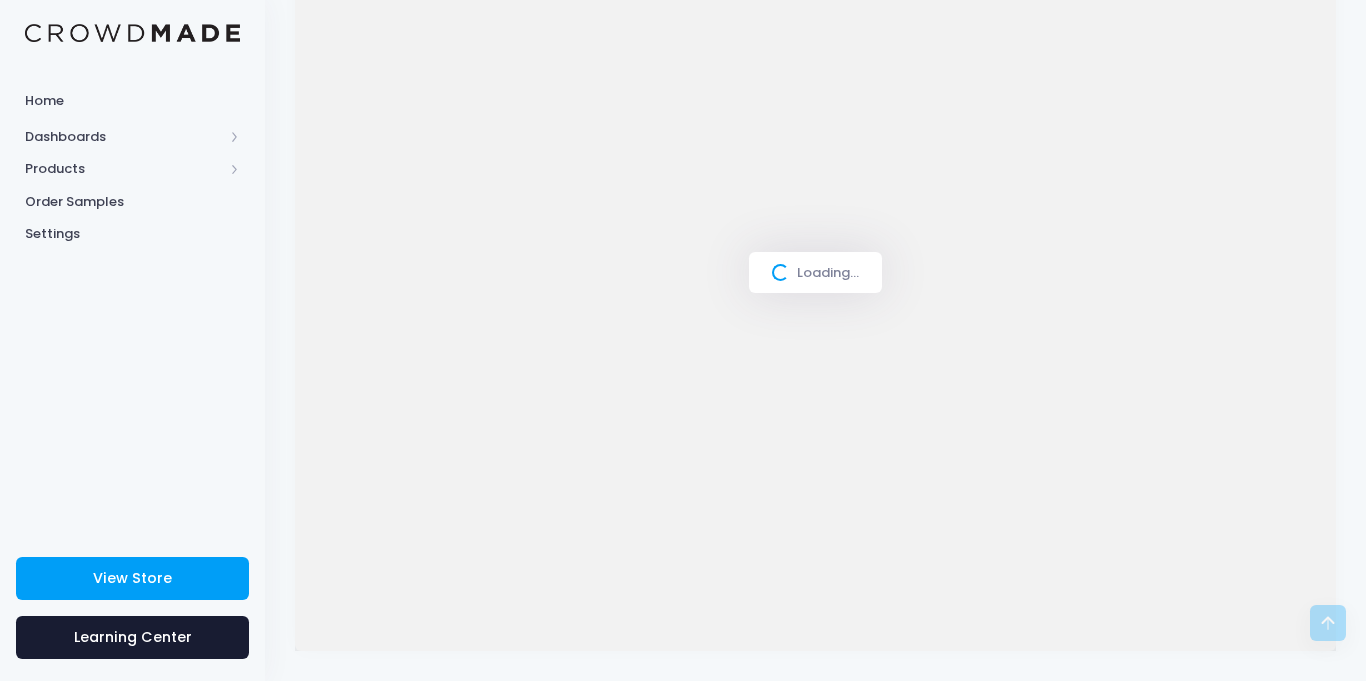 drag, startPoint x: 1361, startPoint y: 130, endPoint x: 1338, endPoint y: 414, distance: 284.9298 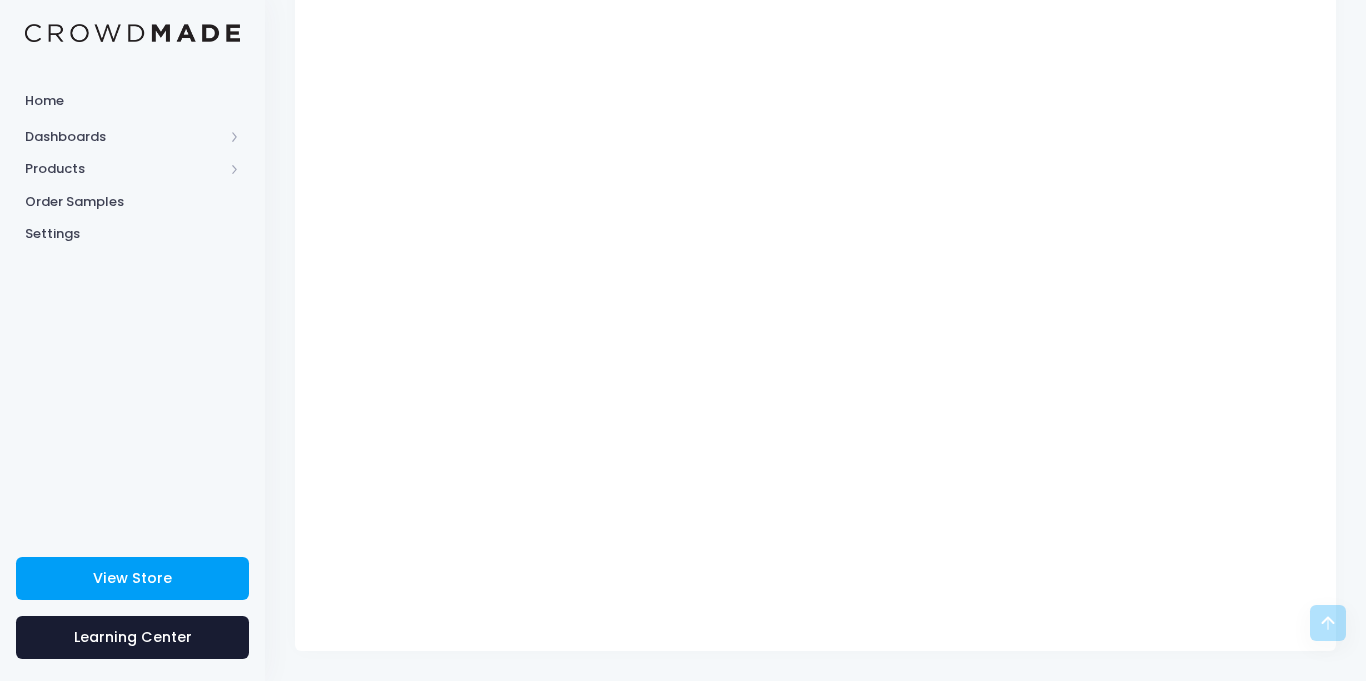 type on "$19.66 - $22.56" 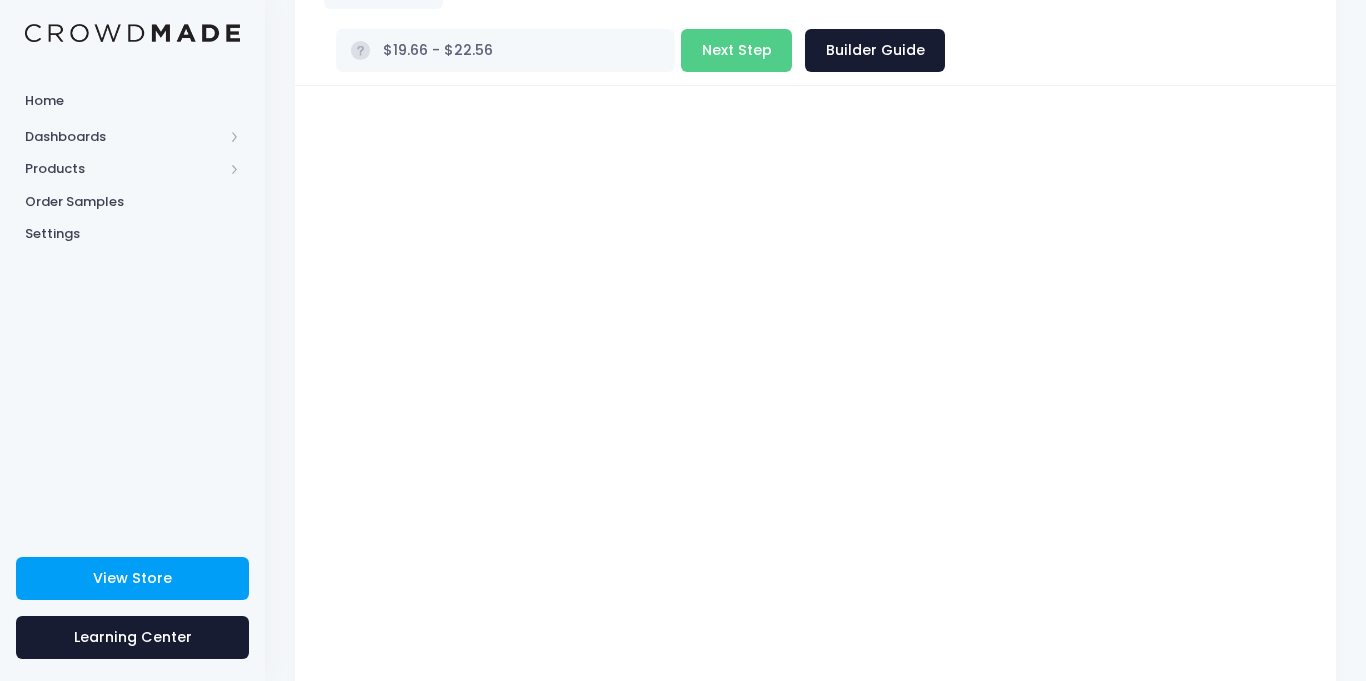 scroll, scrollTop: 145, scrollLeft: 0, axis: vertical 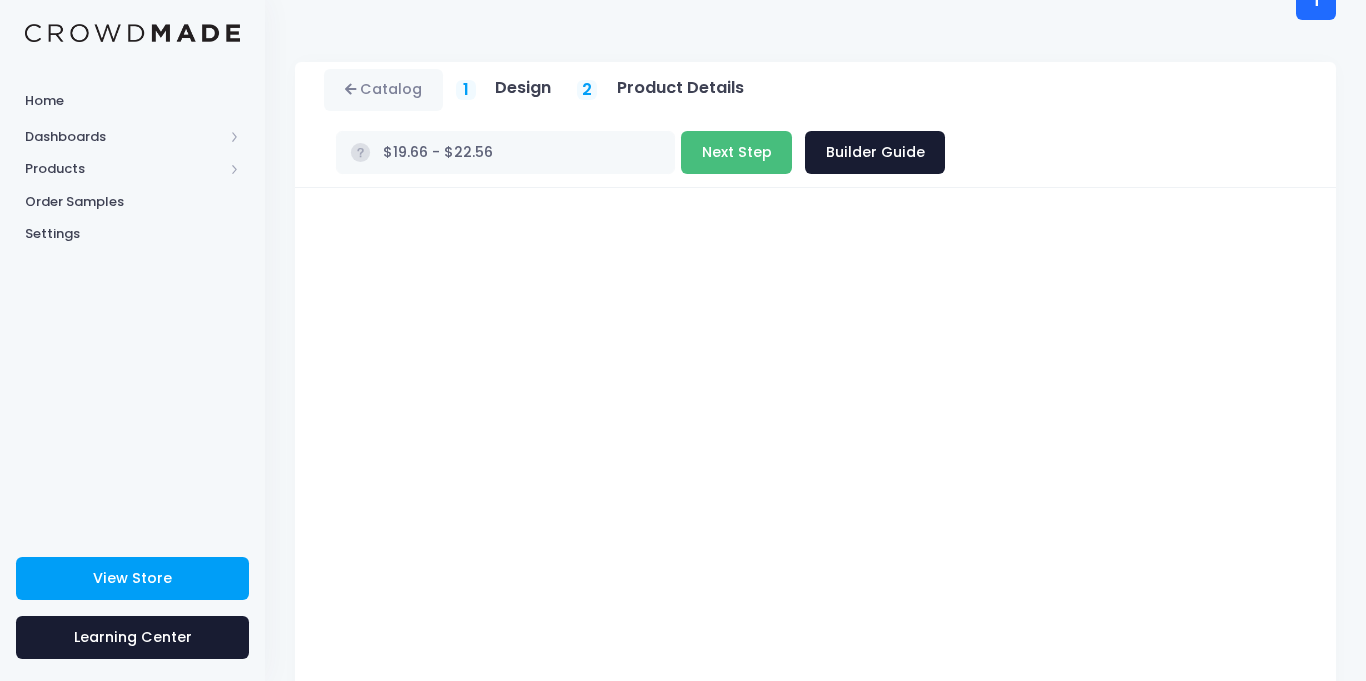 click on "Next Step" at bounding box center [736, 152] 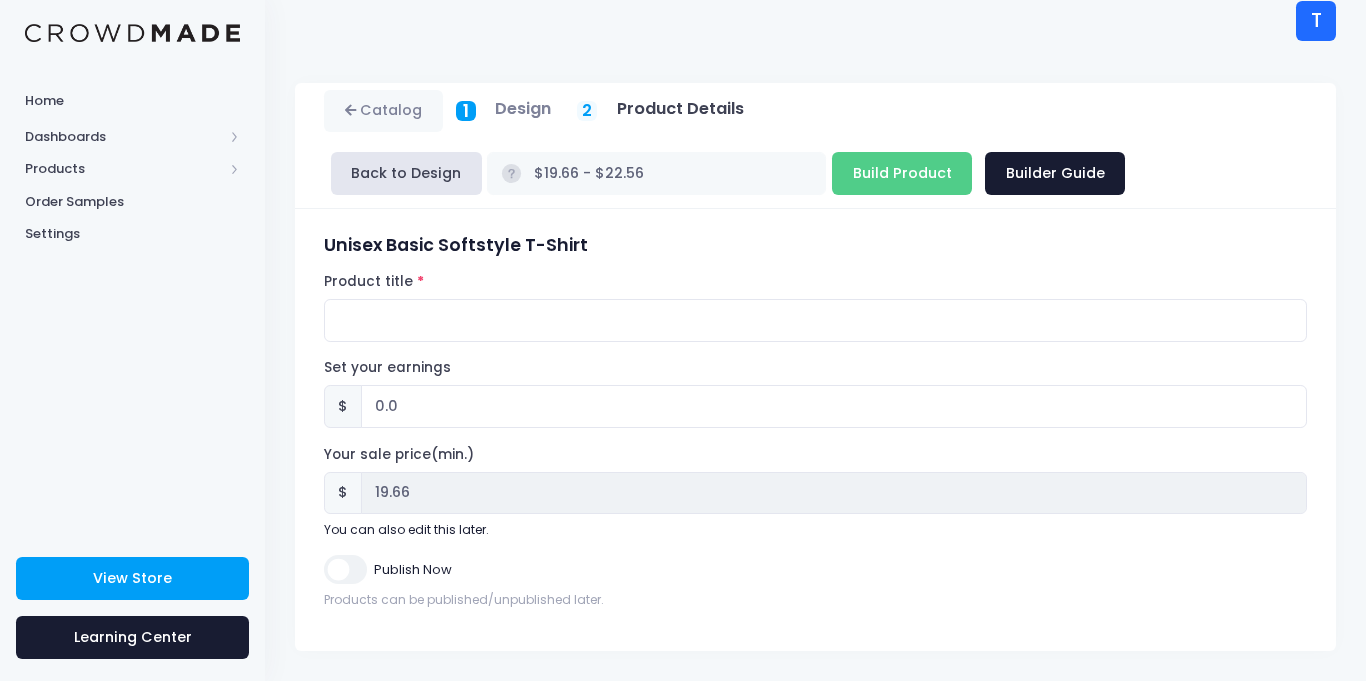 scroll, scrollTop: 12, scrollLeft: 0, axis: vertical 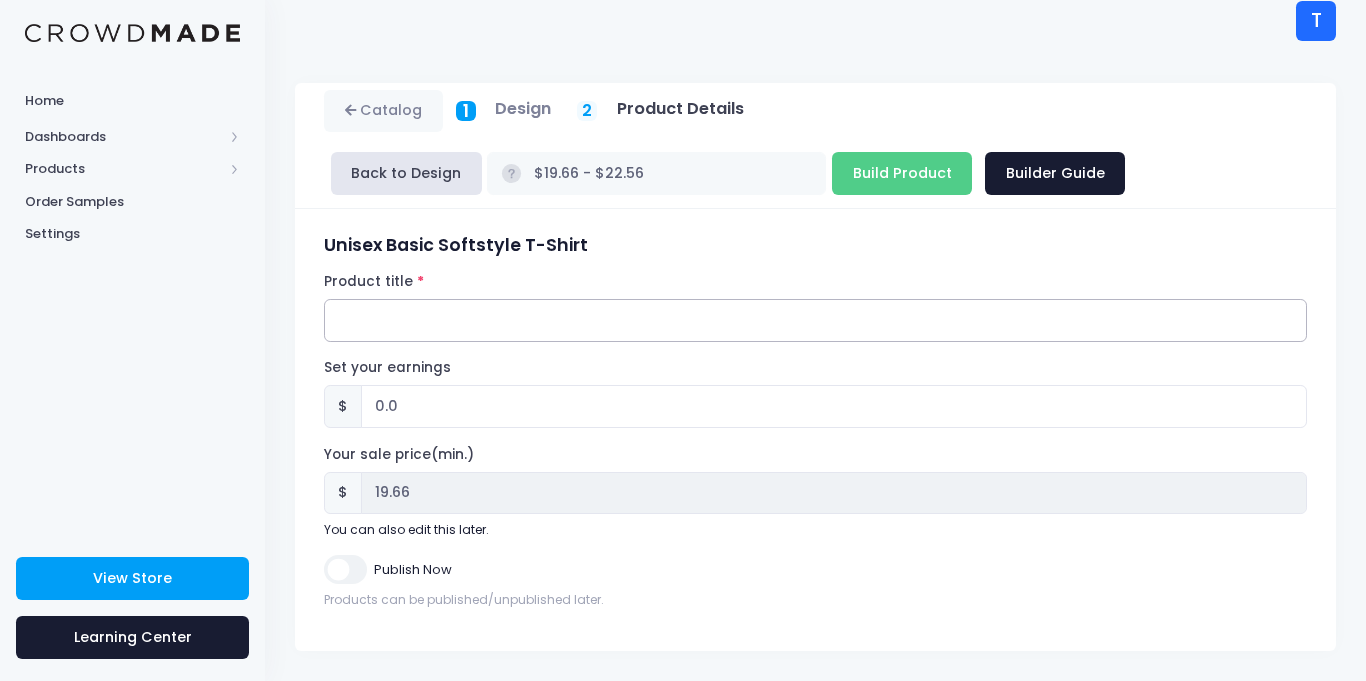 click on "Product title" at bounding box center [815, 320] 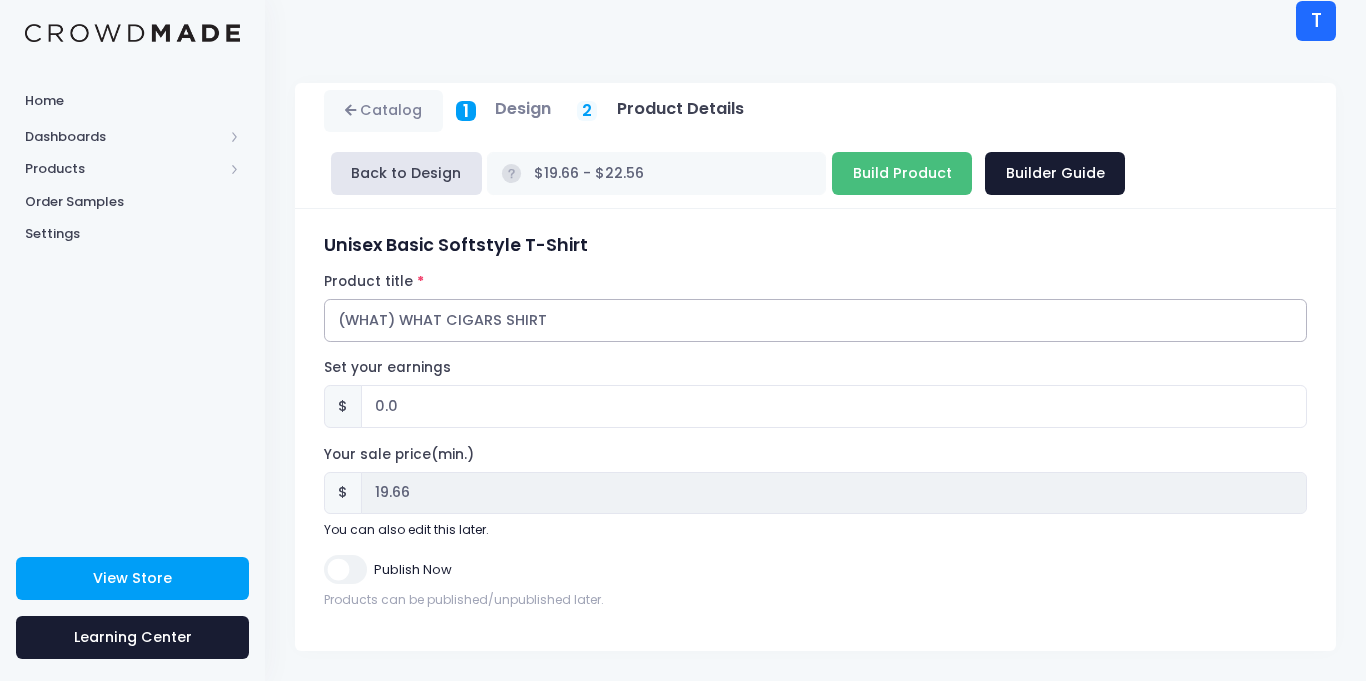type on "(WHAT) WHAT CIGARS SHIRT" 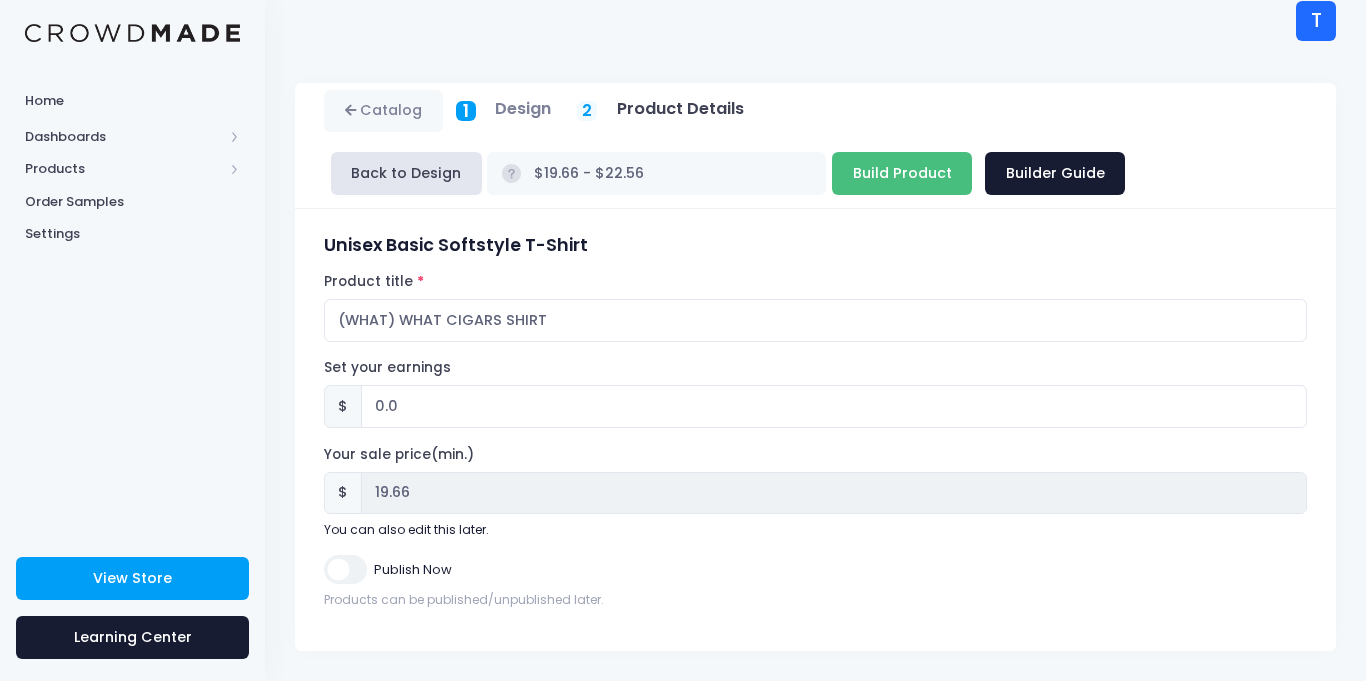 click on "Build Product" at bounding box center (902, 173) 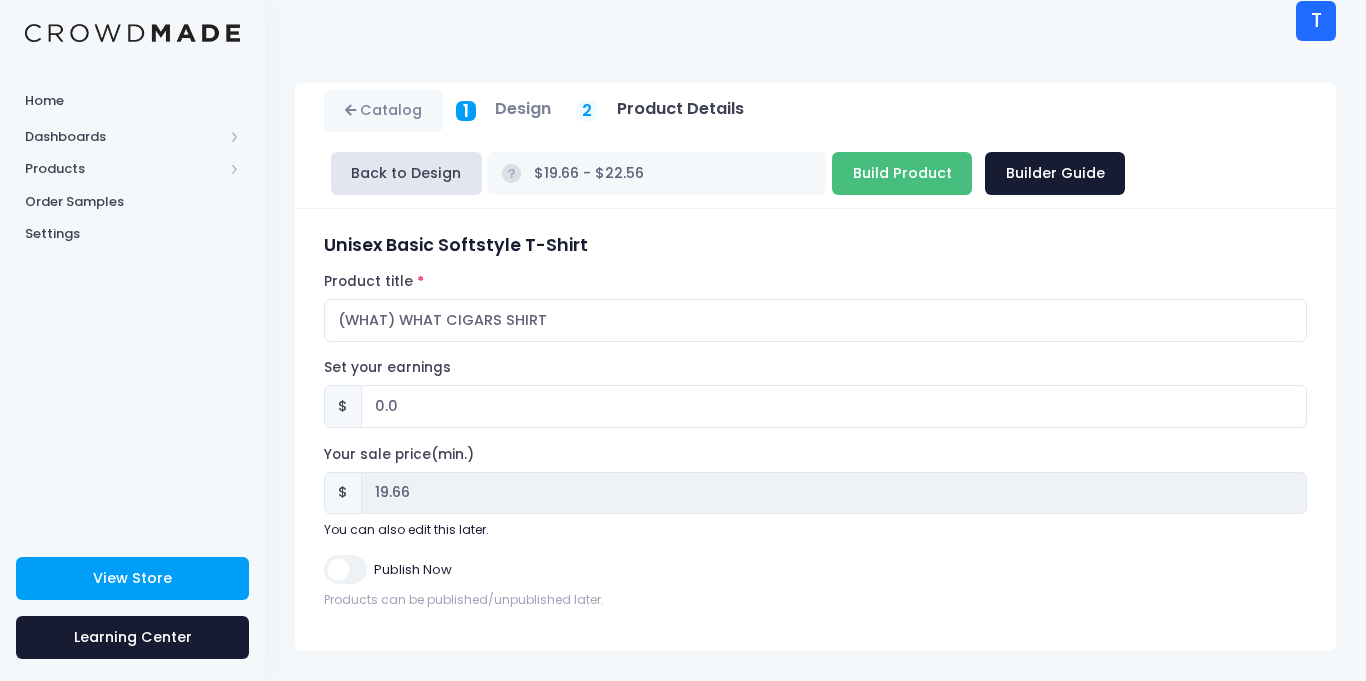 type on "Building product..." 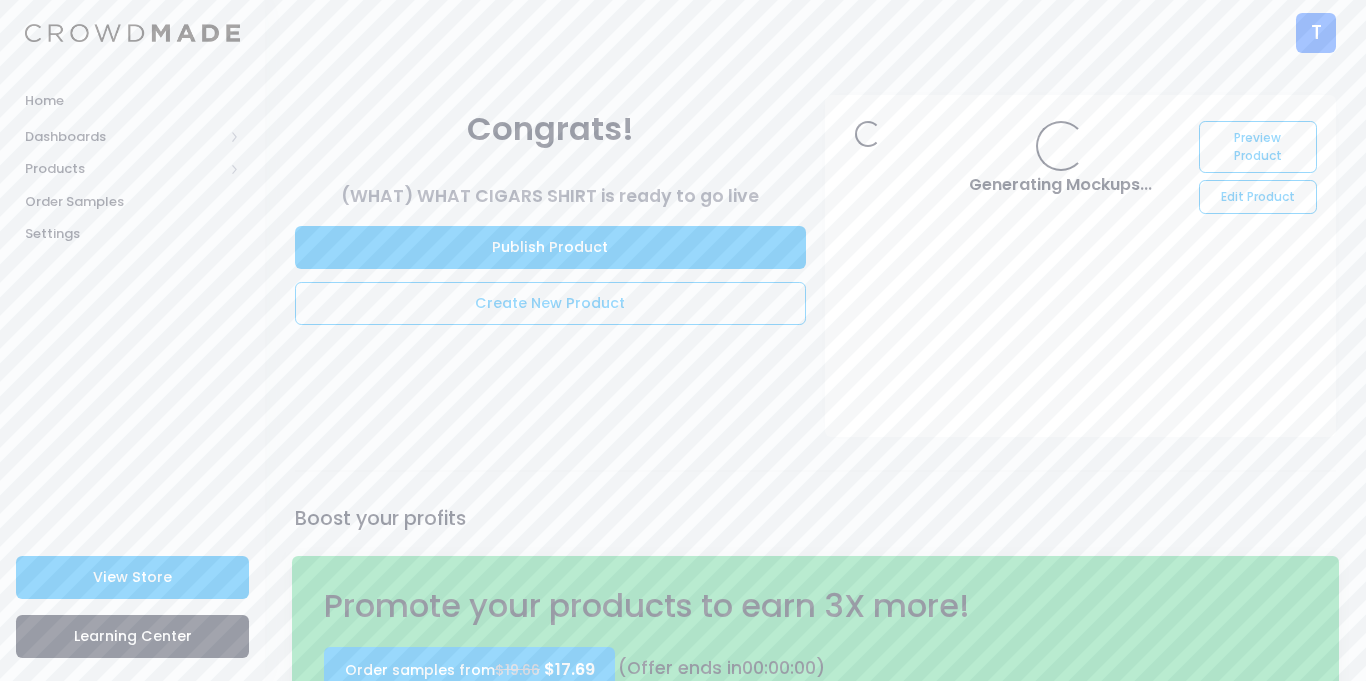 scroll, scrollTop: 0, scrollLeft: 0, axis: both 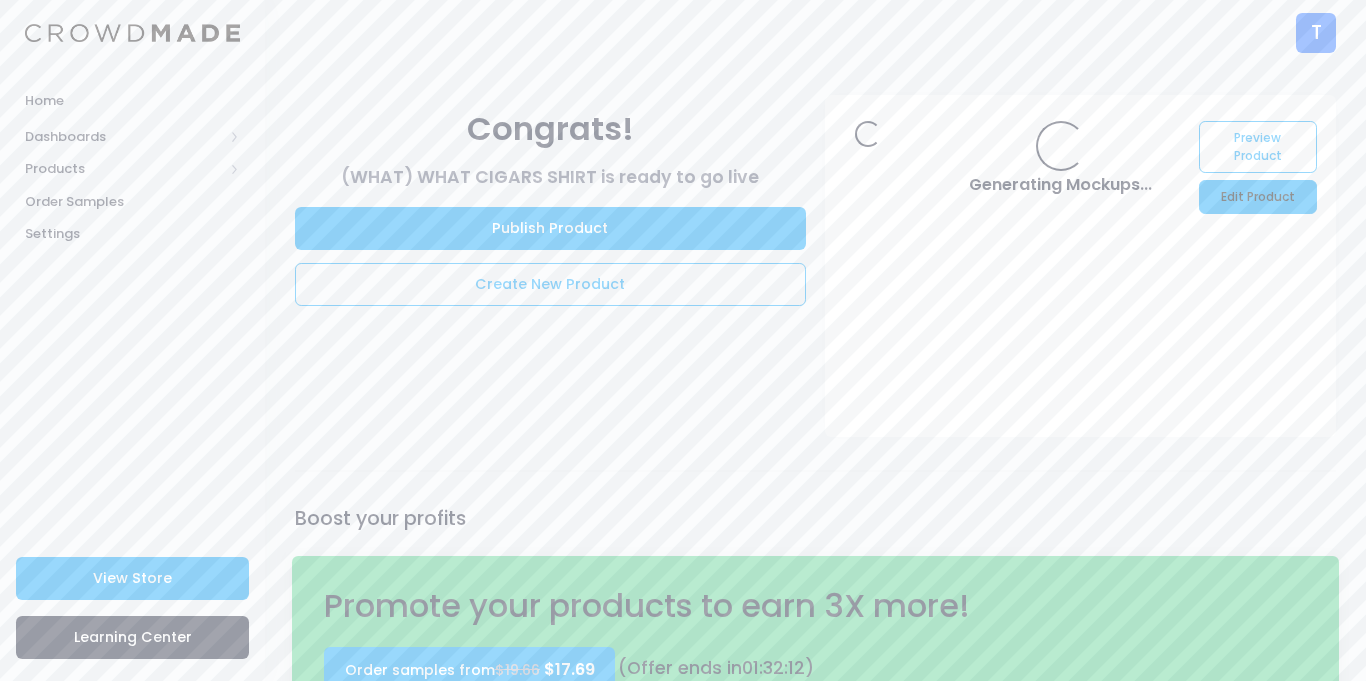 click on "Edit Product" at bounding box center (1258, 197) 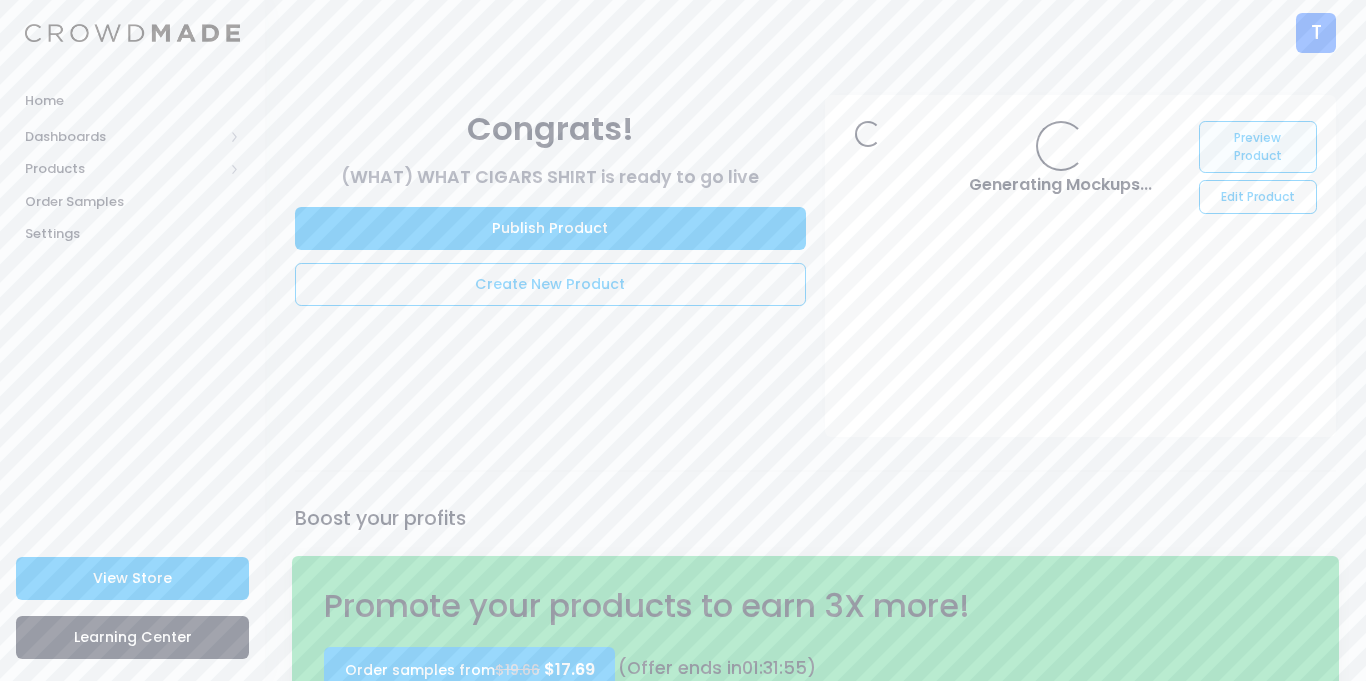 click on "Preview Product" at bounding box center (1258, 147) 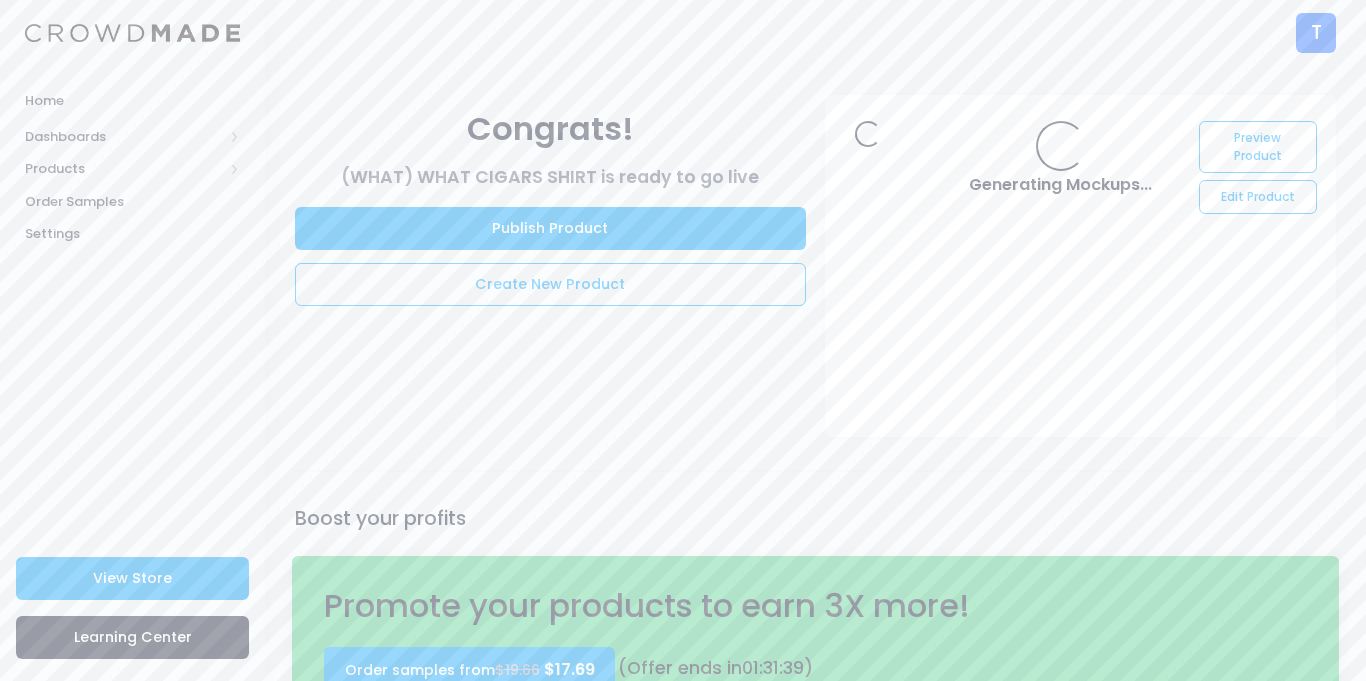click on "Preview Product
Edit Product" at bounding box center [1258, 165] 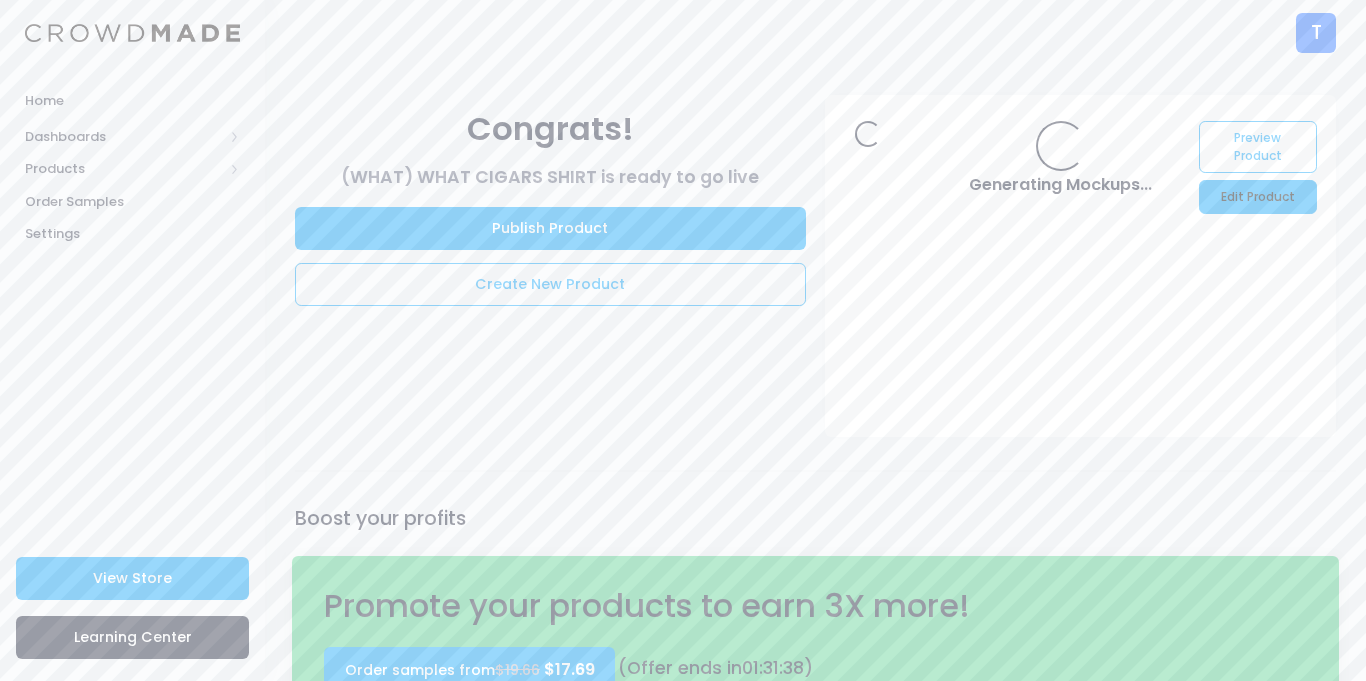 click on "Edit Product" at bounding box center (1258, 197) 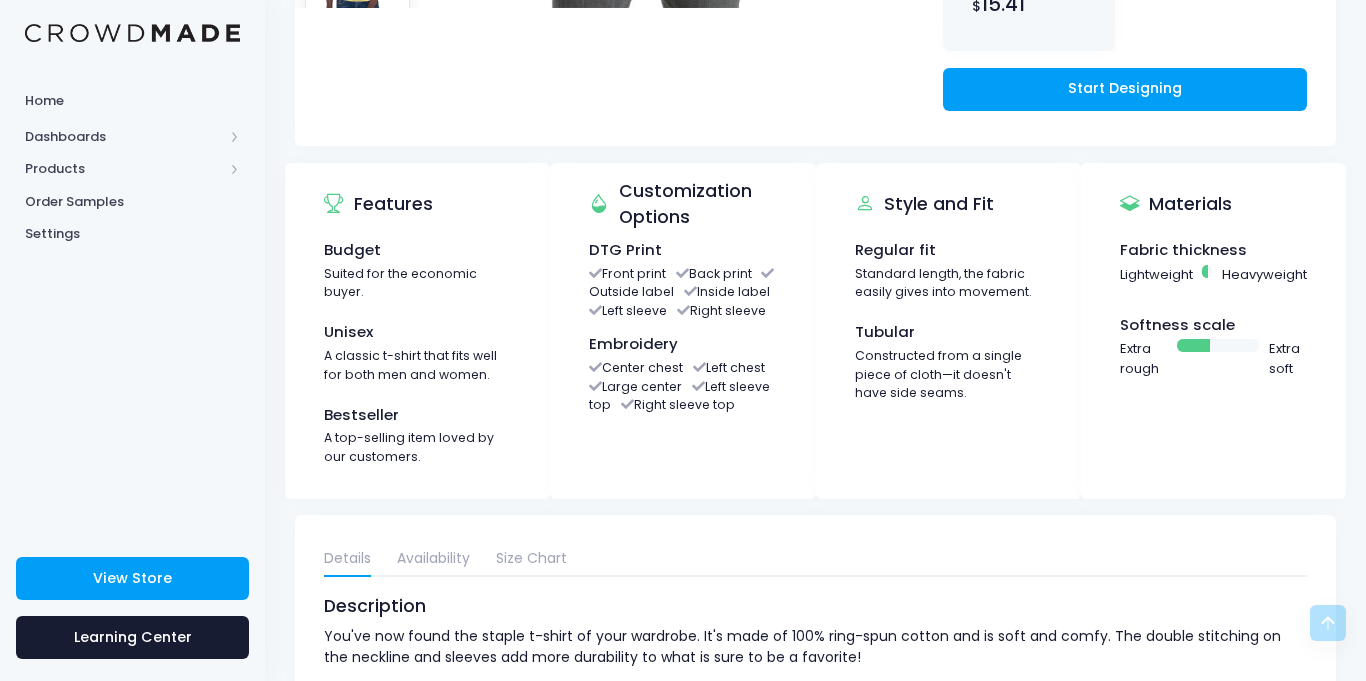 scroll, scrollTop: 1045, scrollLeft: 0, axis: vertical 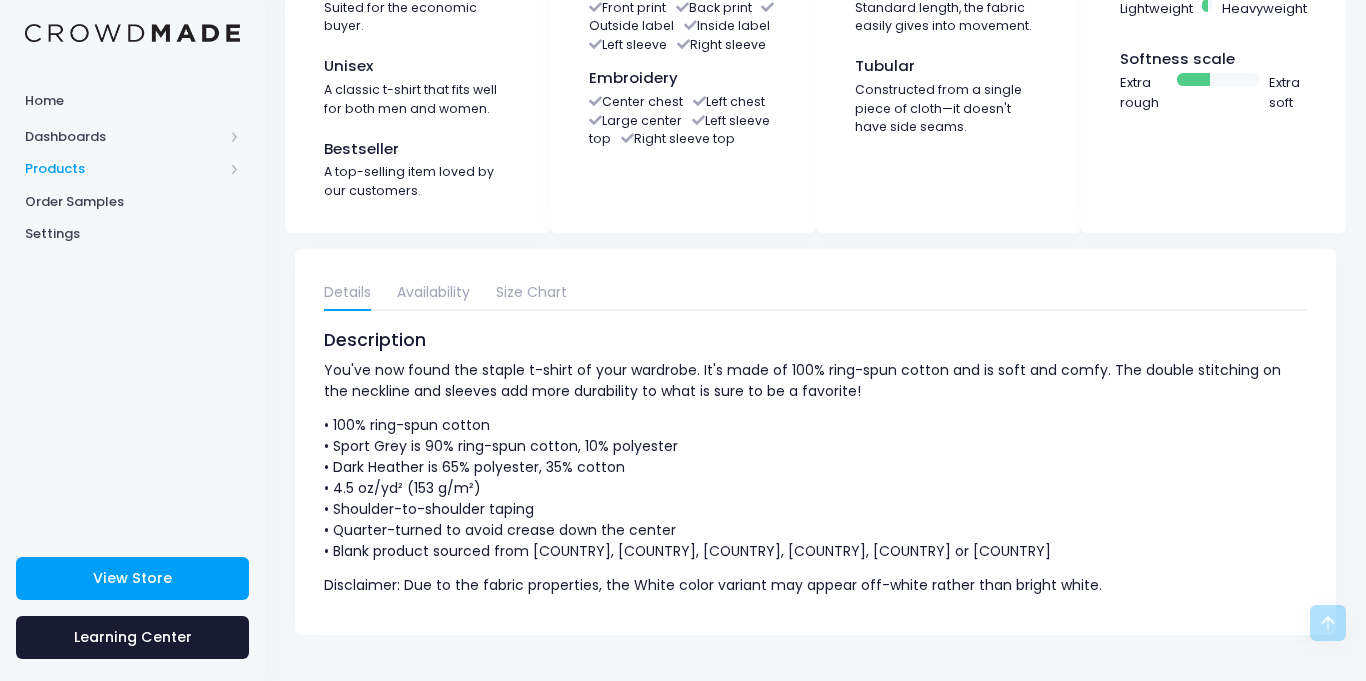 click on "Products" at bounding box center (124, 169) 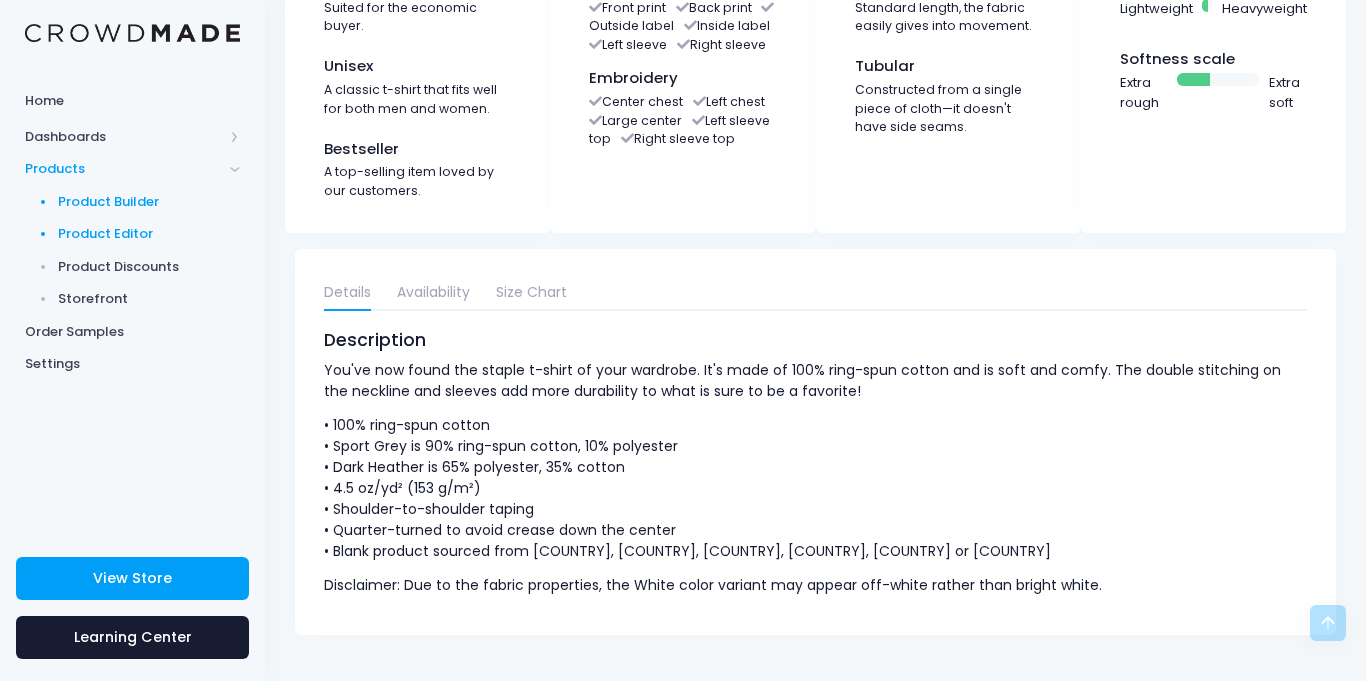 click on "Product Editor" at bounding box center (149, 234) 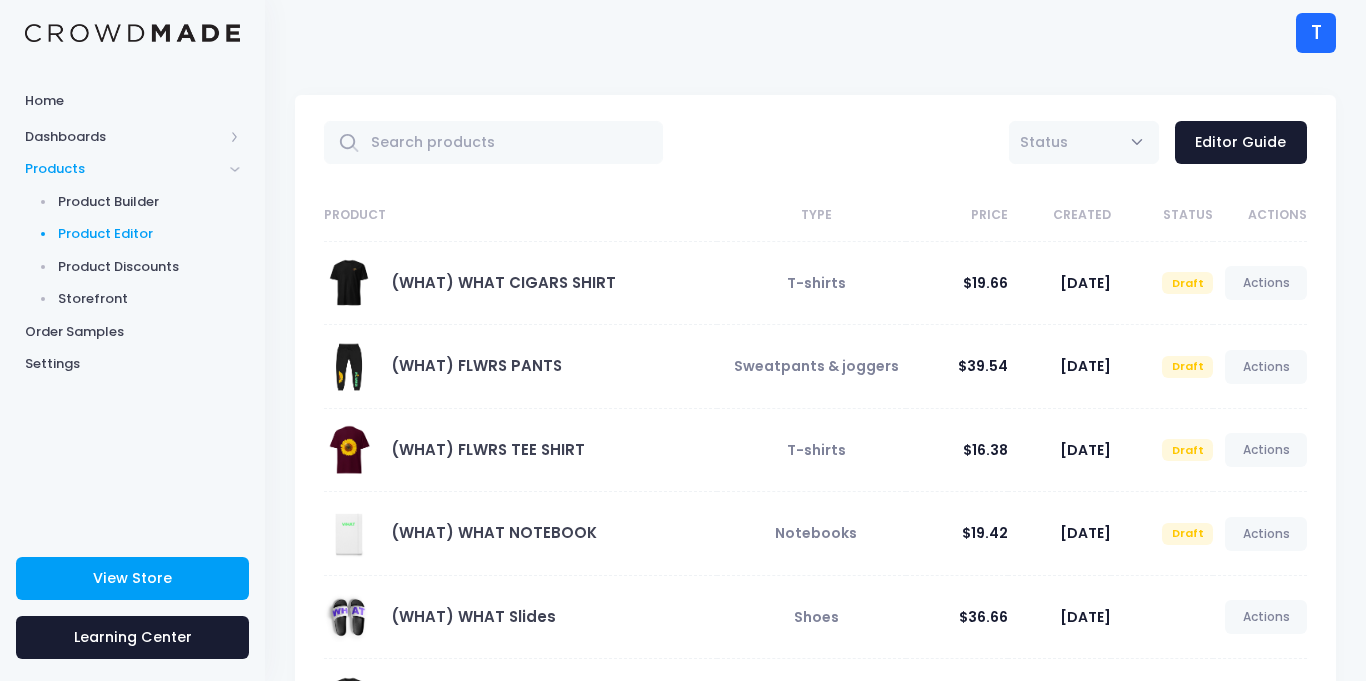 scroll, scrollTop: 0, scrollLeft: 0, axis: both 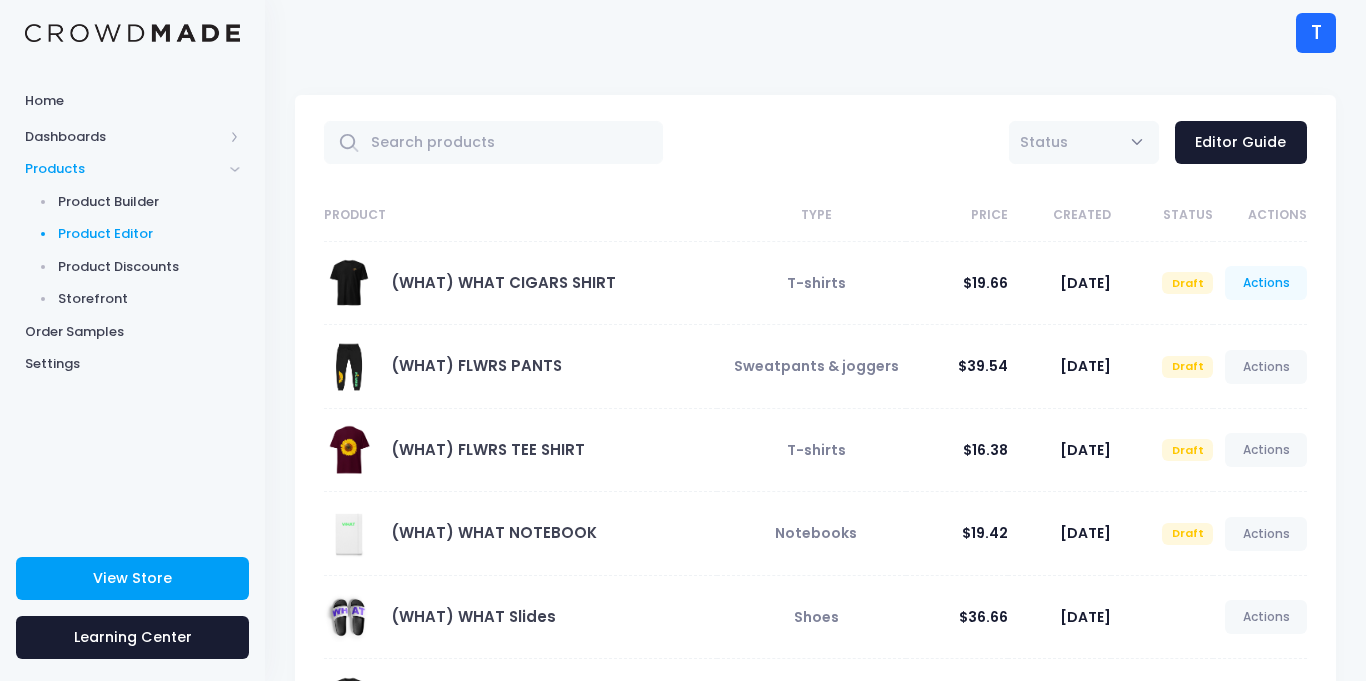 click on "Actions" at bounding box center (1266, 283) 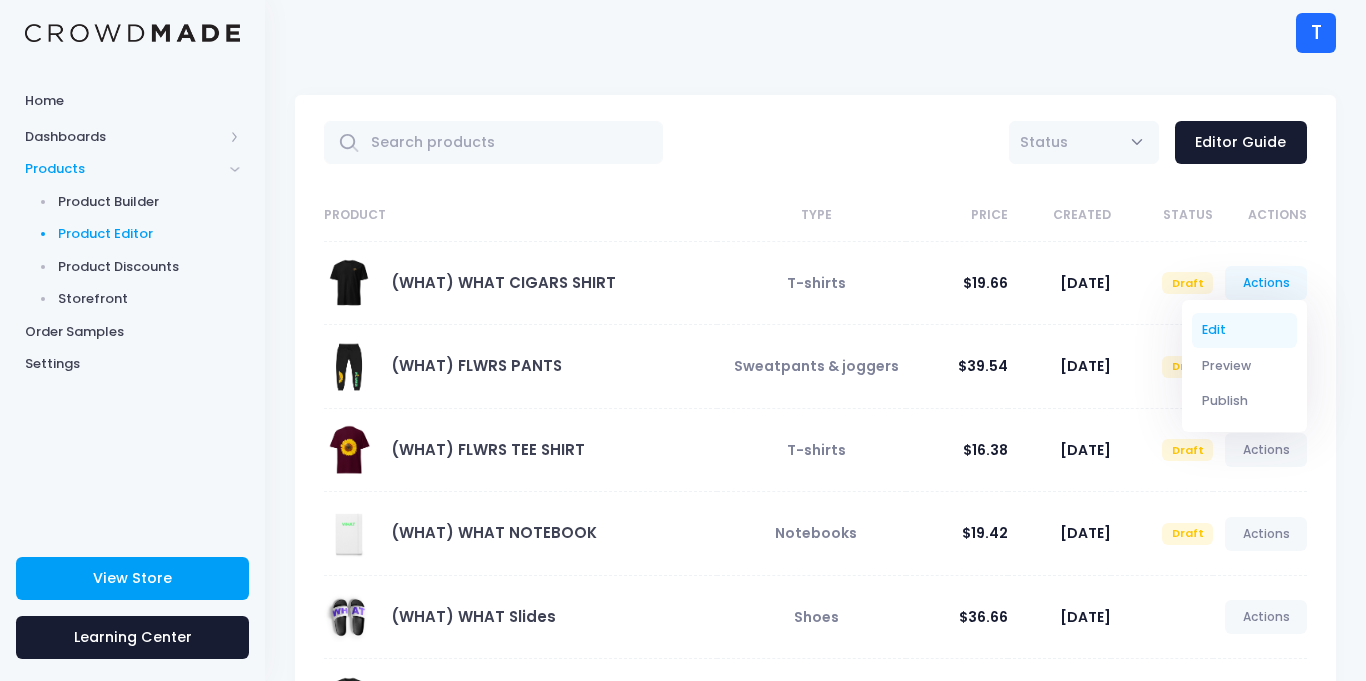 click on "Edit" at bounding box center [1245, 330] 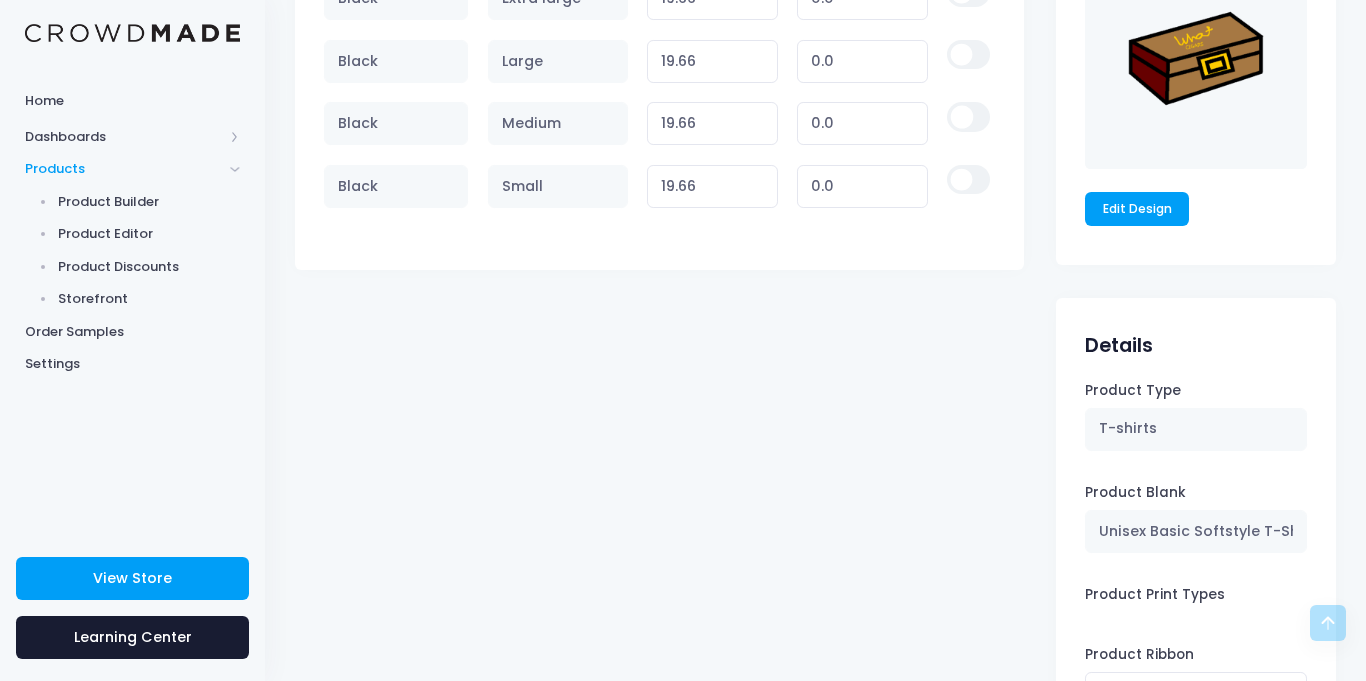scroll, scrollTop: 1375, scrollLeft: 0, axis: vertical 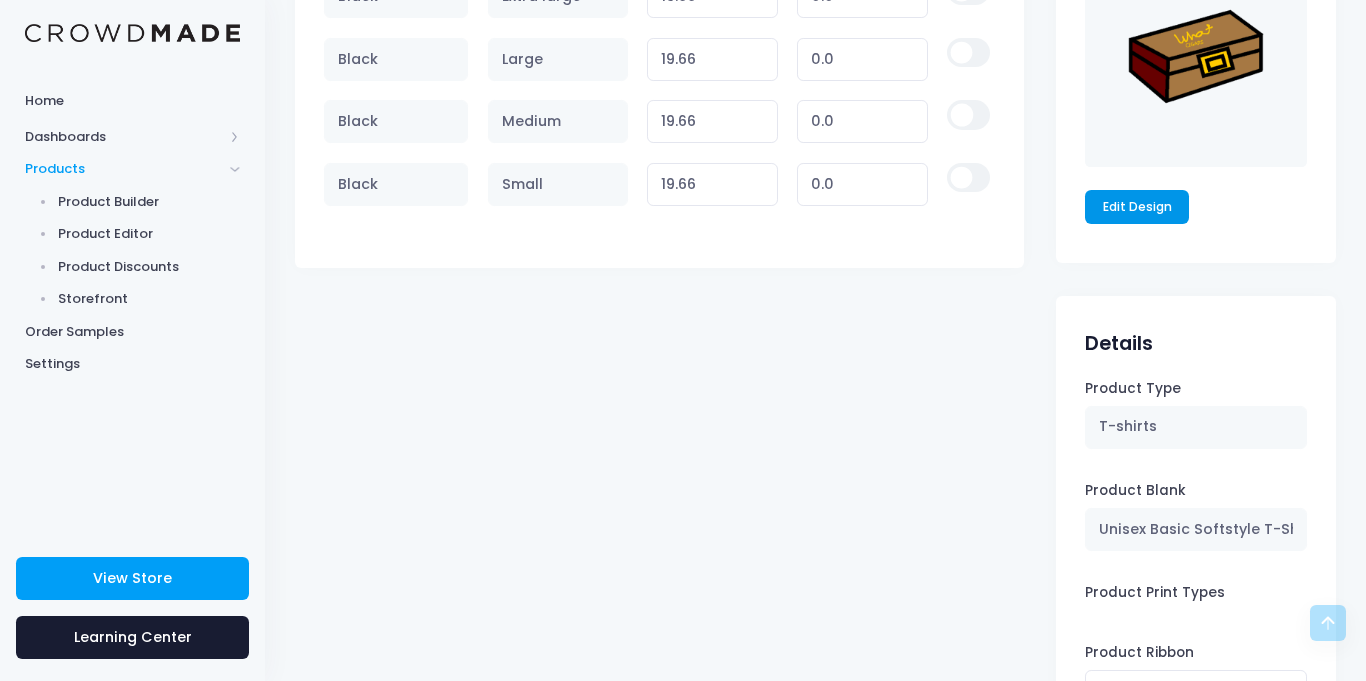click on "Edit Design" at bounding box center (1137, 207) 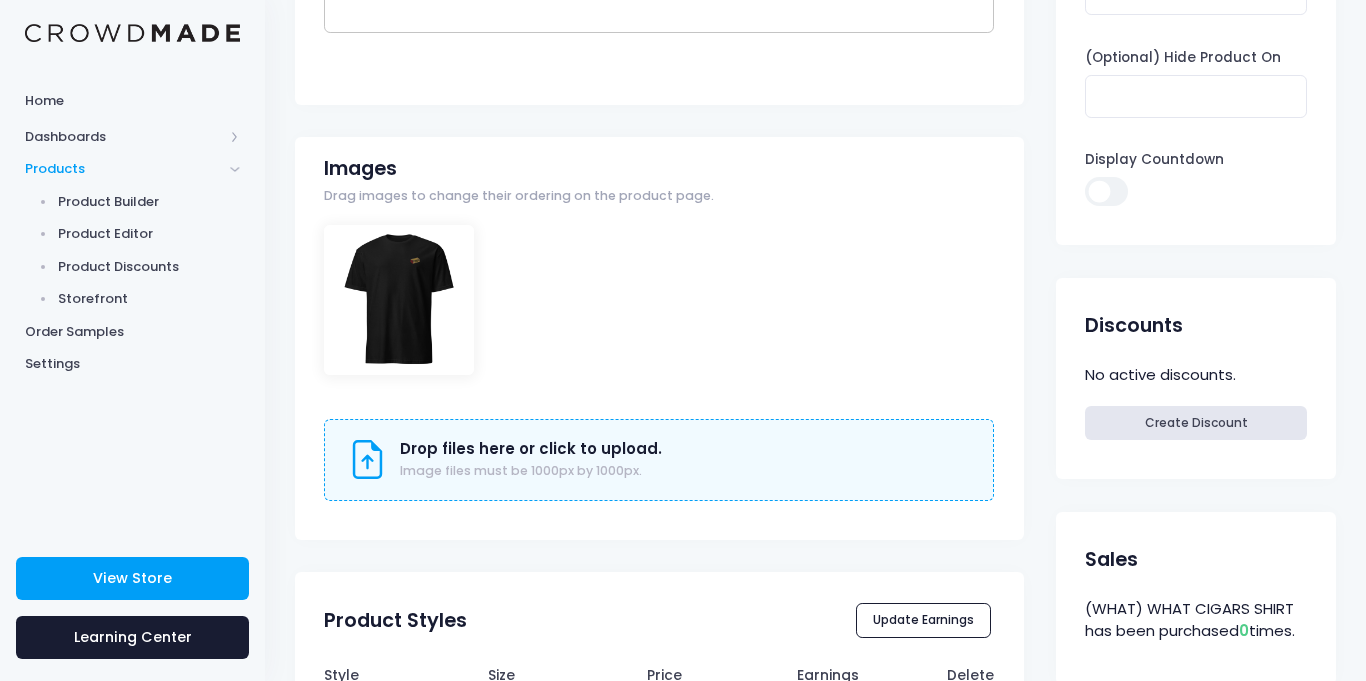 scroll, scrollTop: 0, scrollLeft: 0, axis: both 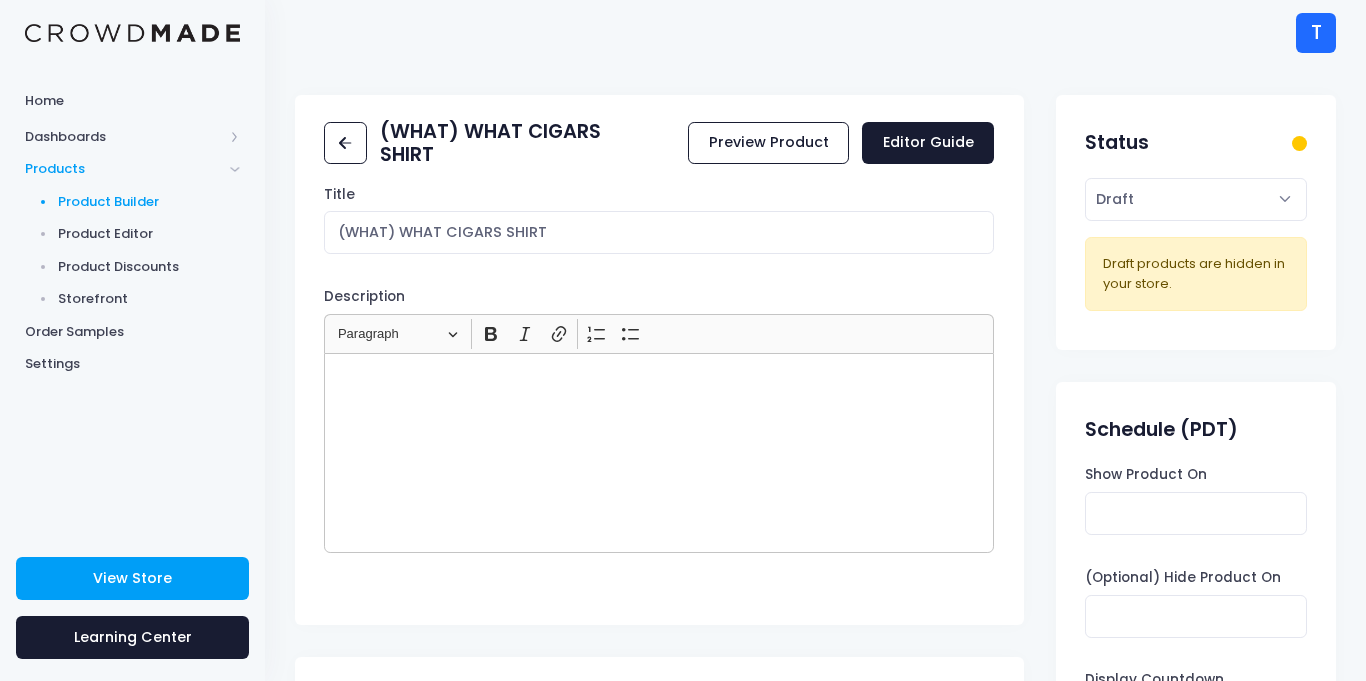 click on "Product Builder" at bounding box center [149, 202] 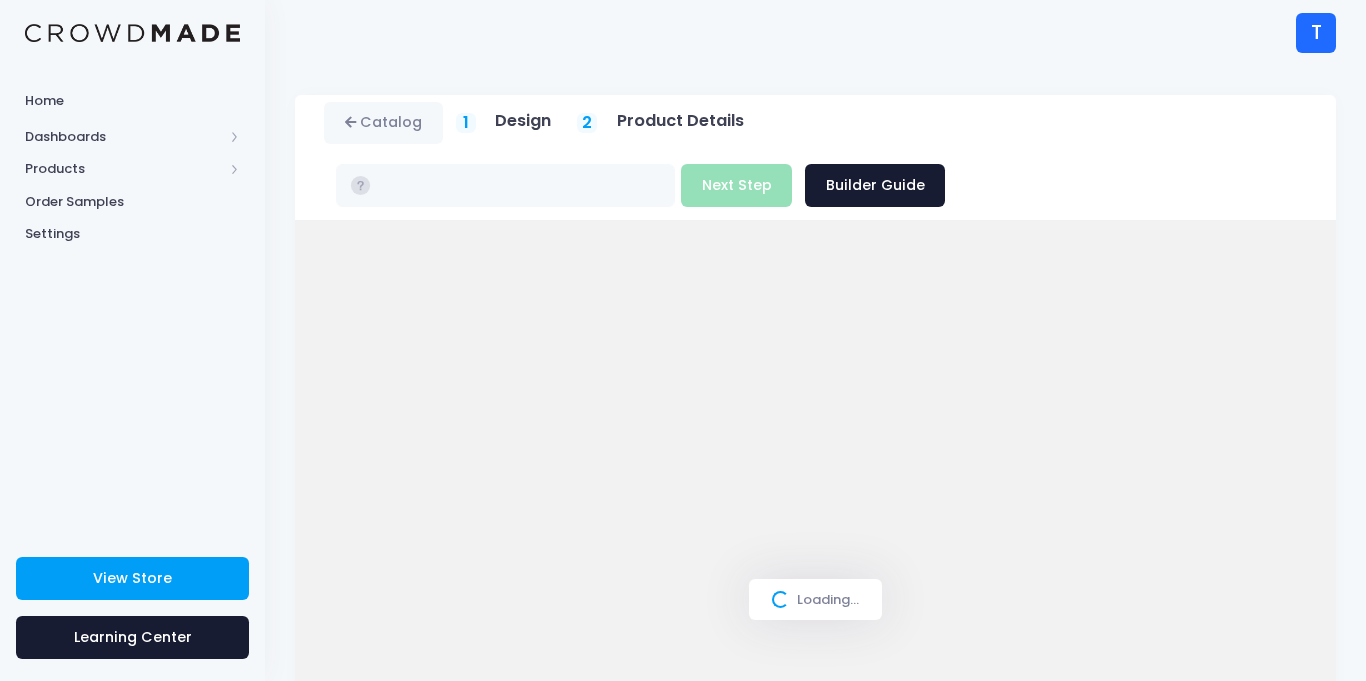scroll, scrollTop: 0, scrollLeft: 0, axis: both 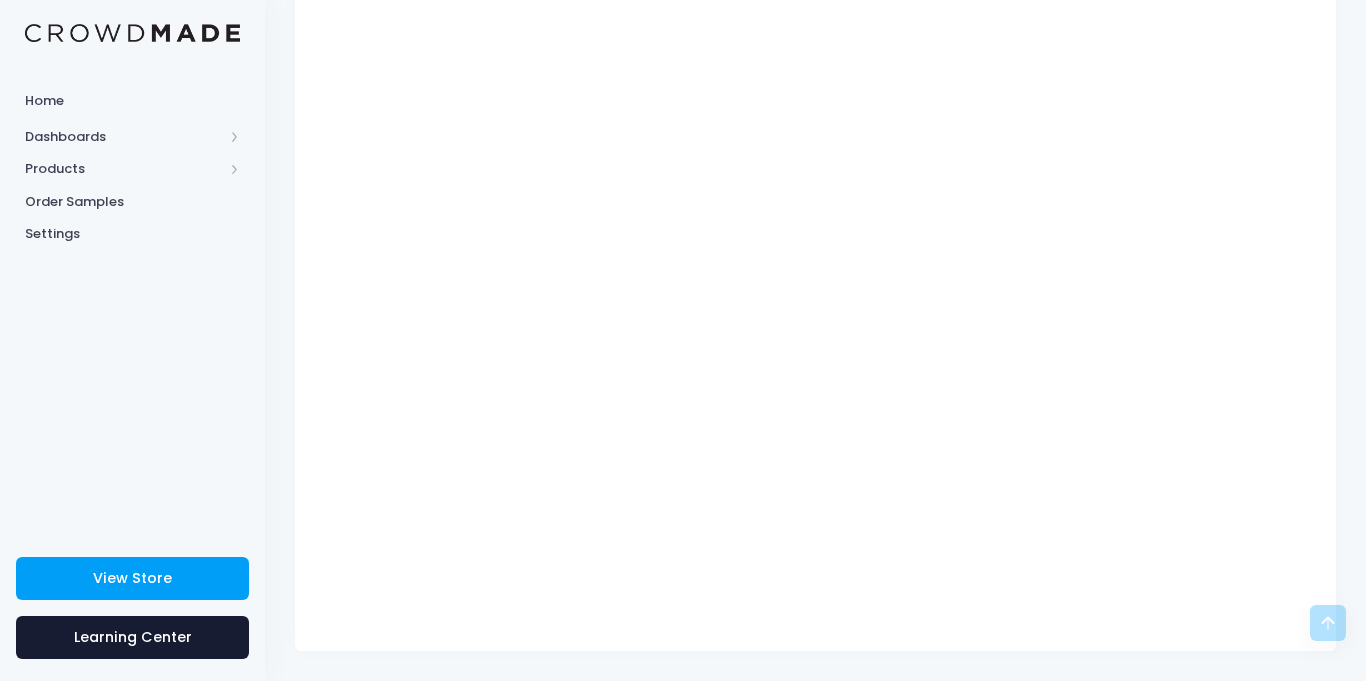 type on "$23.16 - $26.06" 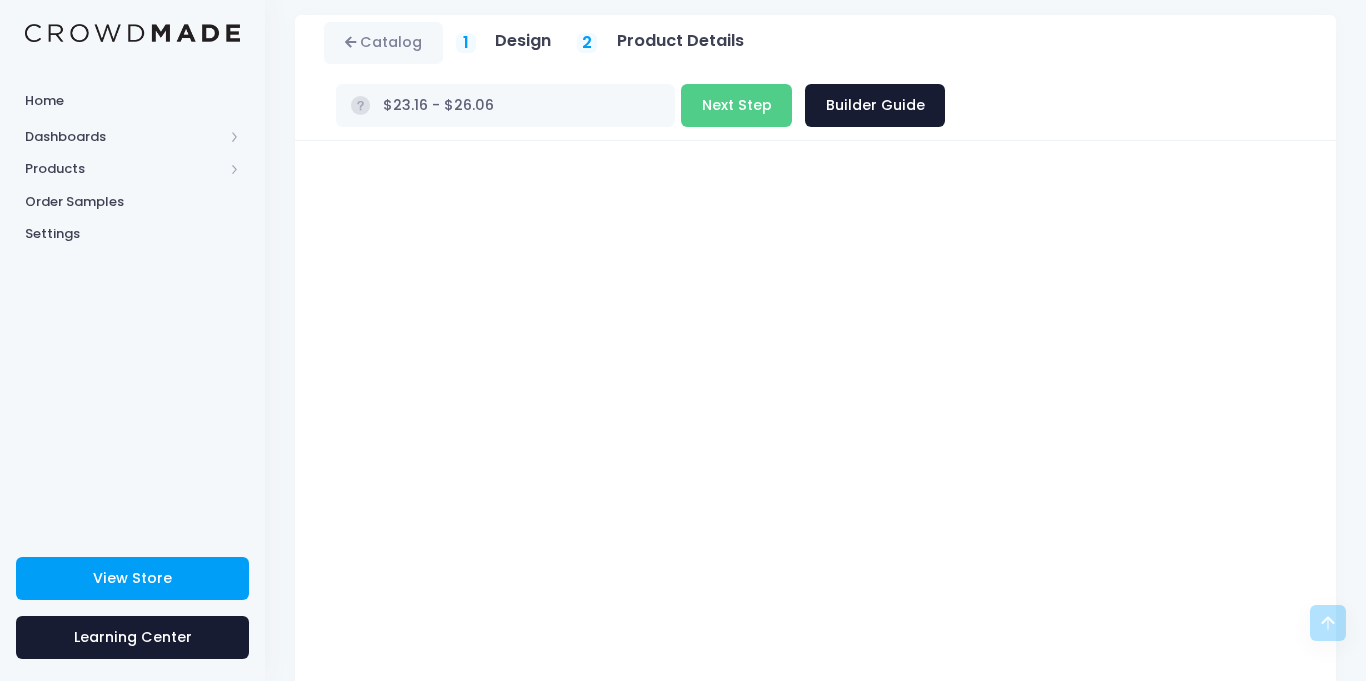 scroll, scrollTop: 37, scrollLeft: 0, axis: vertical 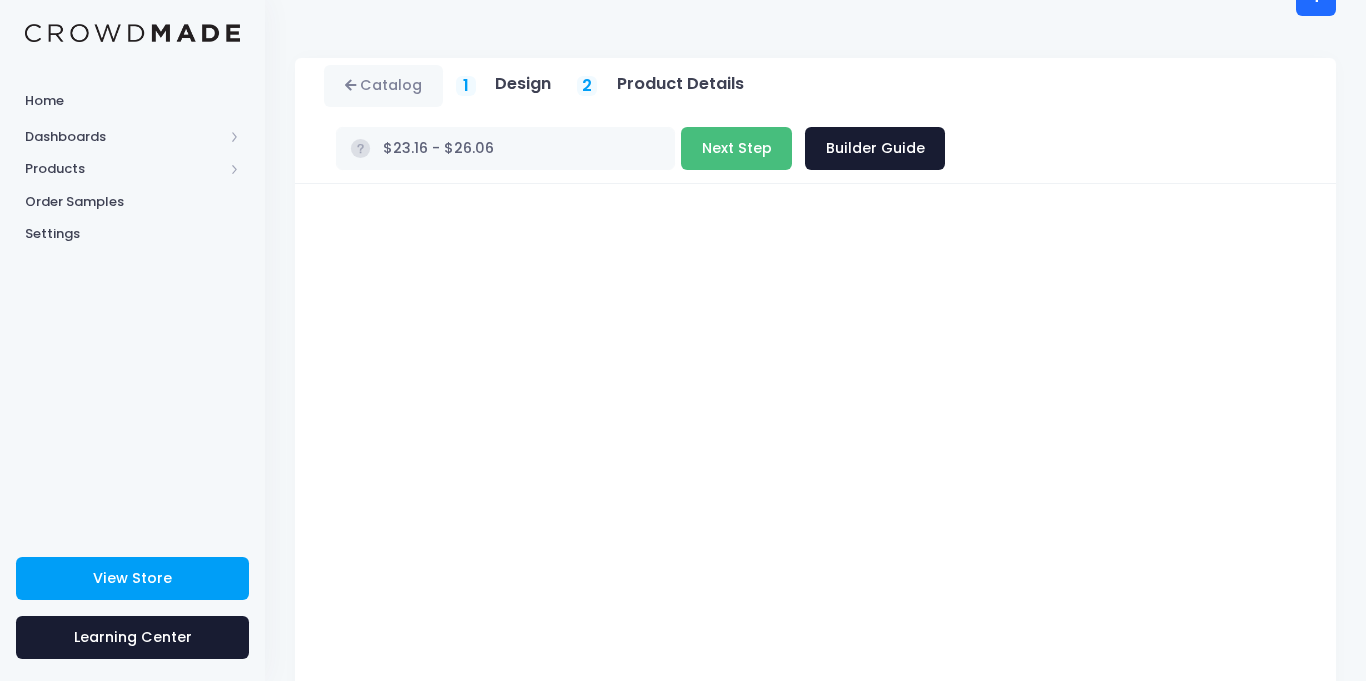 click on "Next Step" at bounding box center [736, 148] 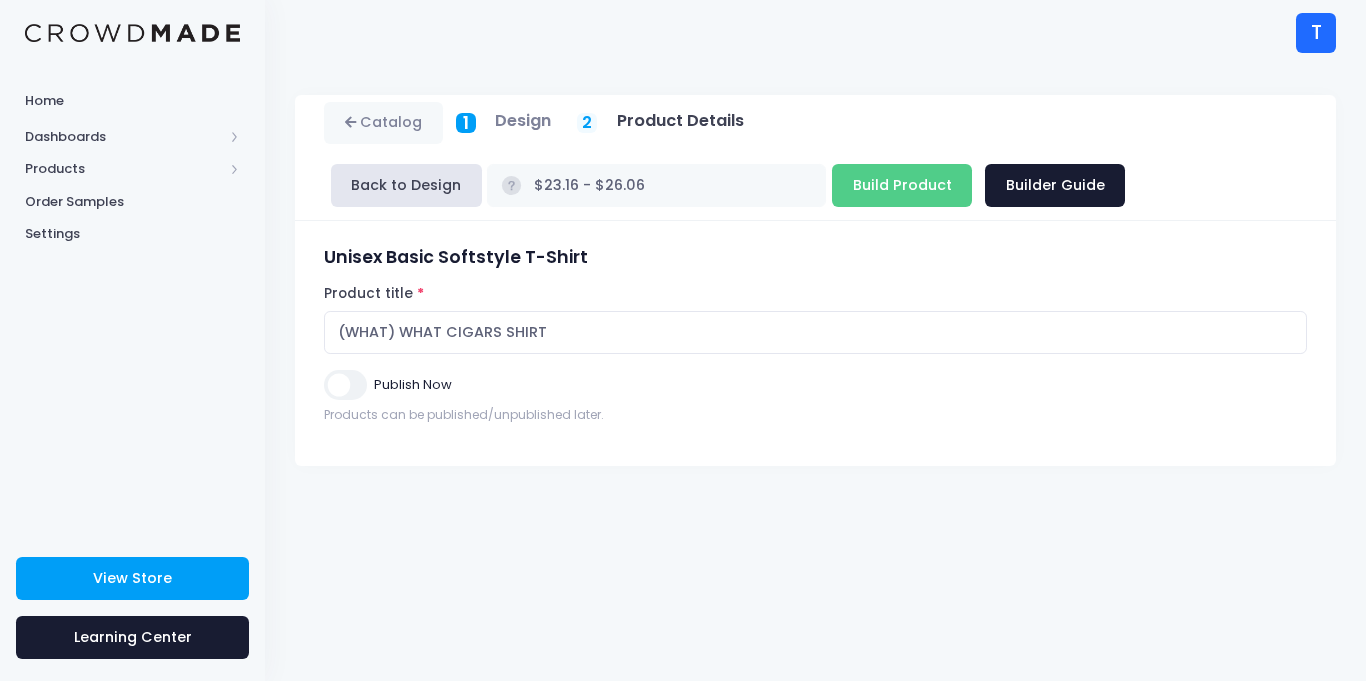 scroll, scrollTop: 0, scrollLeft: 0, axis: both 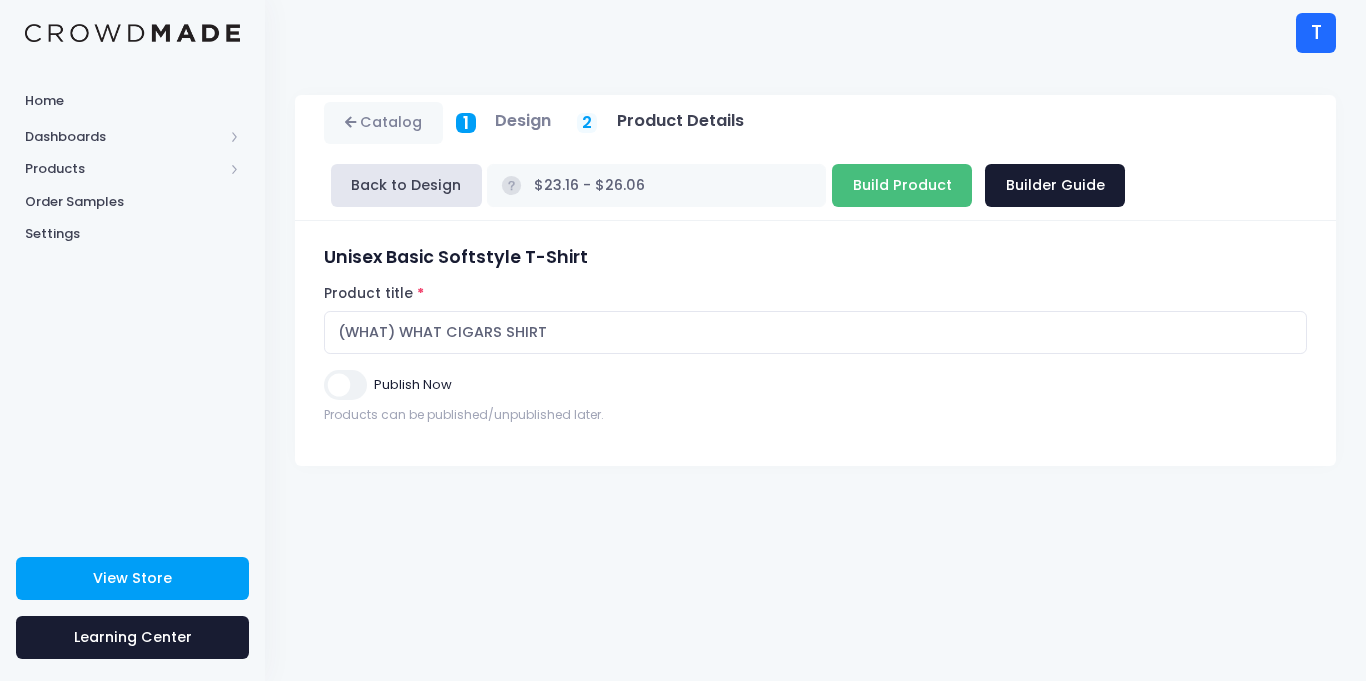 click on "Build Product" at bounding box center (902, 185) 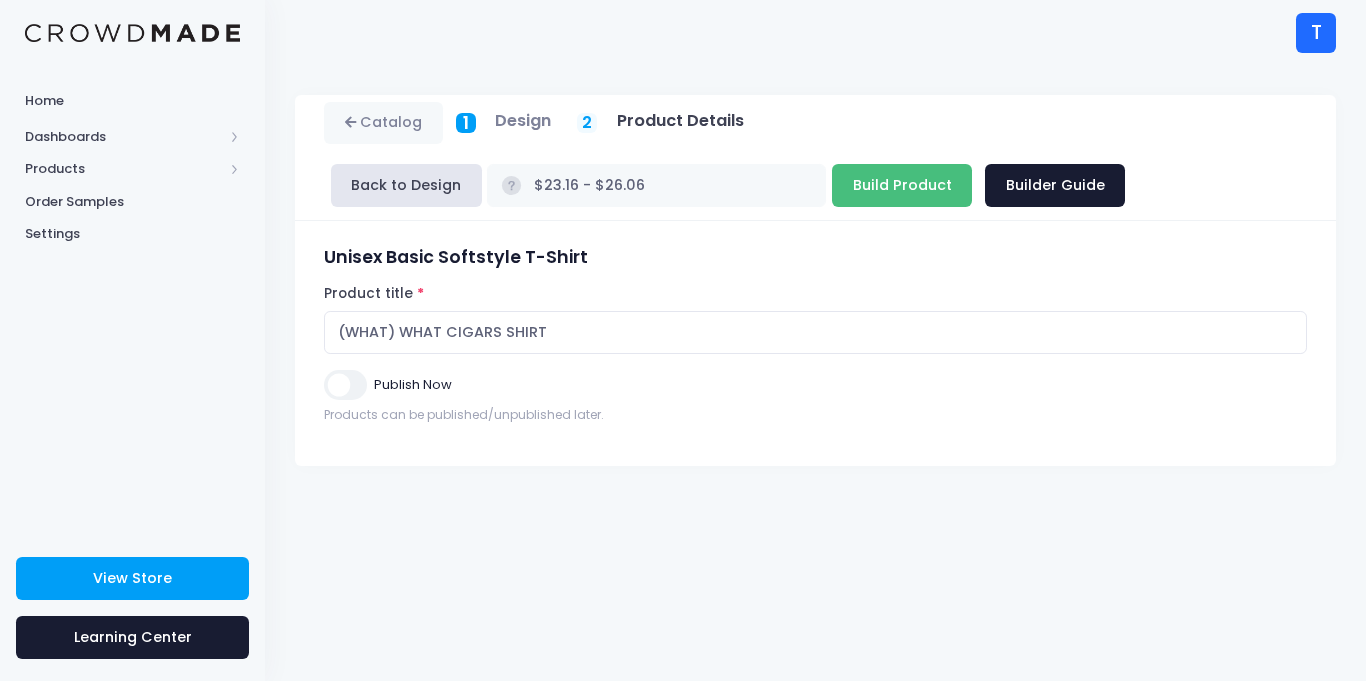 type on "Building product..." 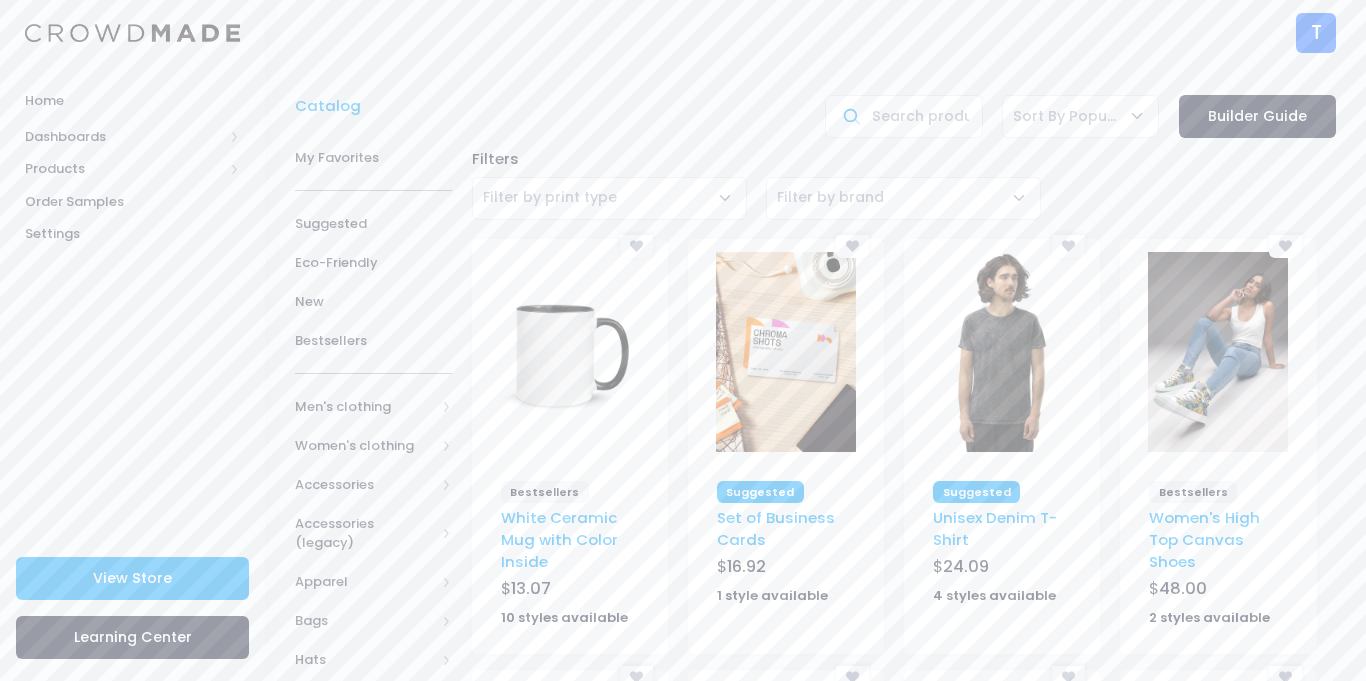 scroll, scrollTop: 0, scrollLeft: 0, axis: both 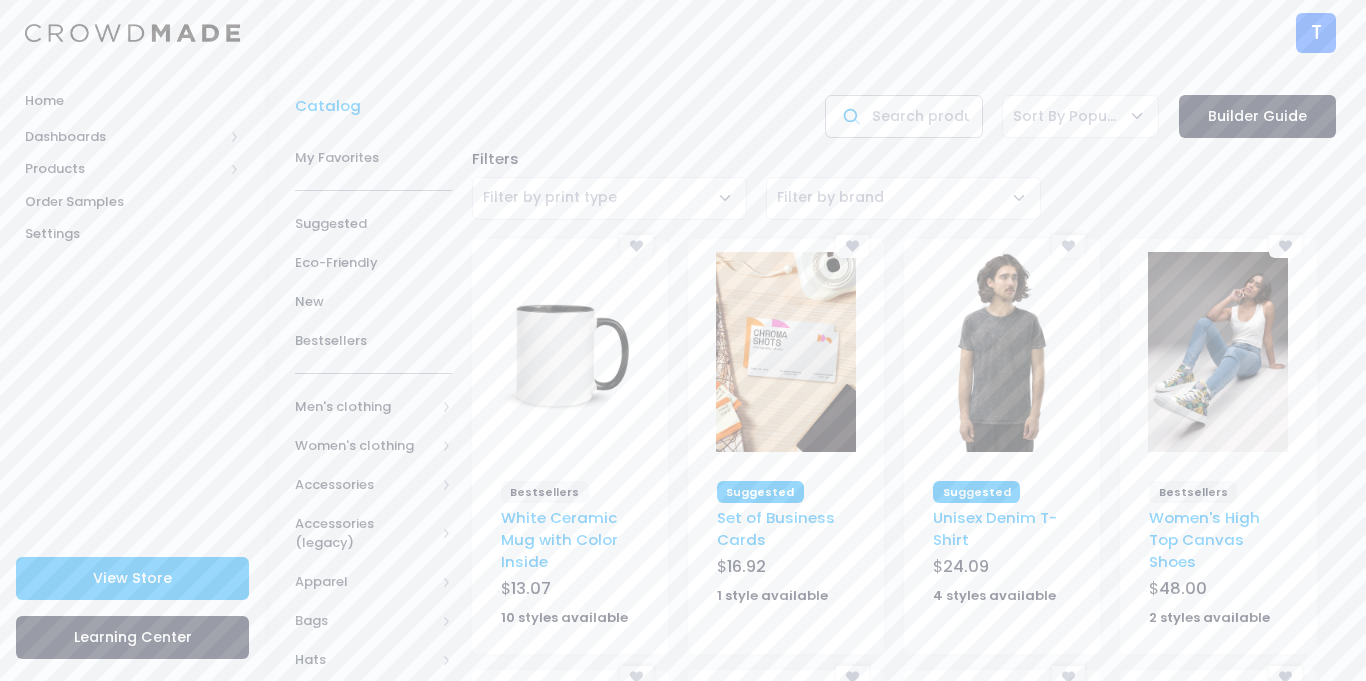 click at bounding box center (903, 116) 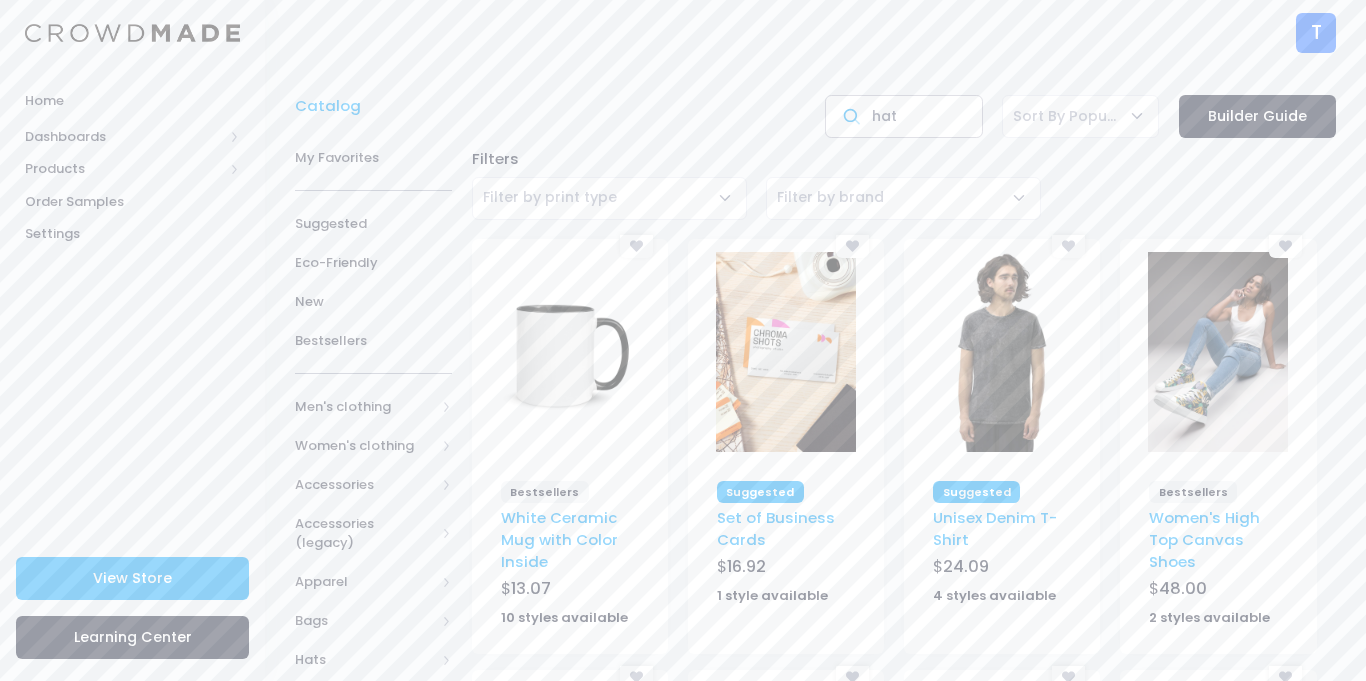type on "hat" 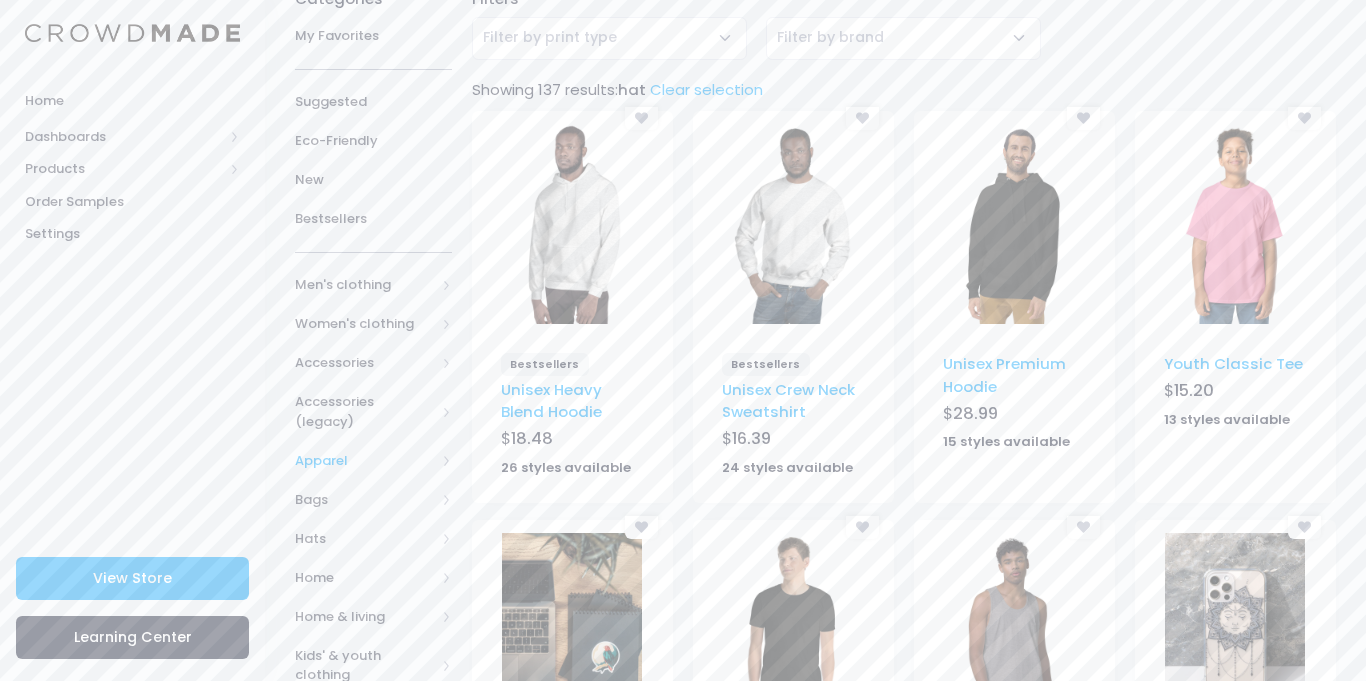 scroll, scrollTop: 152, scrollLeft: 0, axis: vertical 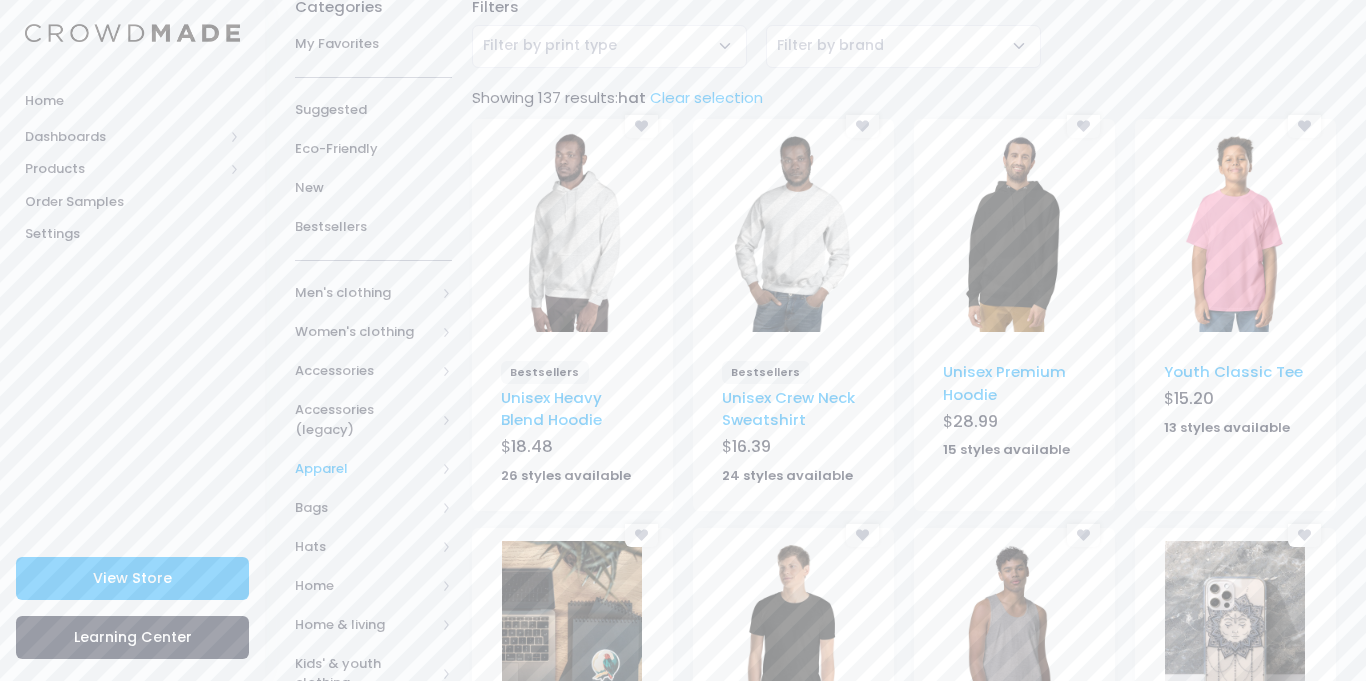 click on "Apparel" at bounding box center [365, 469] 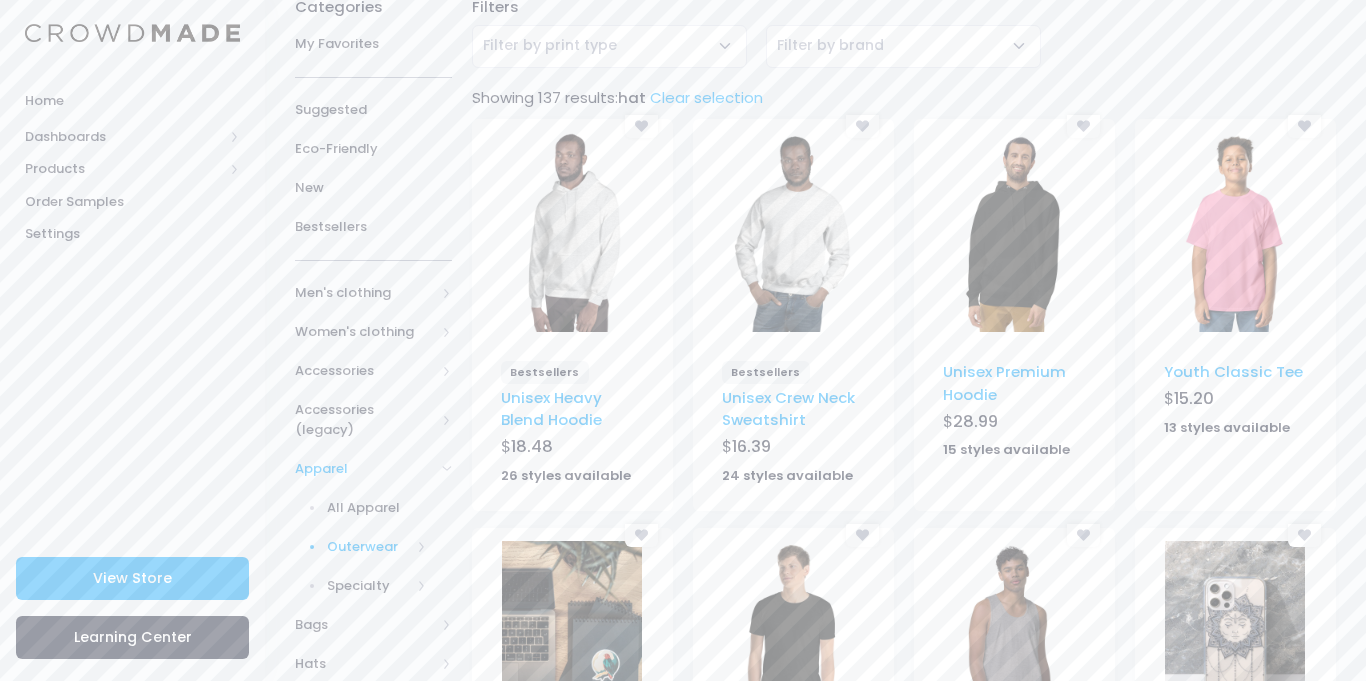 click on "Outerwear" at bounding box center (369, 547) 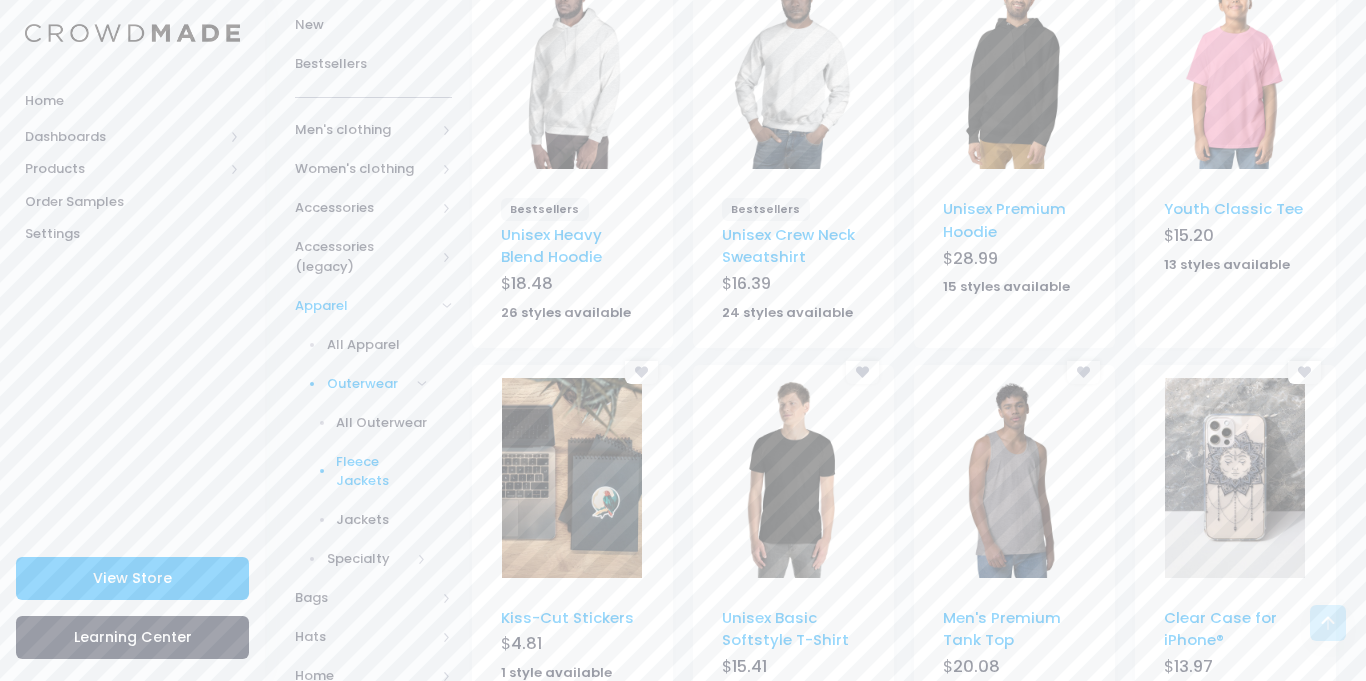 scroll, scrollTop: 327, scrollLeft: 0, axis: vertical 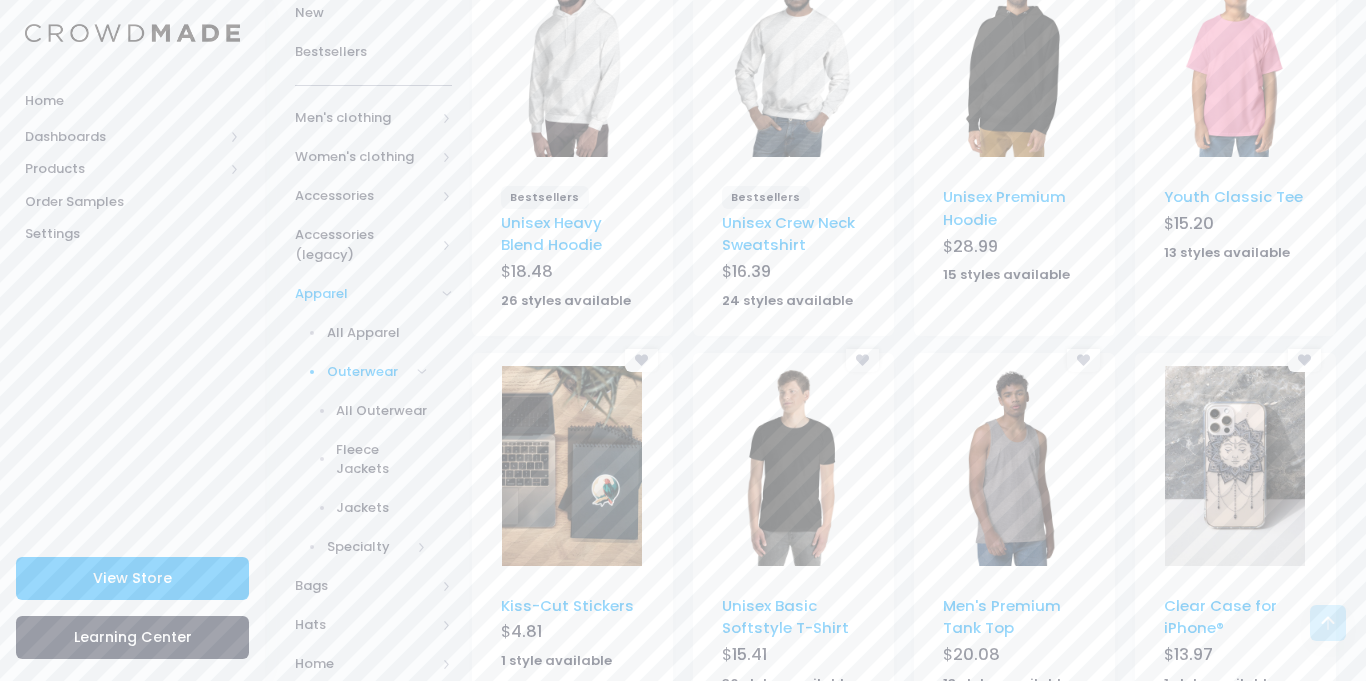 click on "Outerwear" at bounding box center [369, 372] 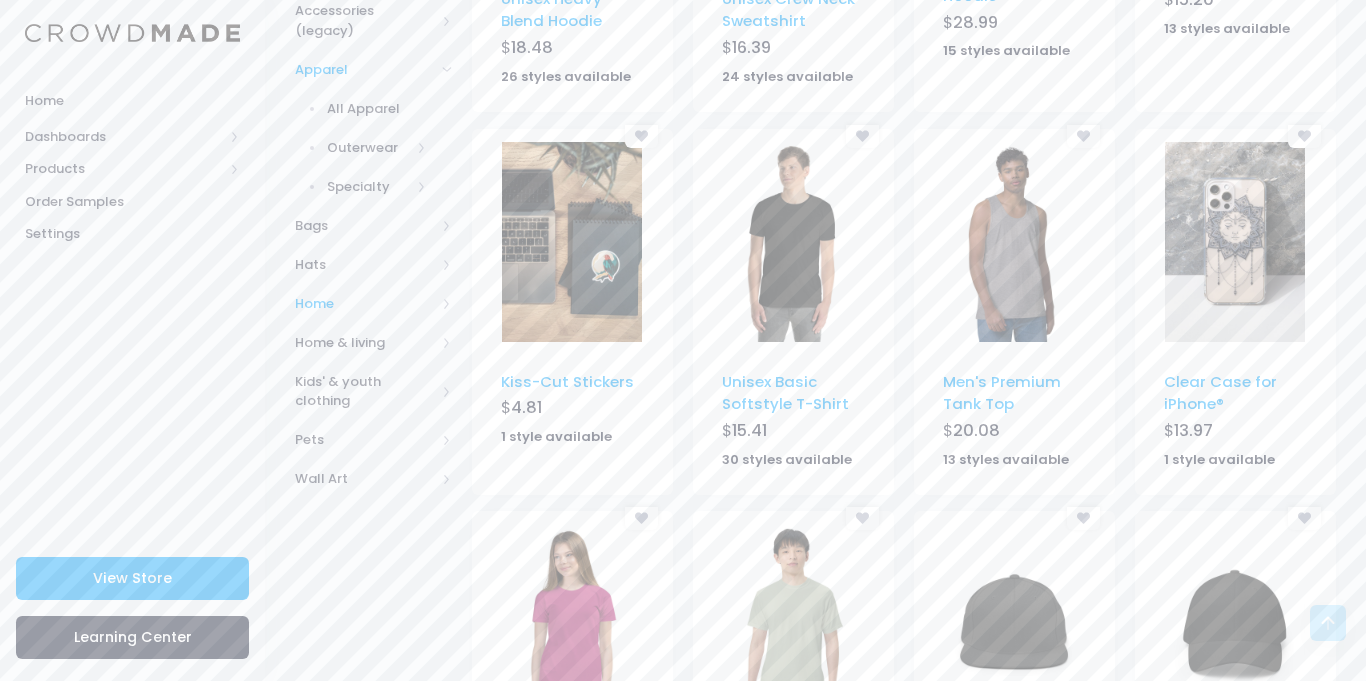 scroll, scrollTop: 552, scrollLeft: 0, axis: vertical 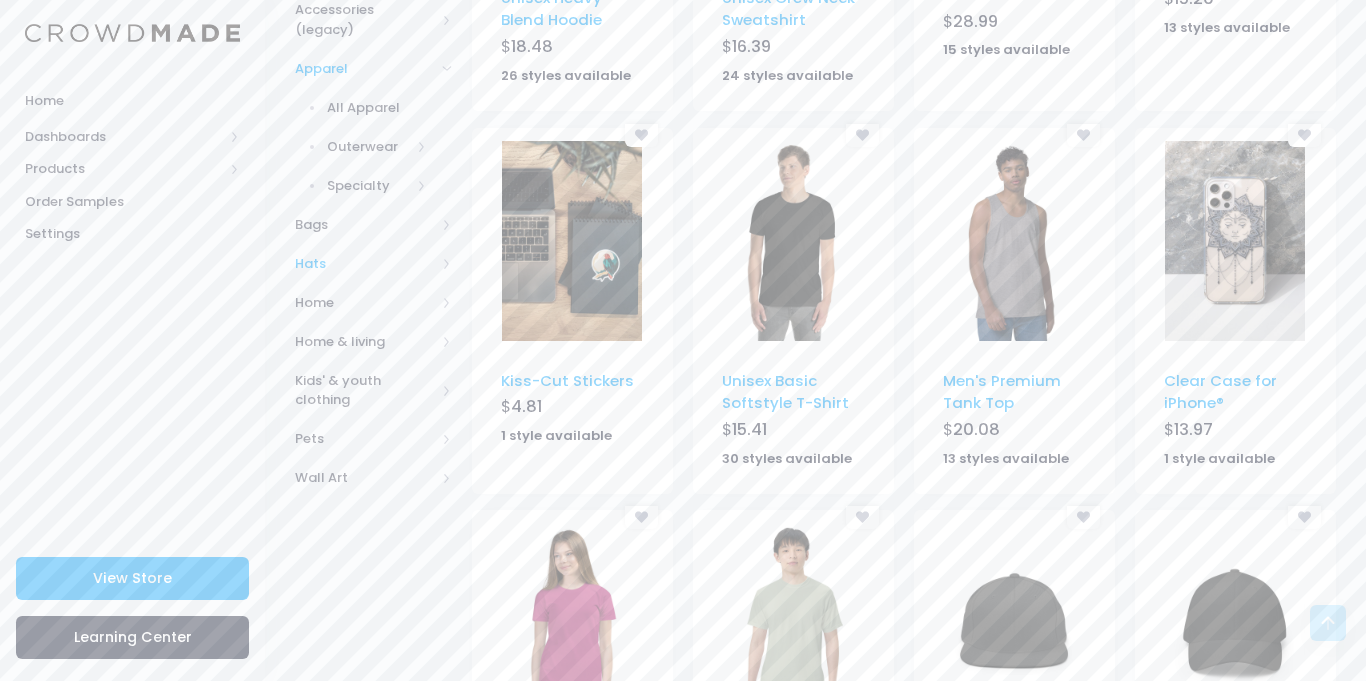 click on "Hats" at bounding box center (373, 263) 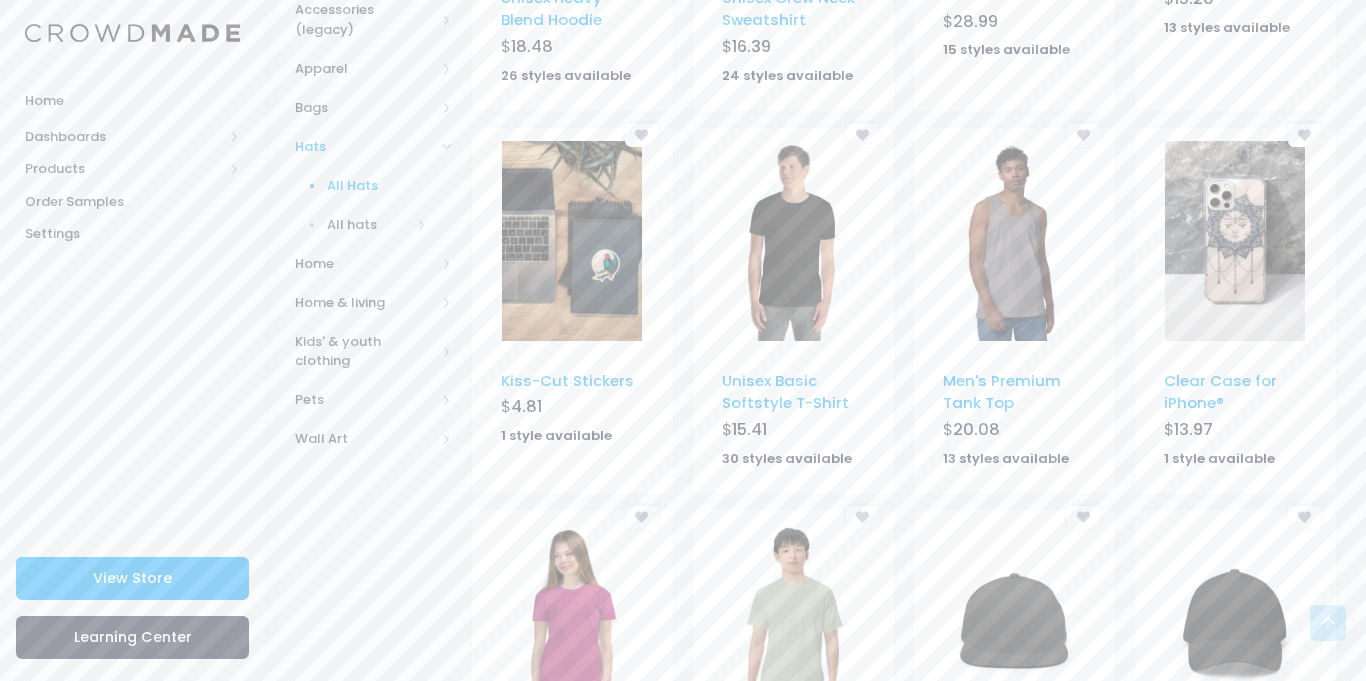 click on "All Hats" at bounding box center (360, 185) 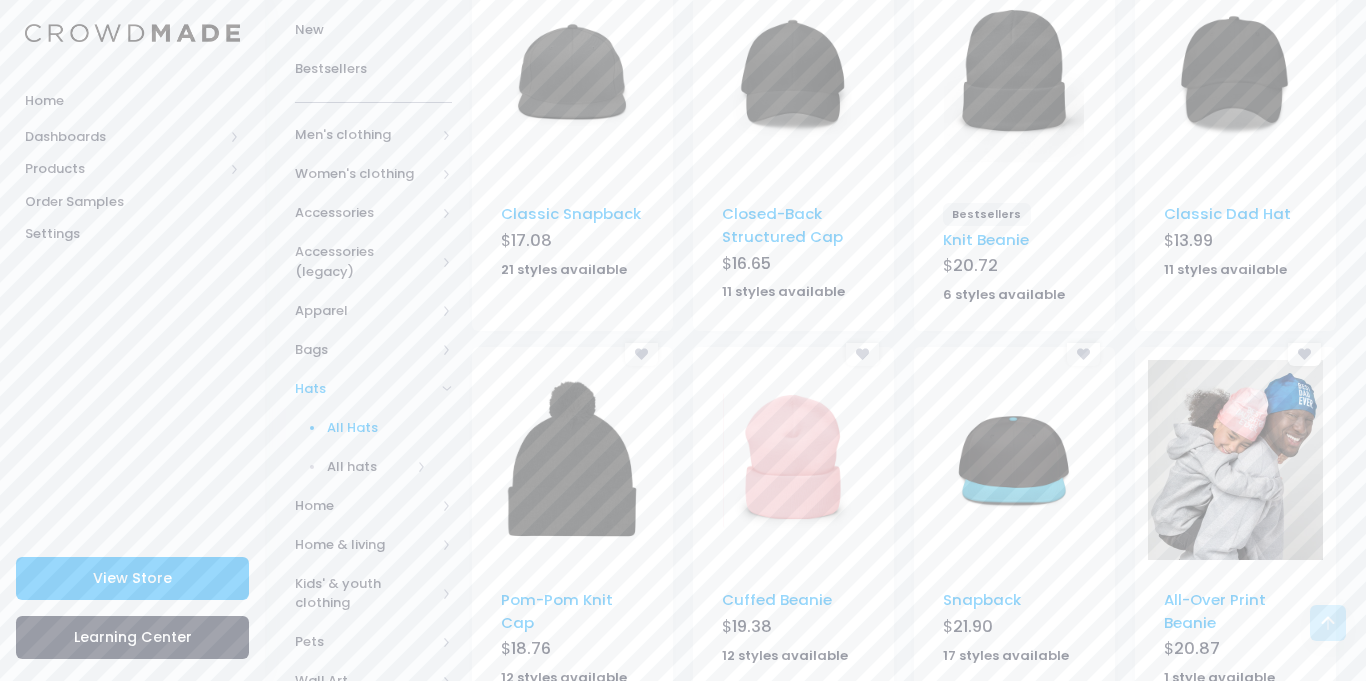 scroll, scrollTop: 318, scrollLeft: 0, axis: vertical 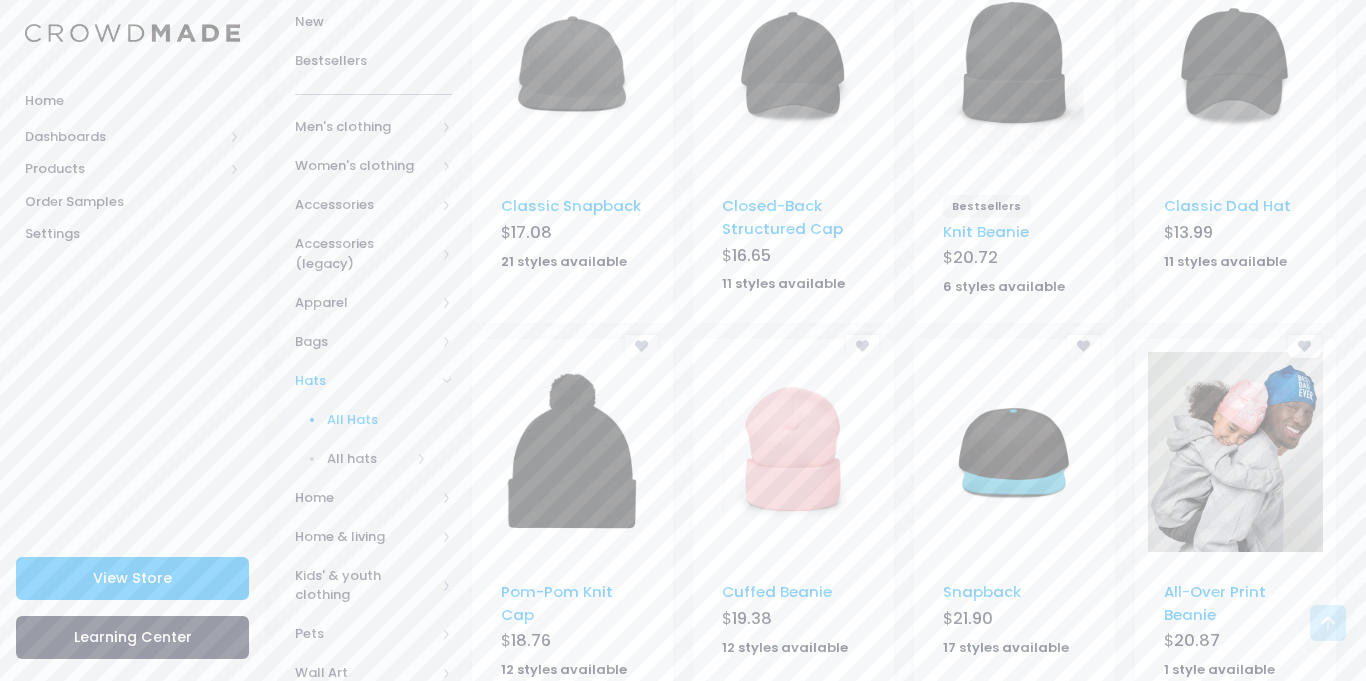 click at bounding box center (572, 66) 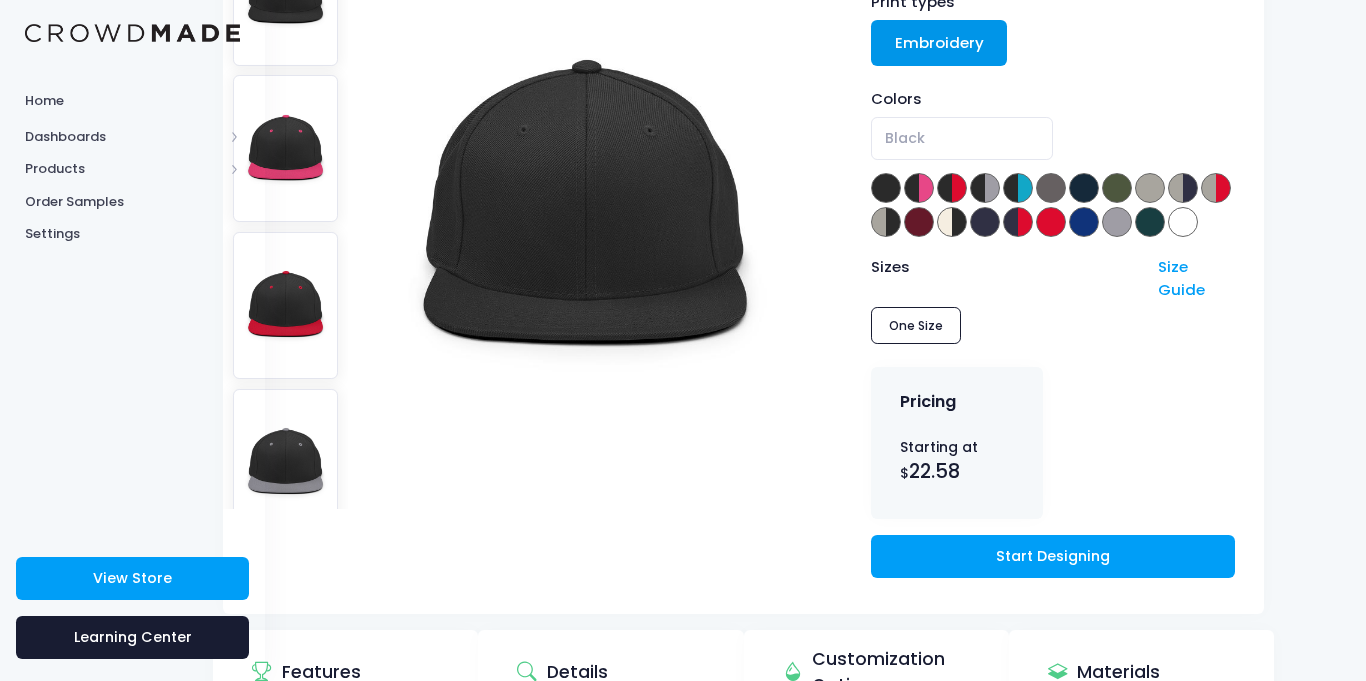 scroll, scrollTop: 285, scrollLeft: 77, axis: both 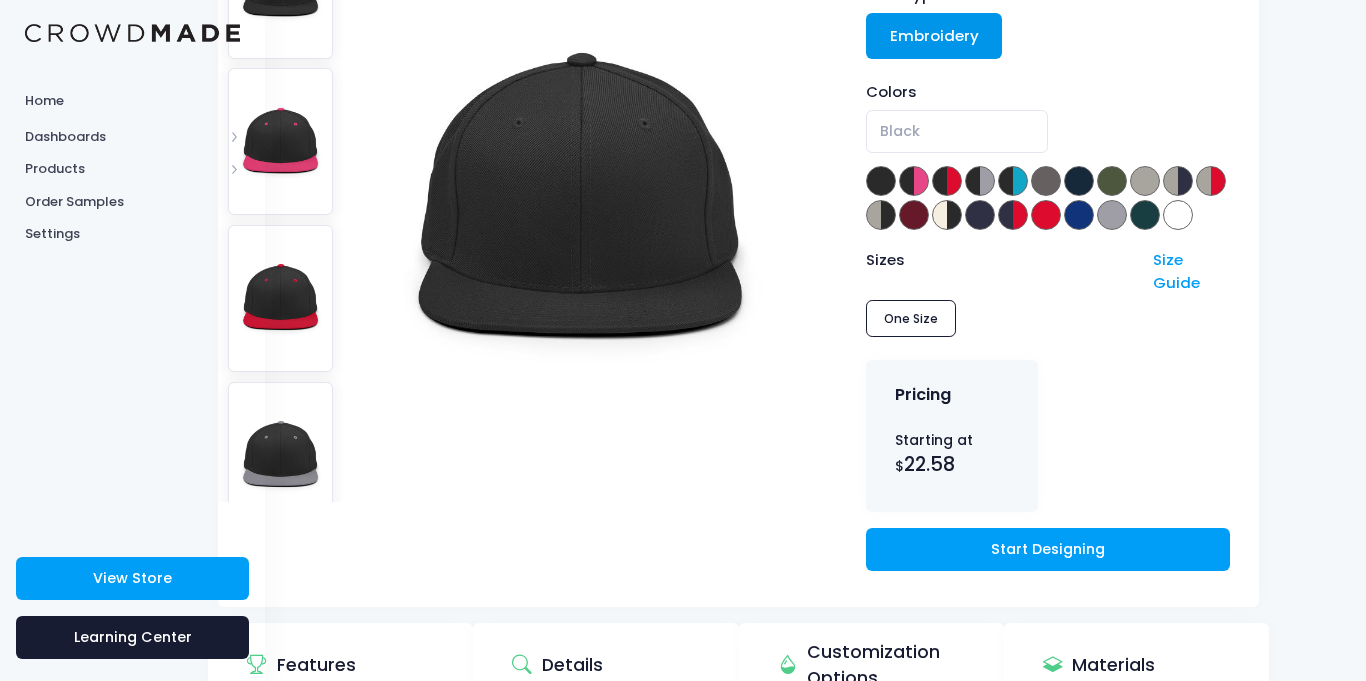 click at bounding box center (132, 32) 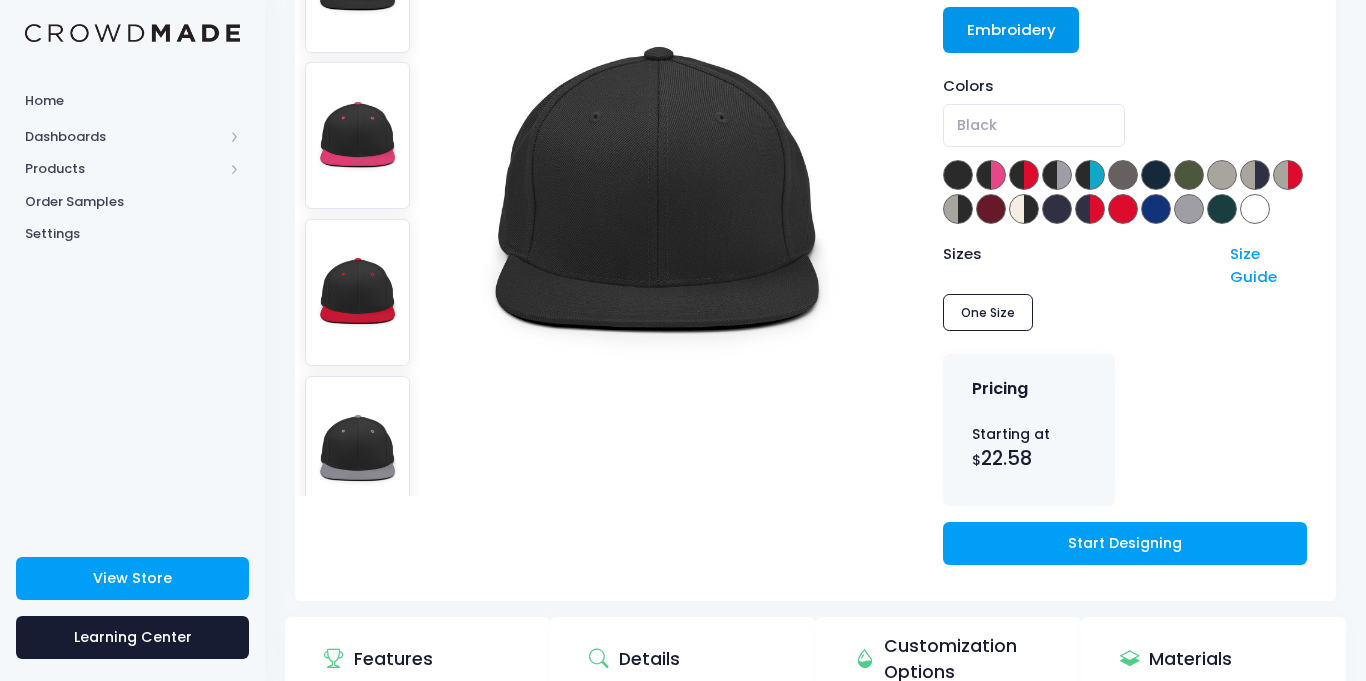 scroll, scrollTop: 292, scrollLeft: 0, axis: vertical 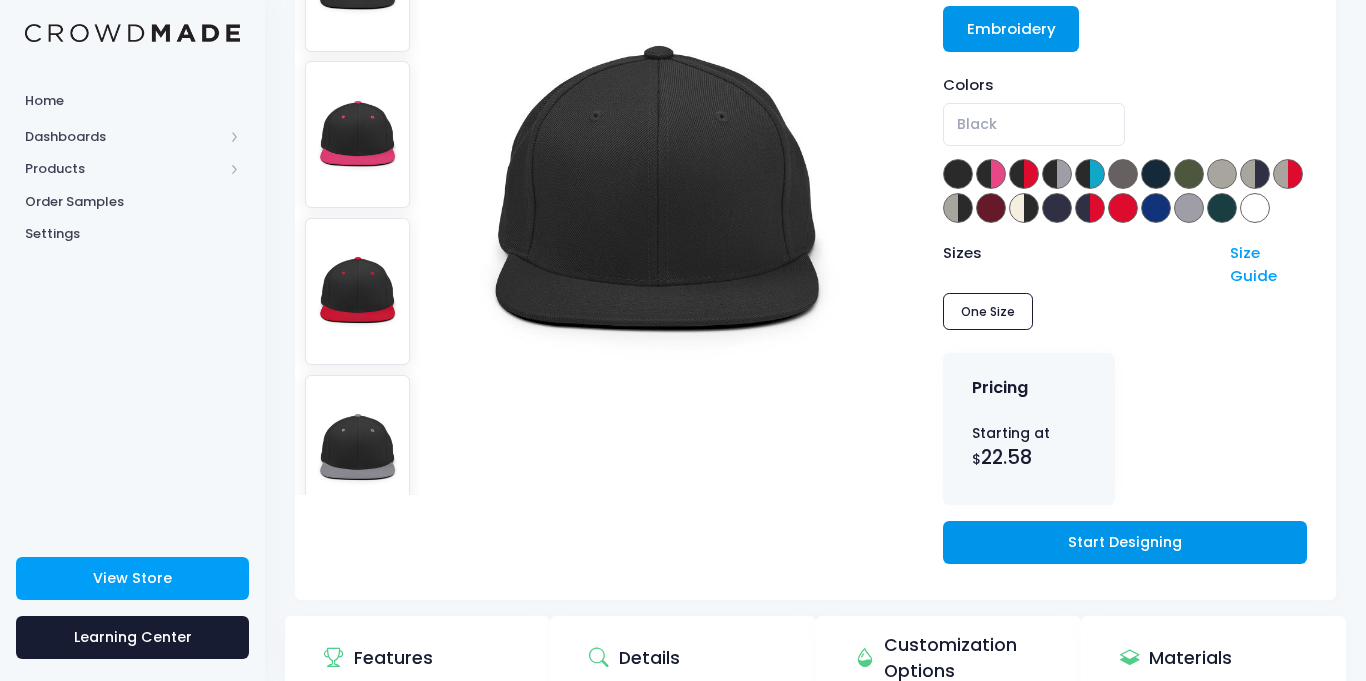 click on "Start Designing" at bounding box center [1125, 542] 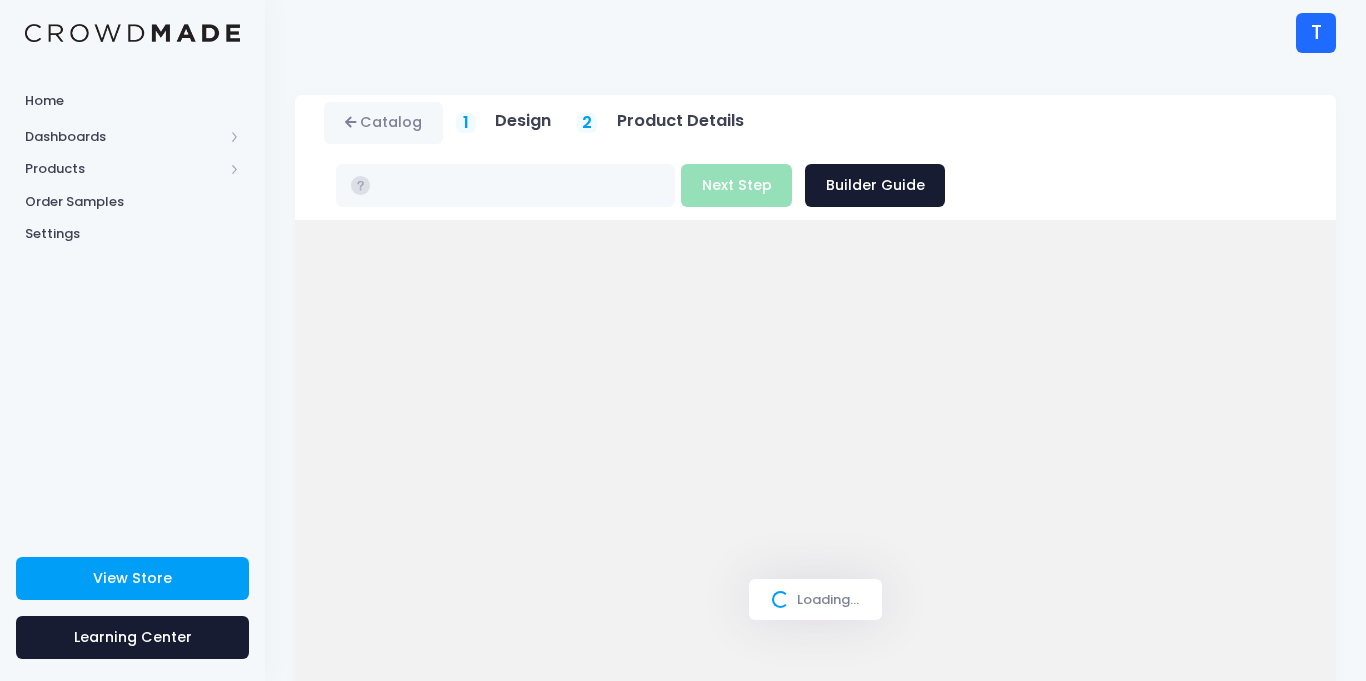 scroll, scrollTop: 0, scrollLeft: 0, axis: both 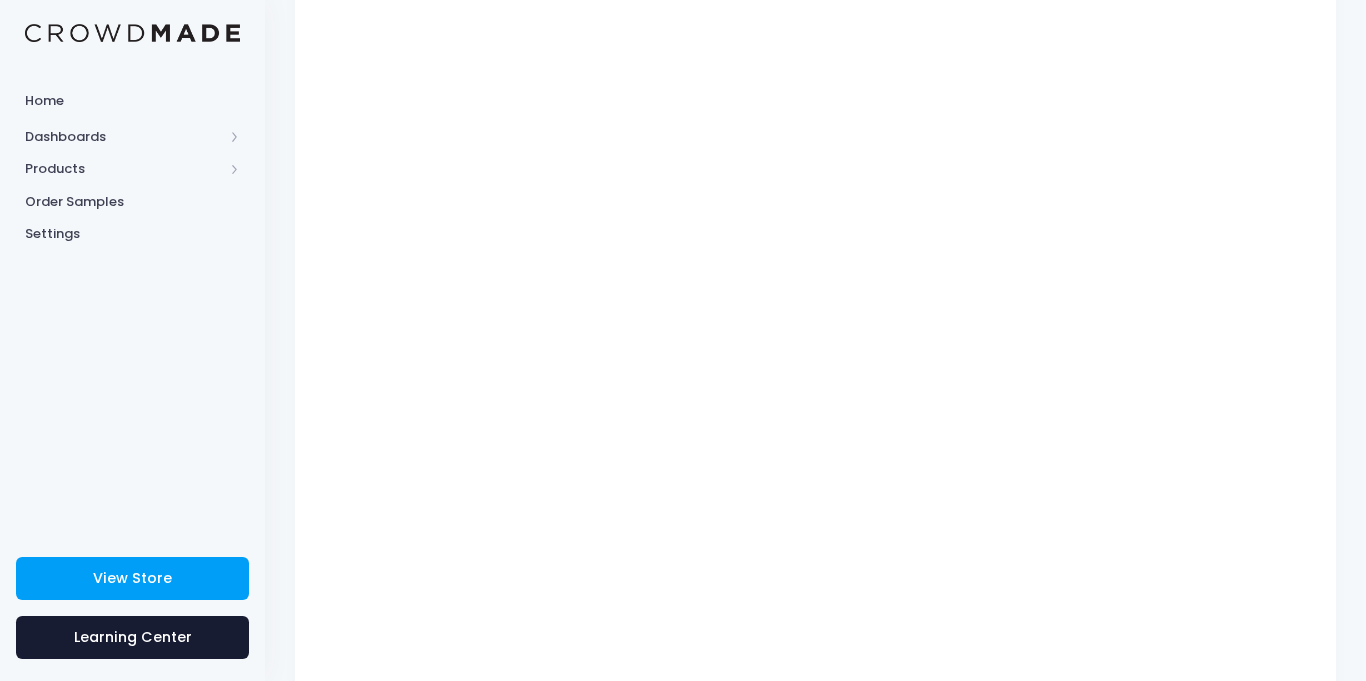 type on "$26.08" 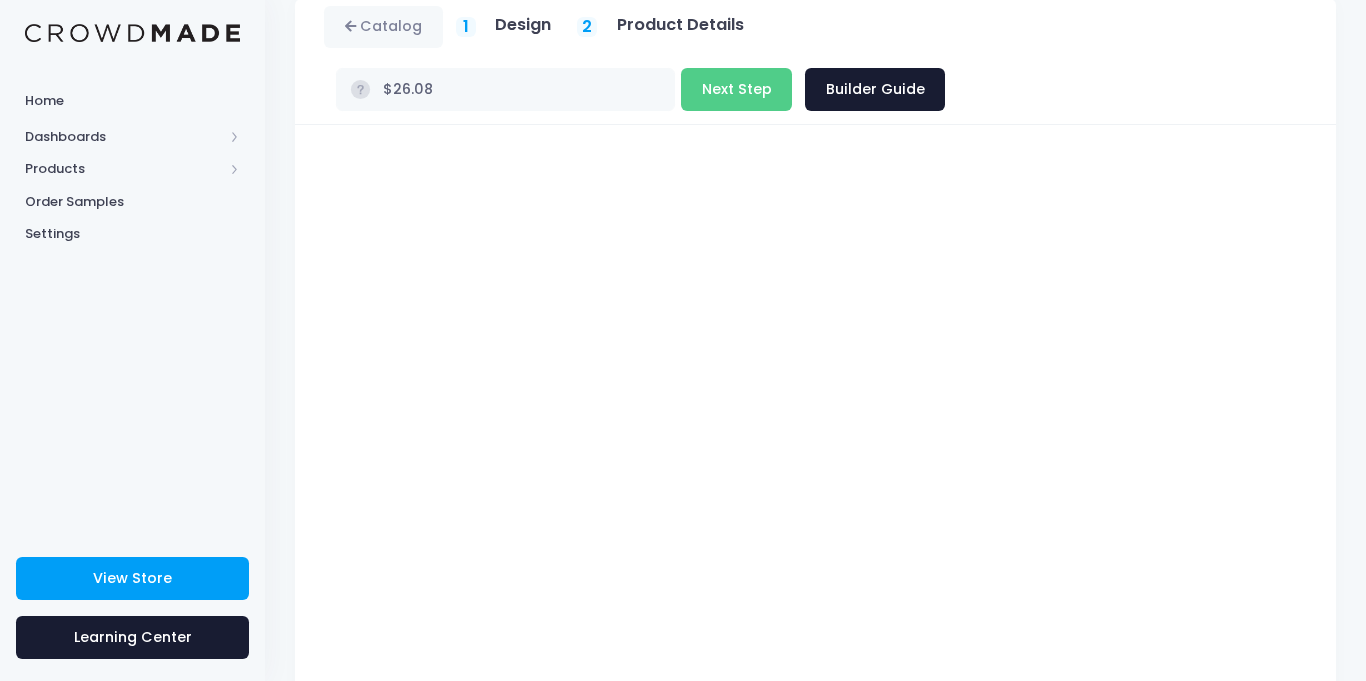 scroll, scrollTop: 83, scrollLeft: 0, axis: vertical 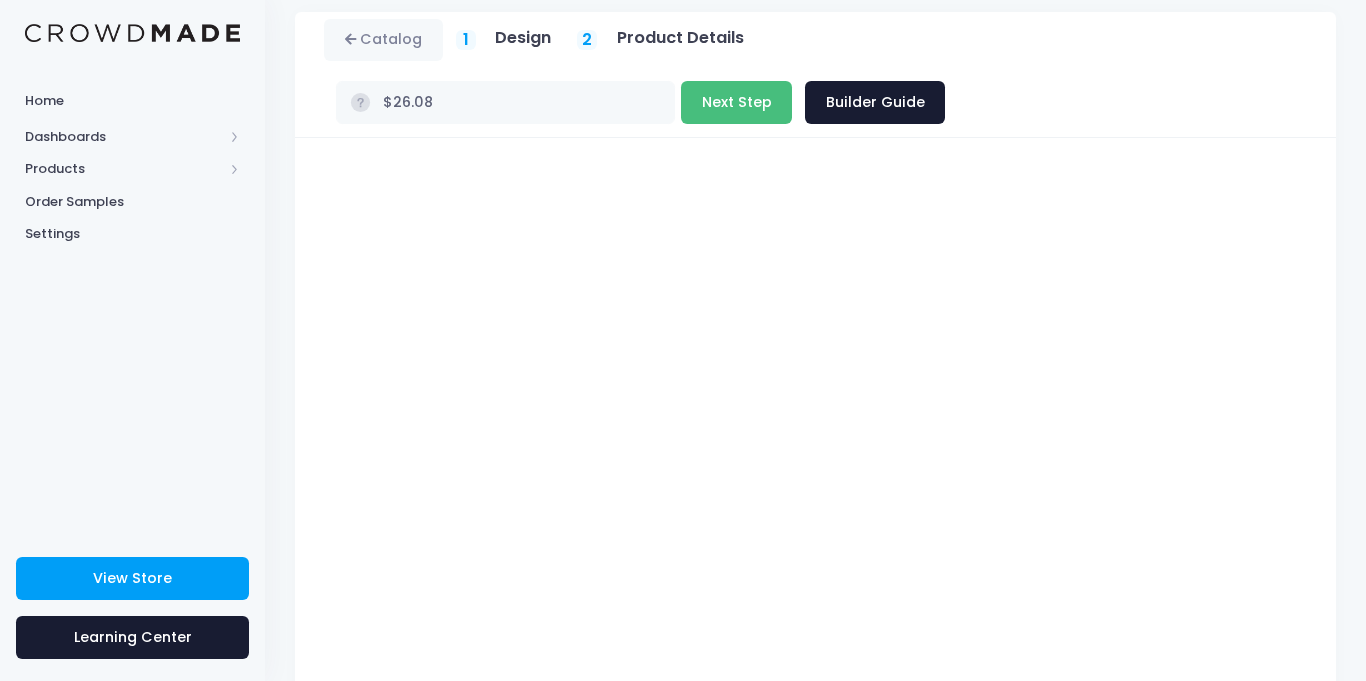 click on "Next Step" at bounding box center (736, 102) 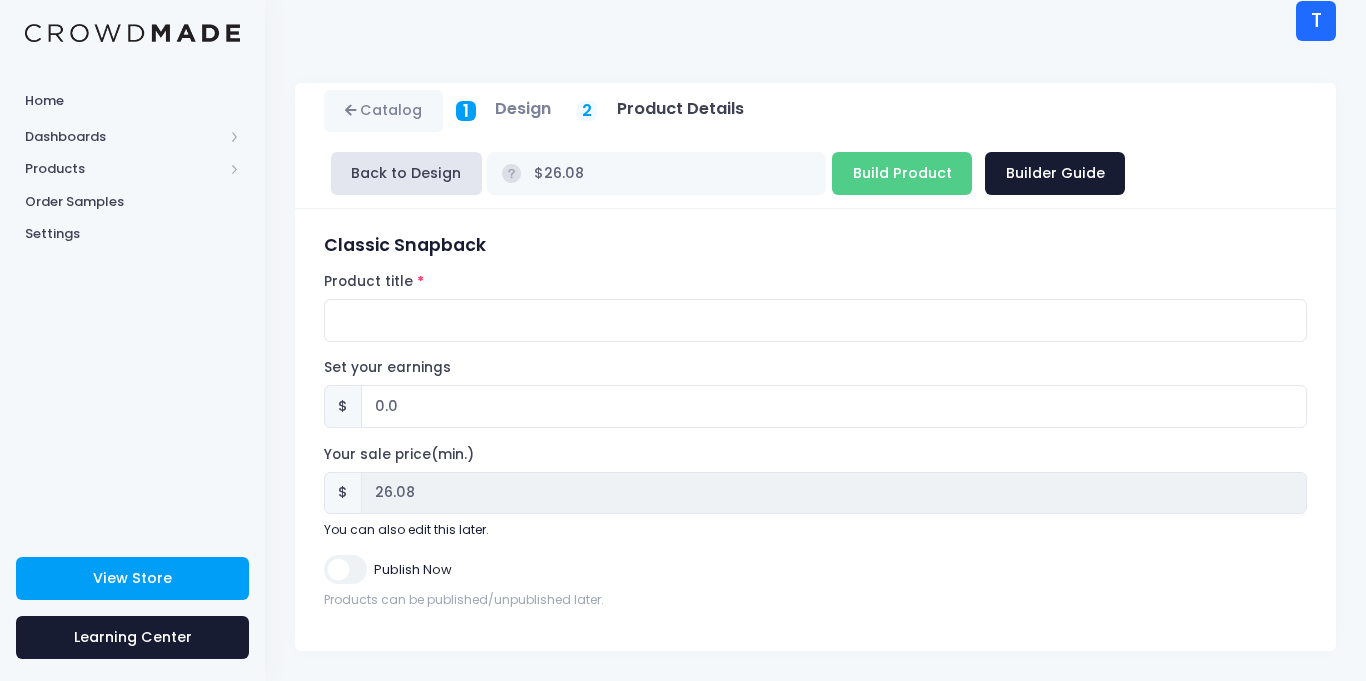 scroll, scrollTop: 12, scrollLeft: 0, axis: vertical 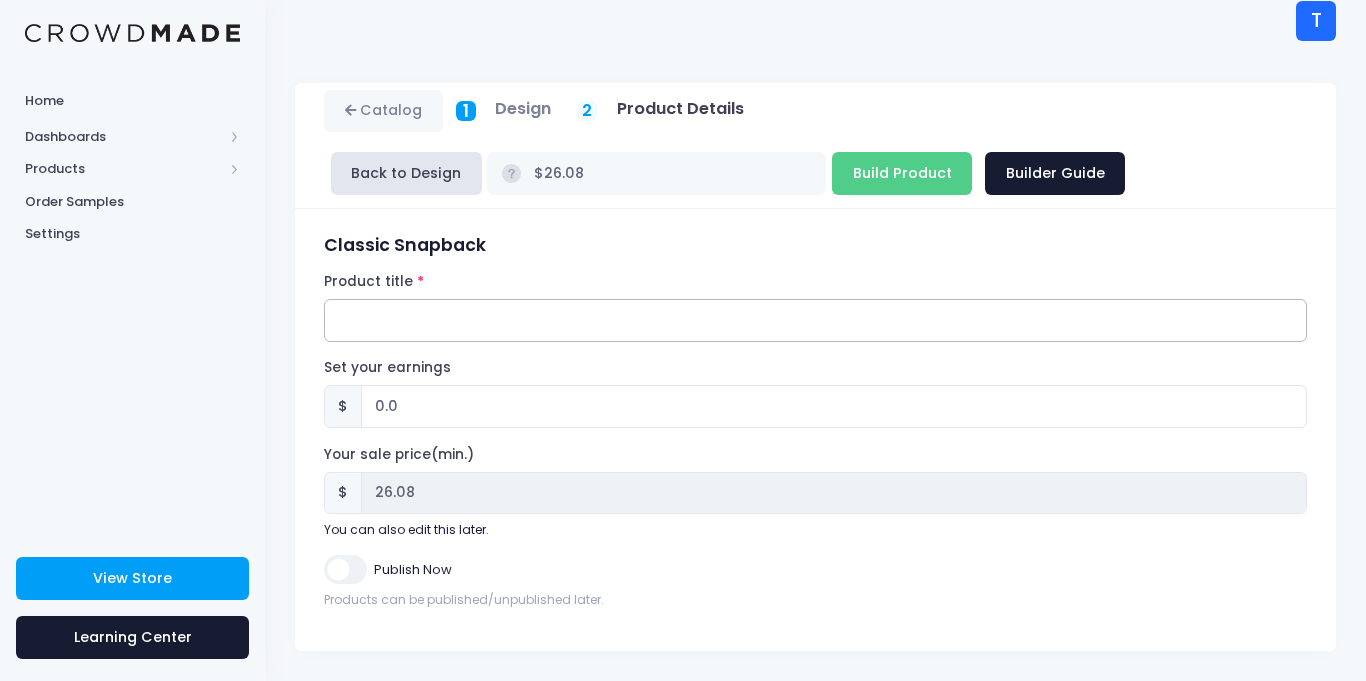 click on "Product title" at bounding box center [815, 320] 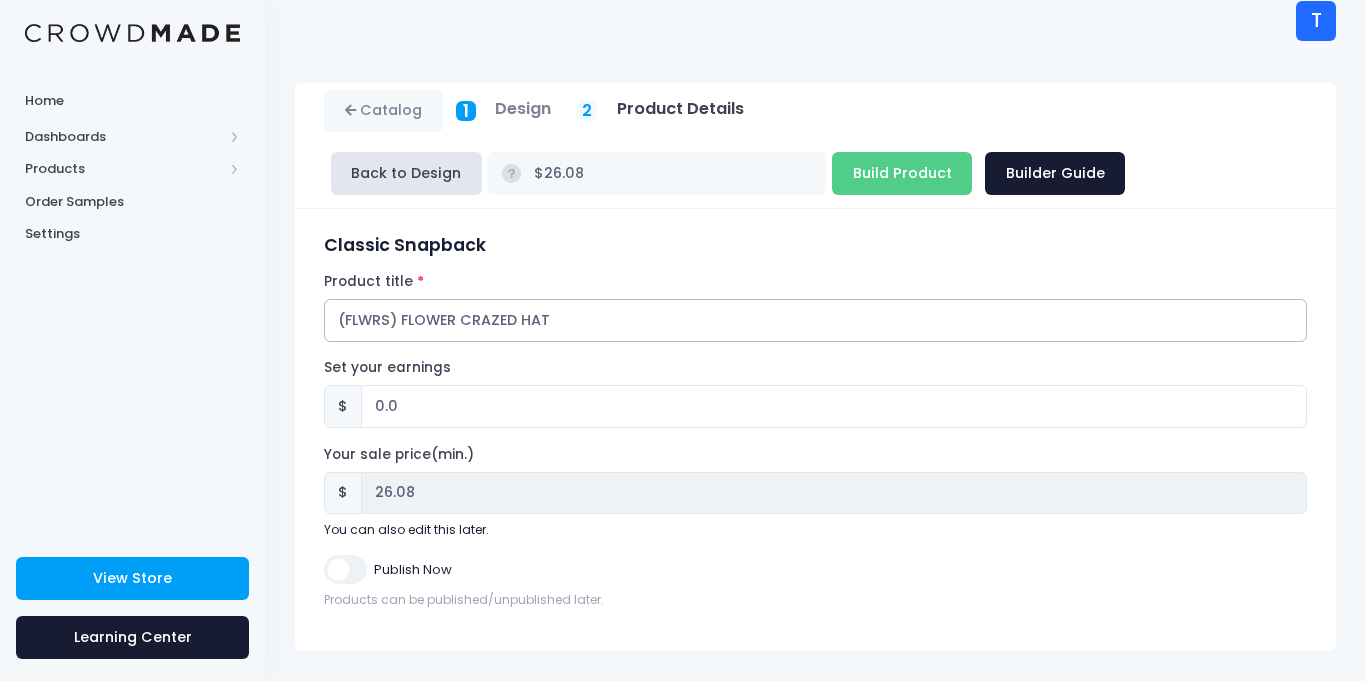 type on "(FLWRS) FLOWER CRAZED HAT" 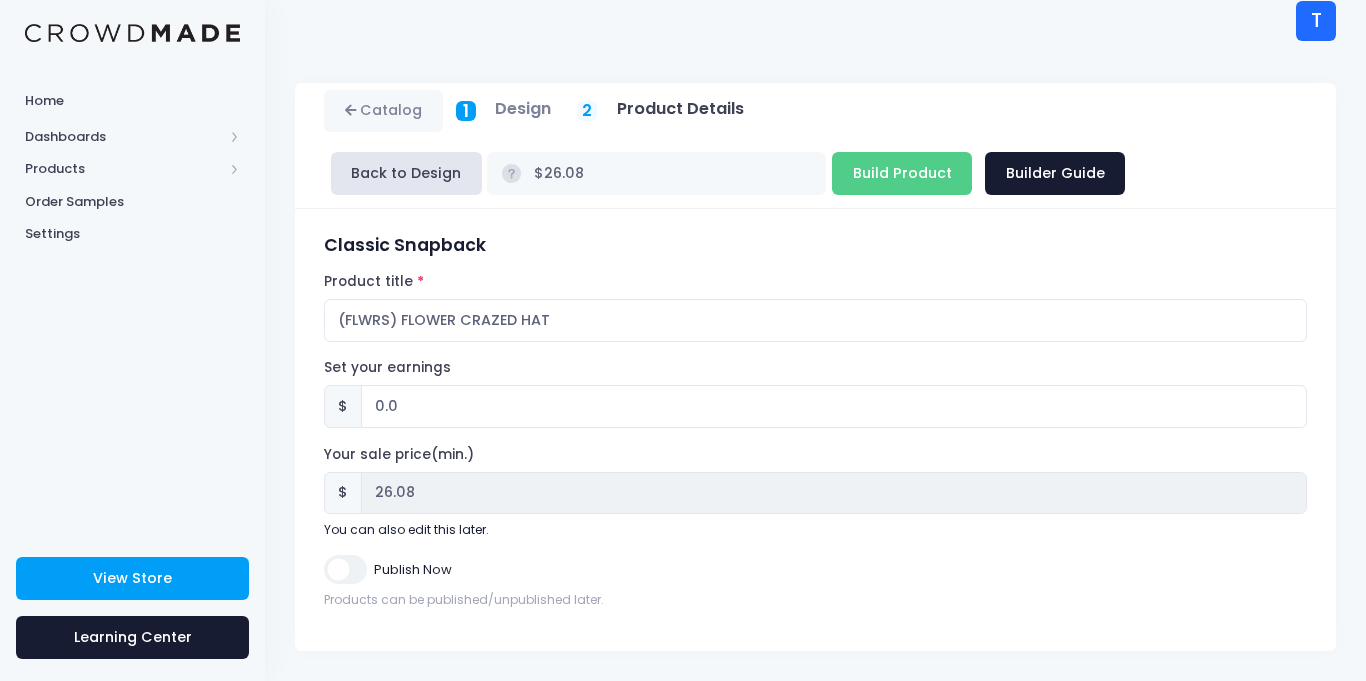 click on "Product title
(FLWRS) FLOWER CRAZED HAT" at bounding box center (815, 307) 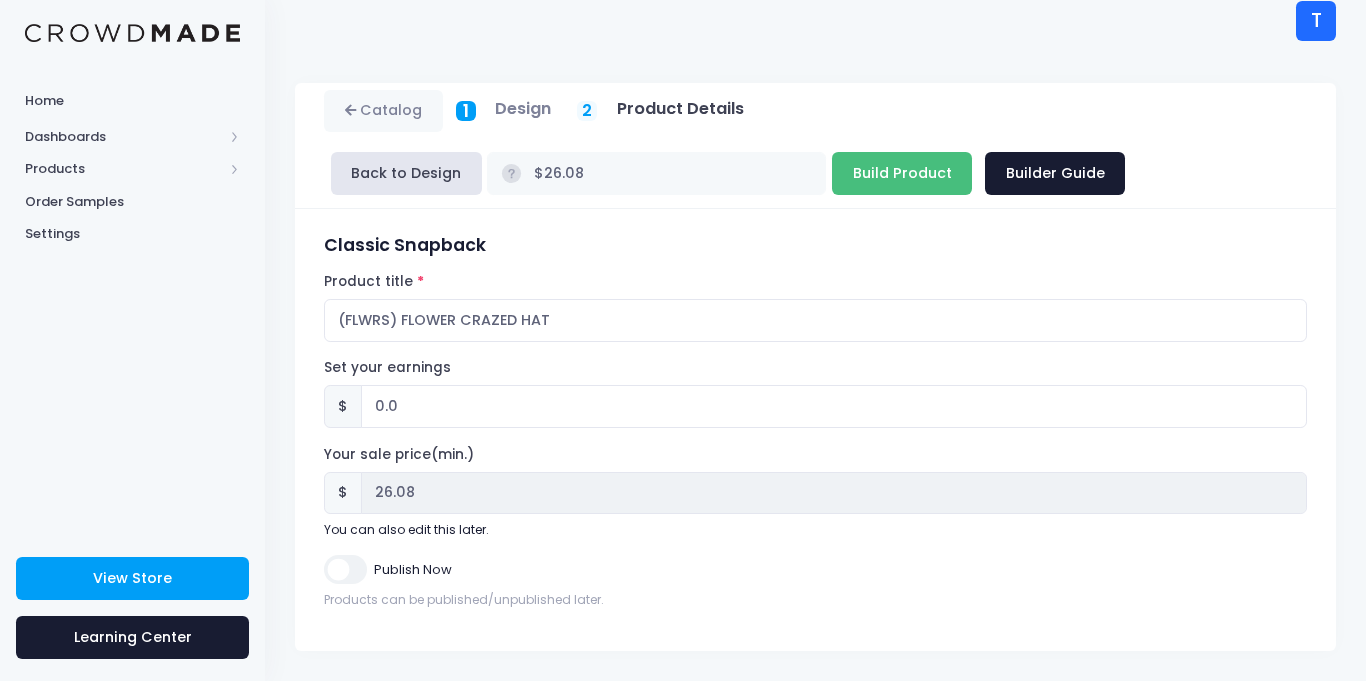 click on "Build Product" at bounding box center (902, 173) 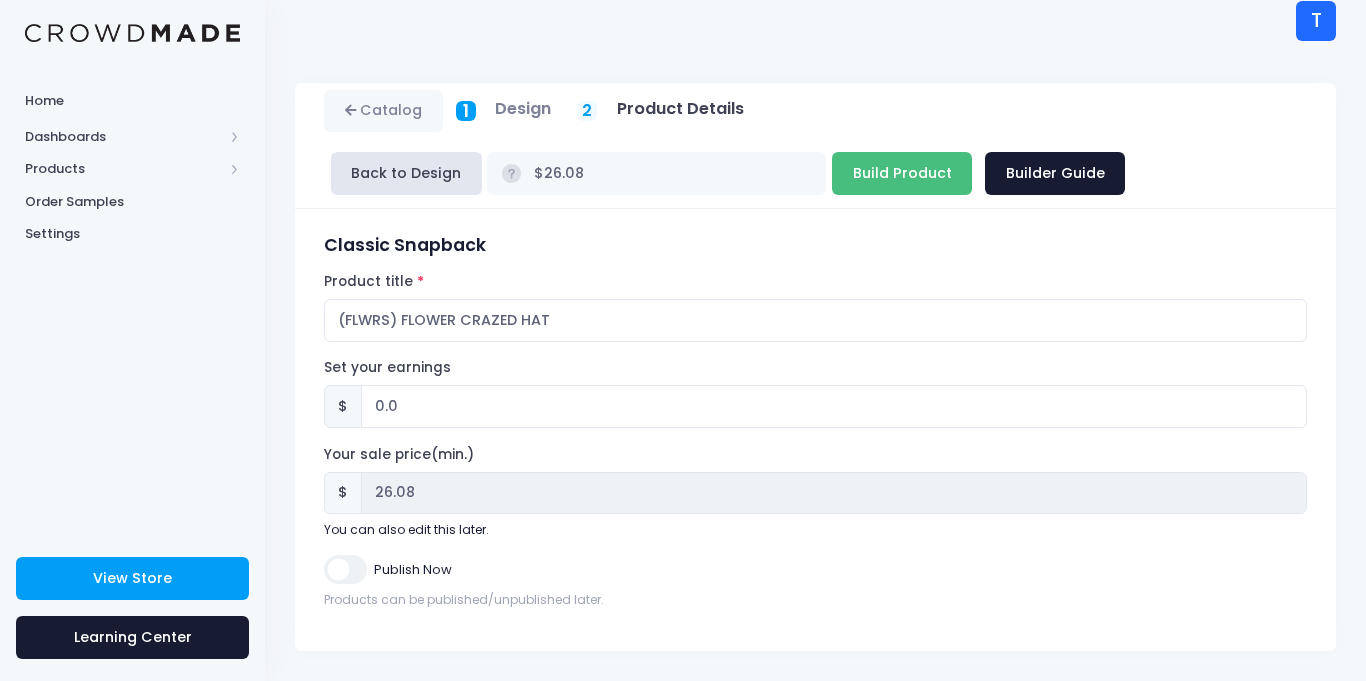 type on "Building product..." 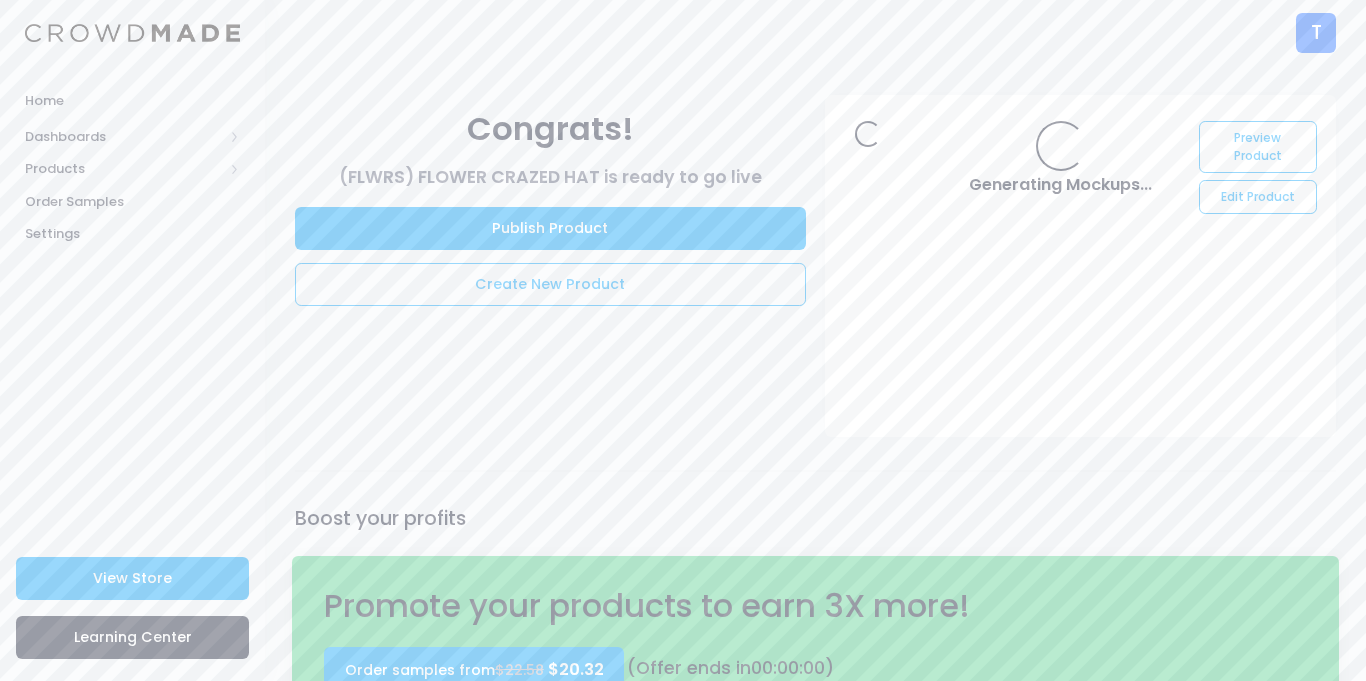scroll, scrollTop: 0, scrollLeft: 0, axis: both 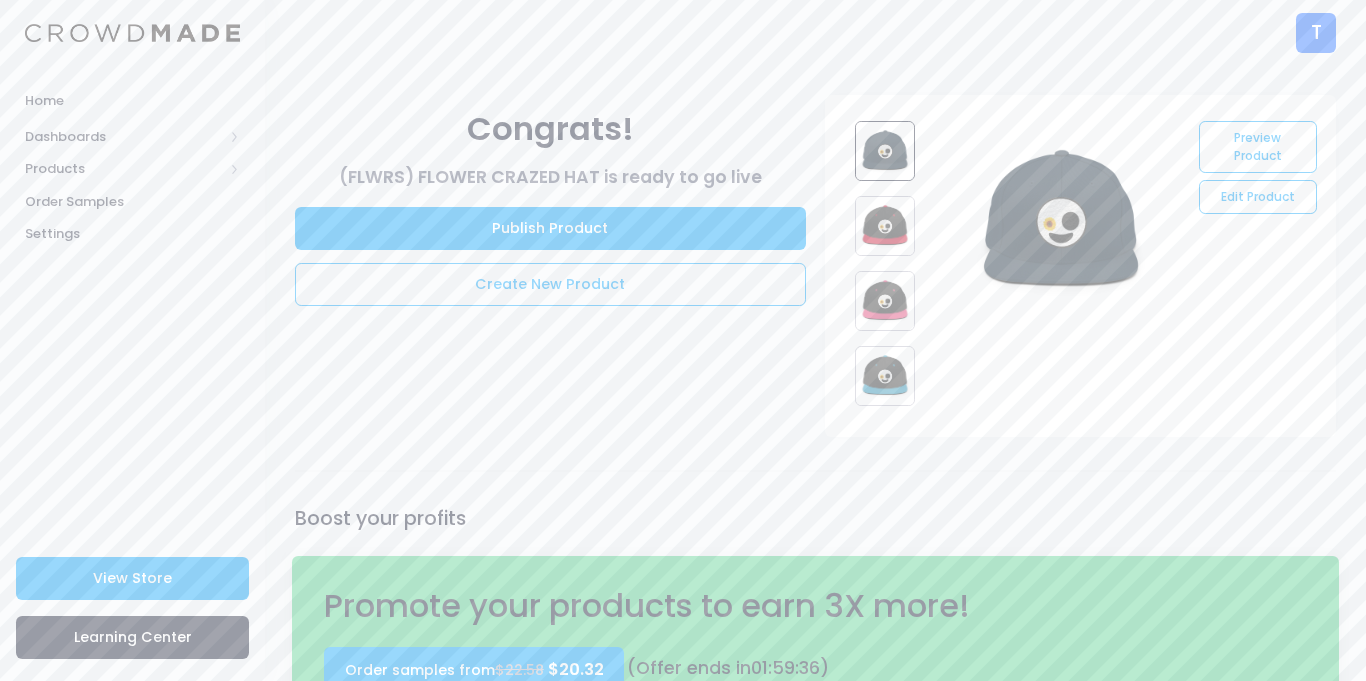 click at bounding box center (885, 226) 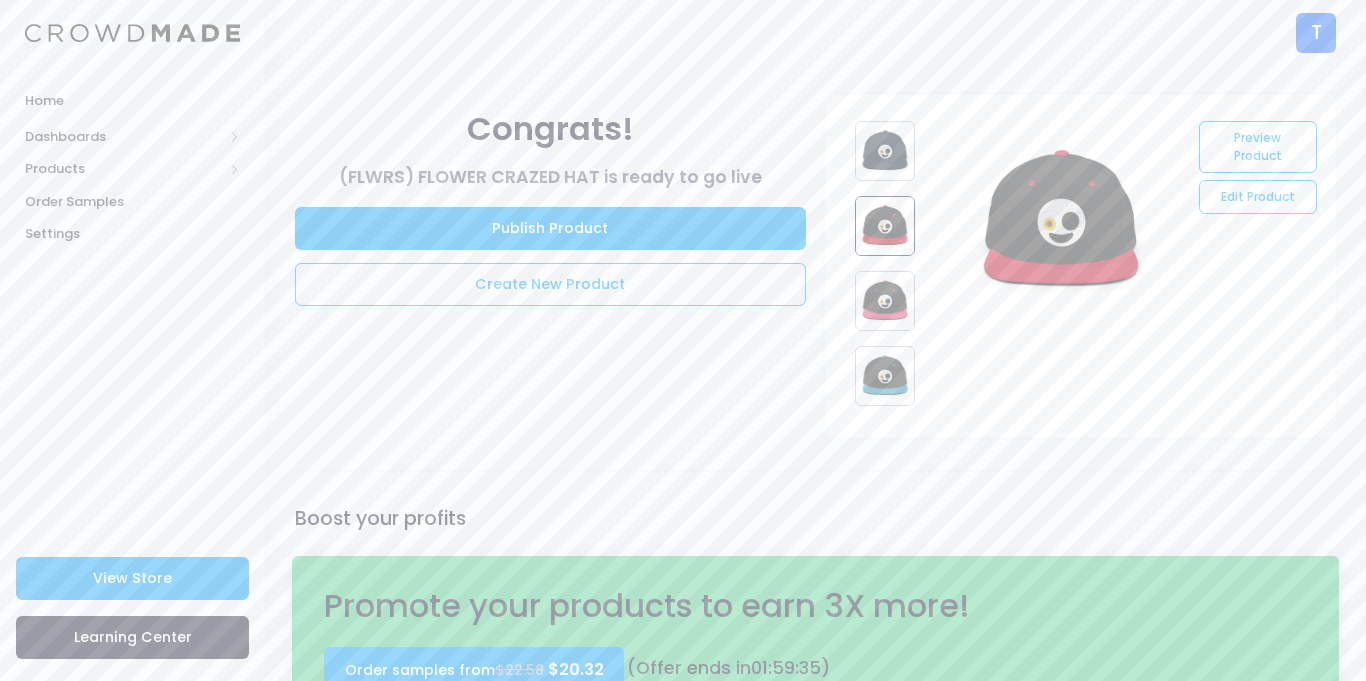 click at bounding box center (885, 301) 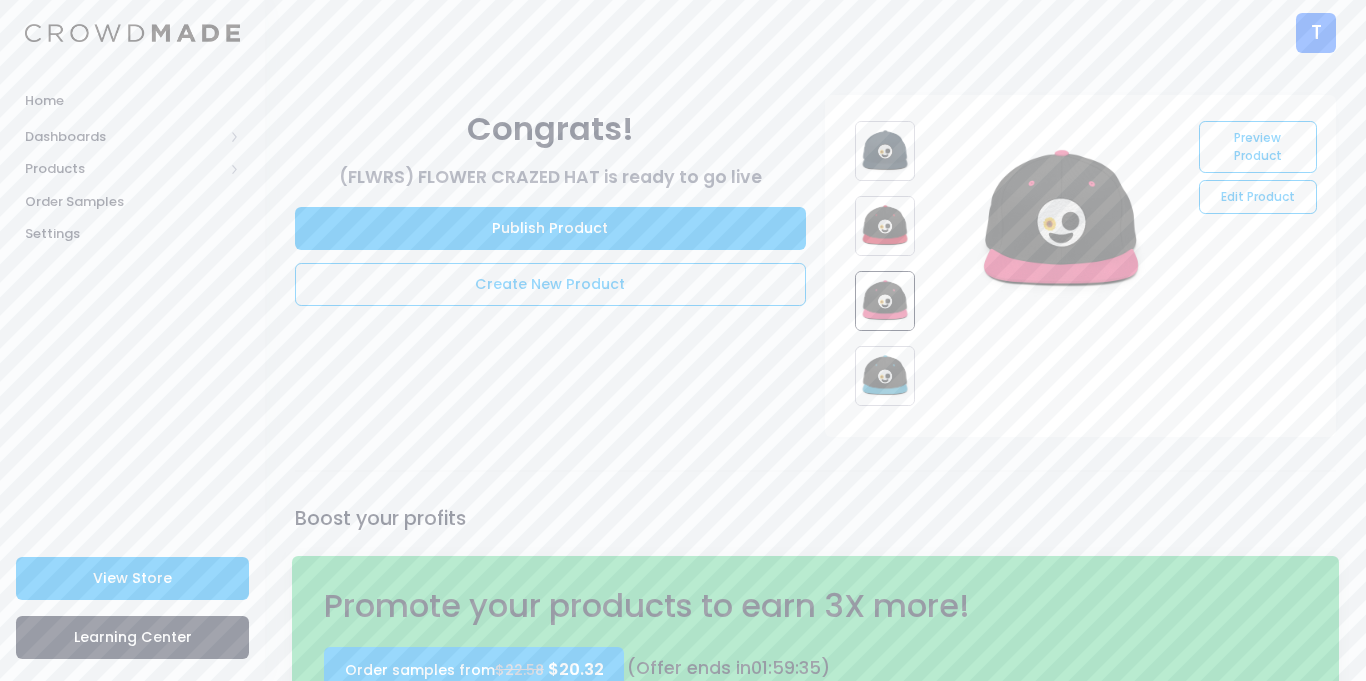 click at bounding box center (885, 376) 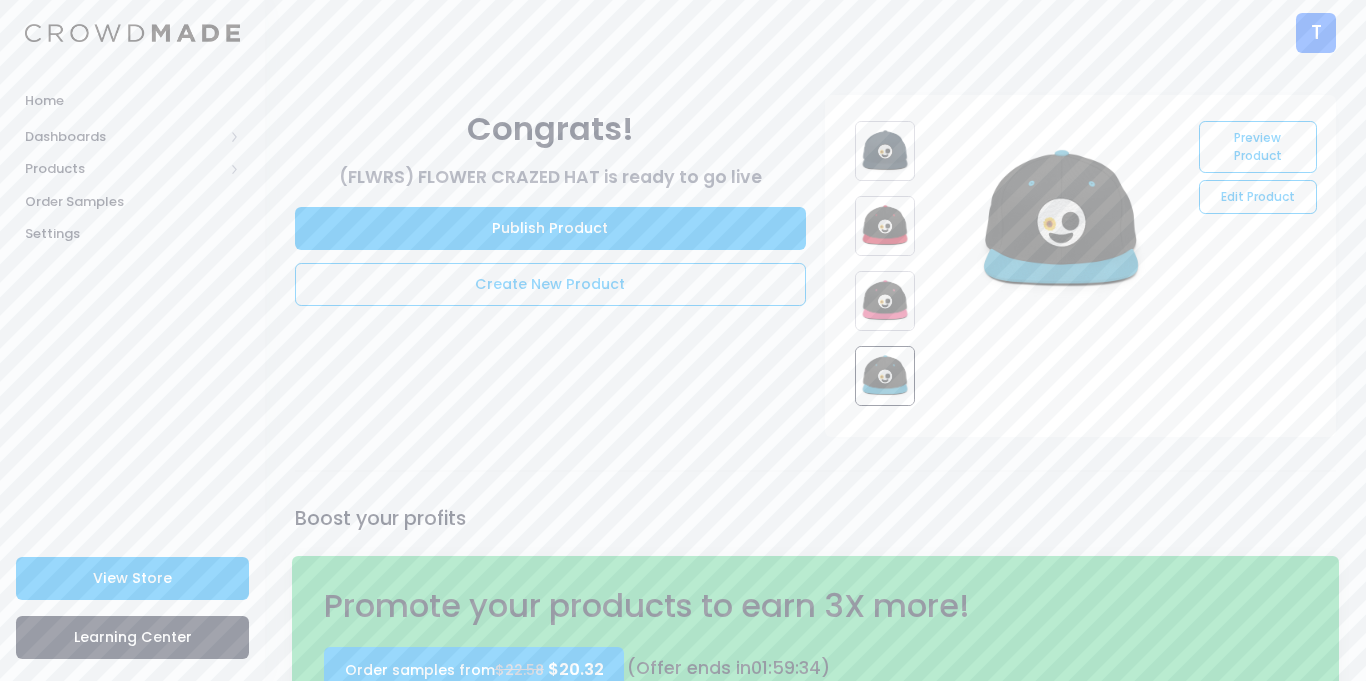 click at bounding box center [885, 151] 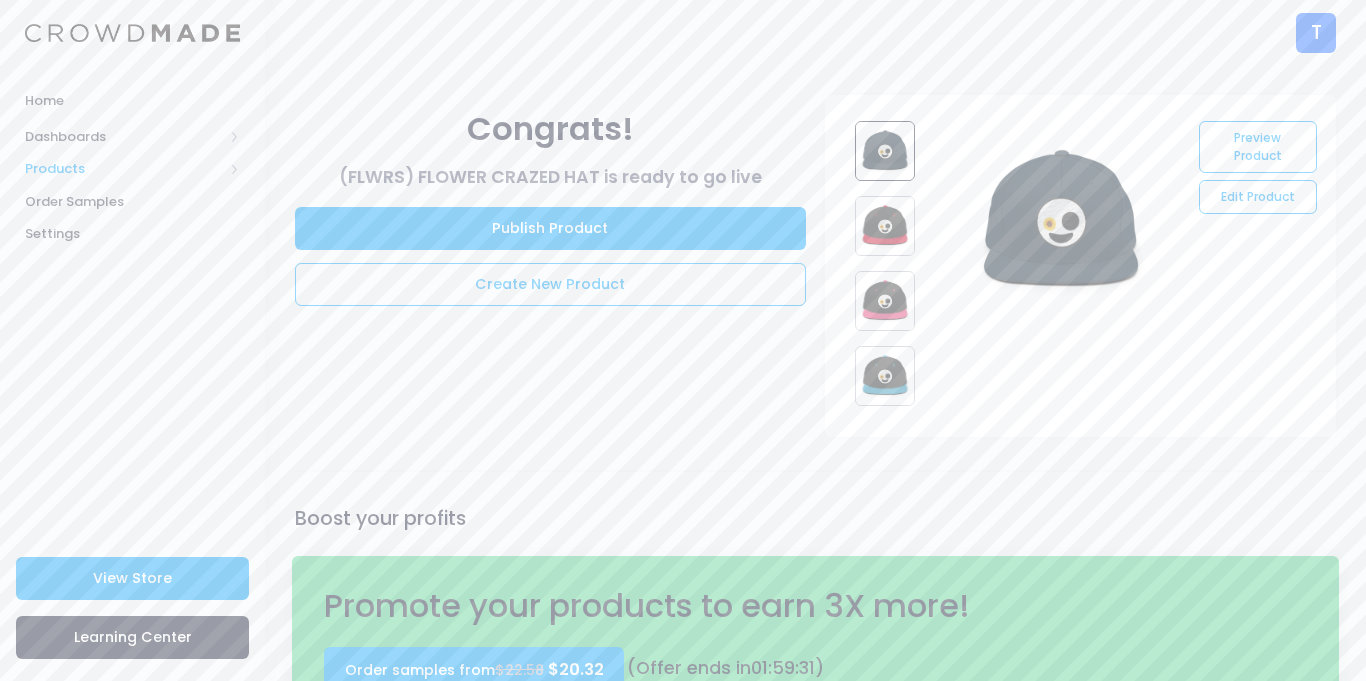 click on "Products" at bounding box center (124, 169) 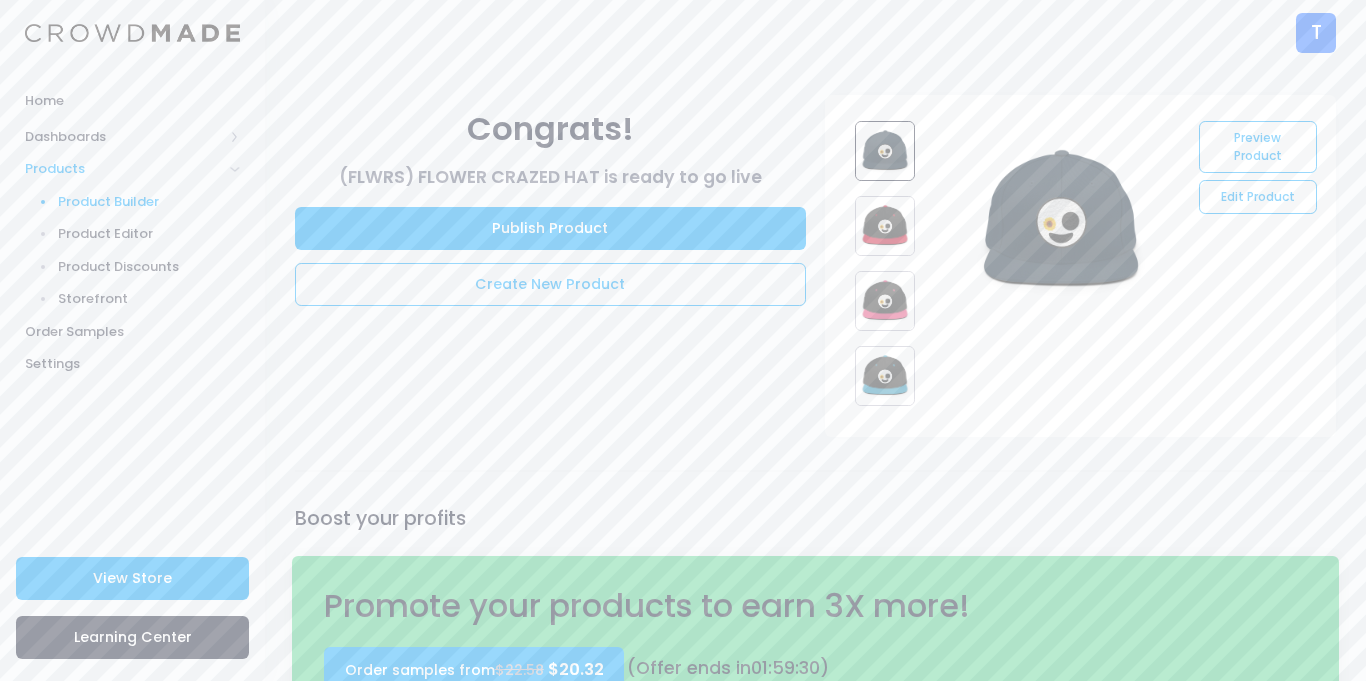 click on "Product Builder" at bounding box center [149, 202] 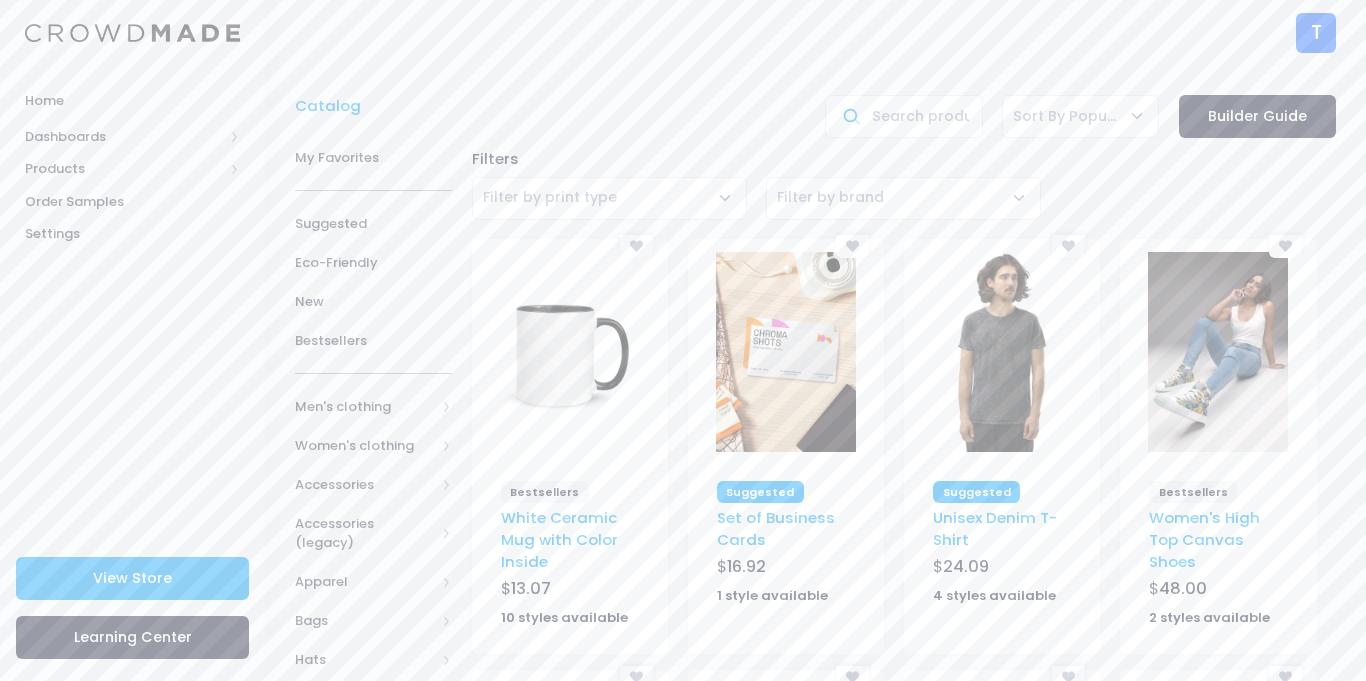 scroll, scrollTop: 0, scrollLeft: 0, axis: both 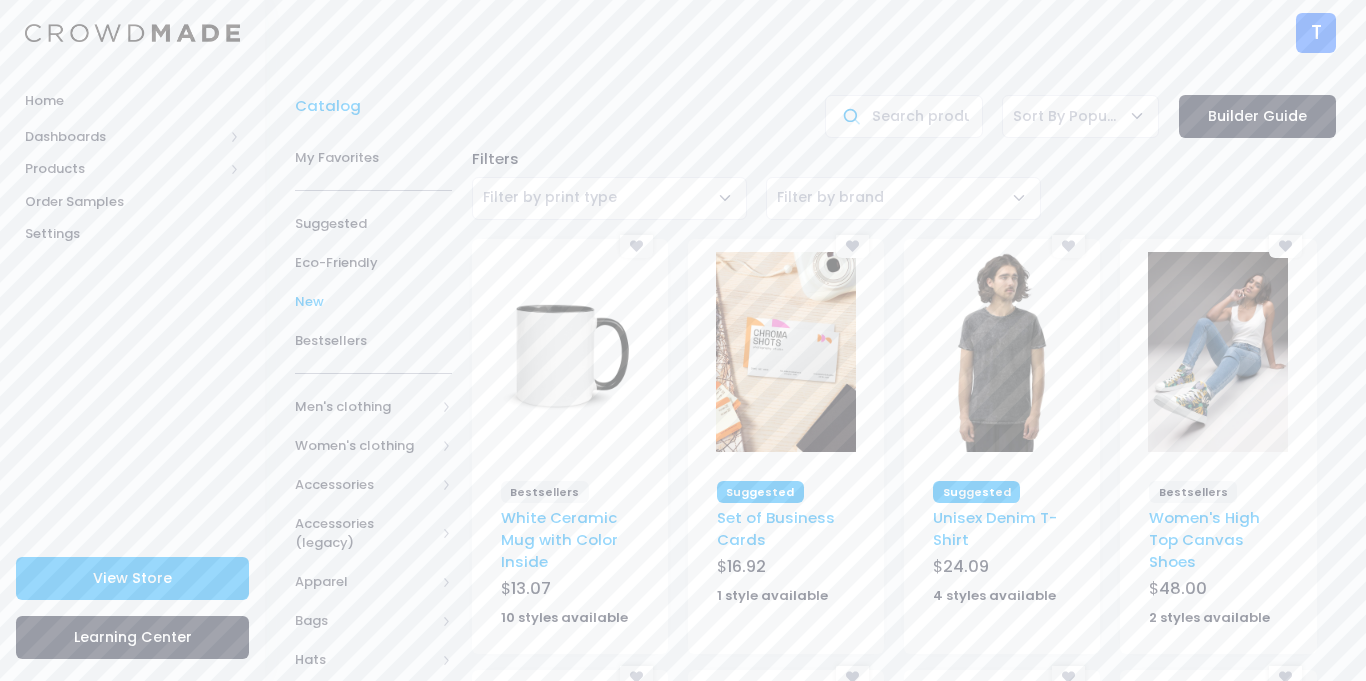 click on "New" at bounding box center [373, 301] 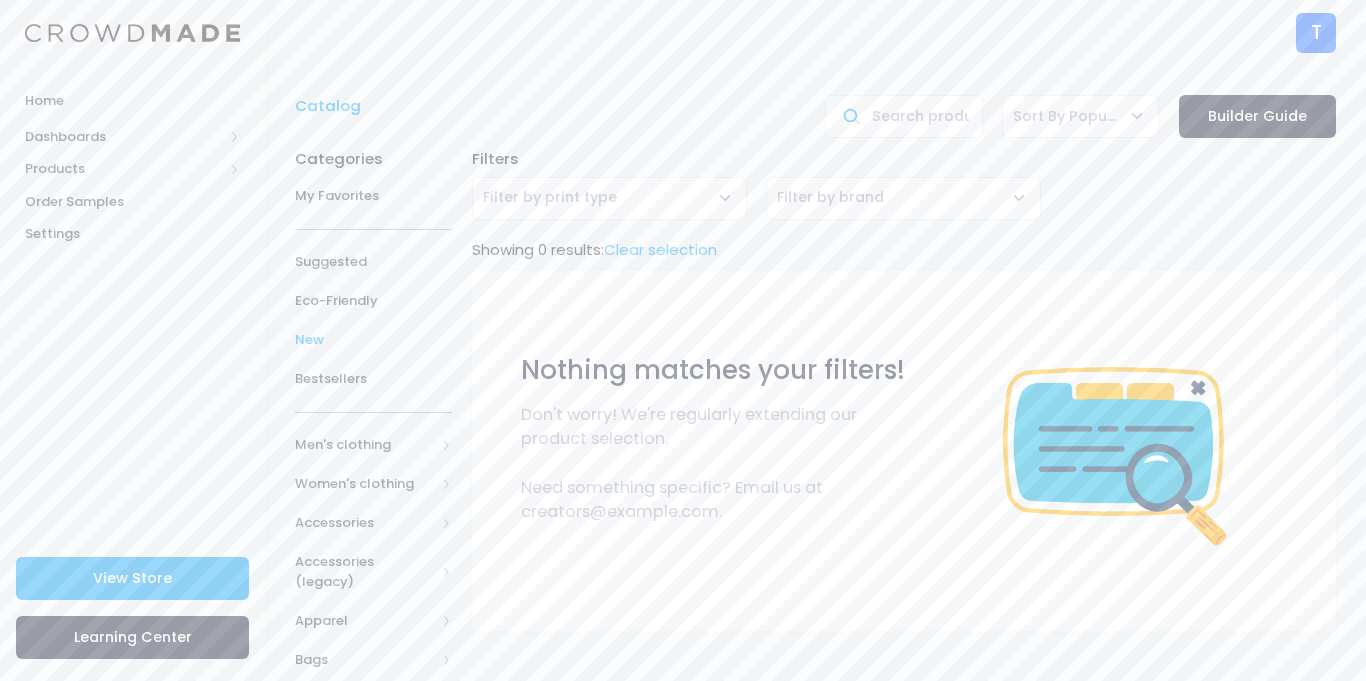 scroll, scrollTop: 0, scrollLeft: 0, axis: both 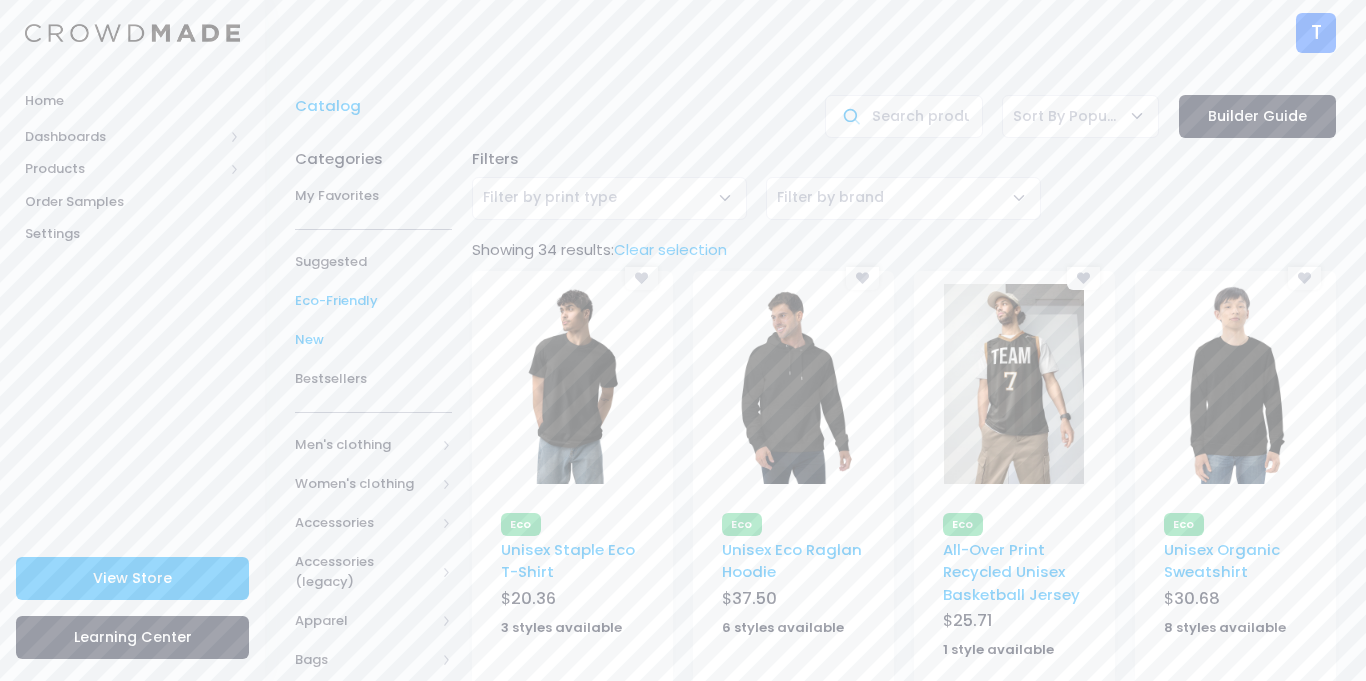 click on "New" at bounding box center (373, 340) 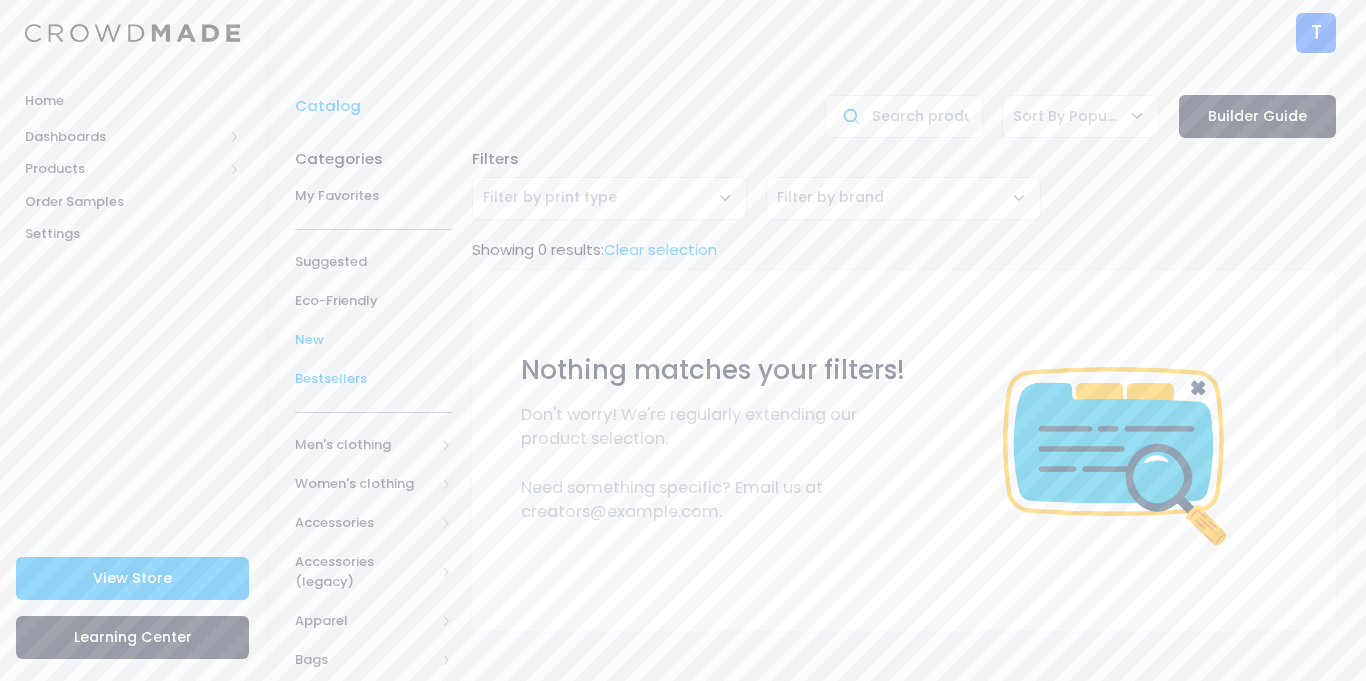 scroll, scrollTop: 0, scrollLeft: 0, axis: both 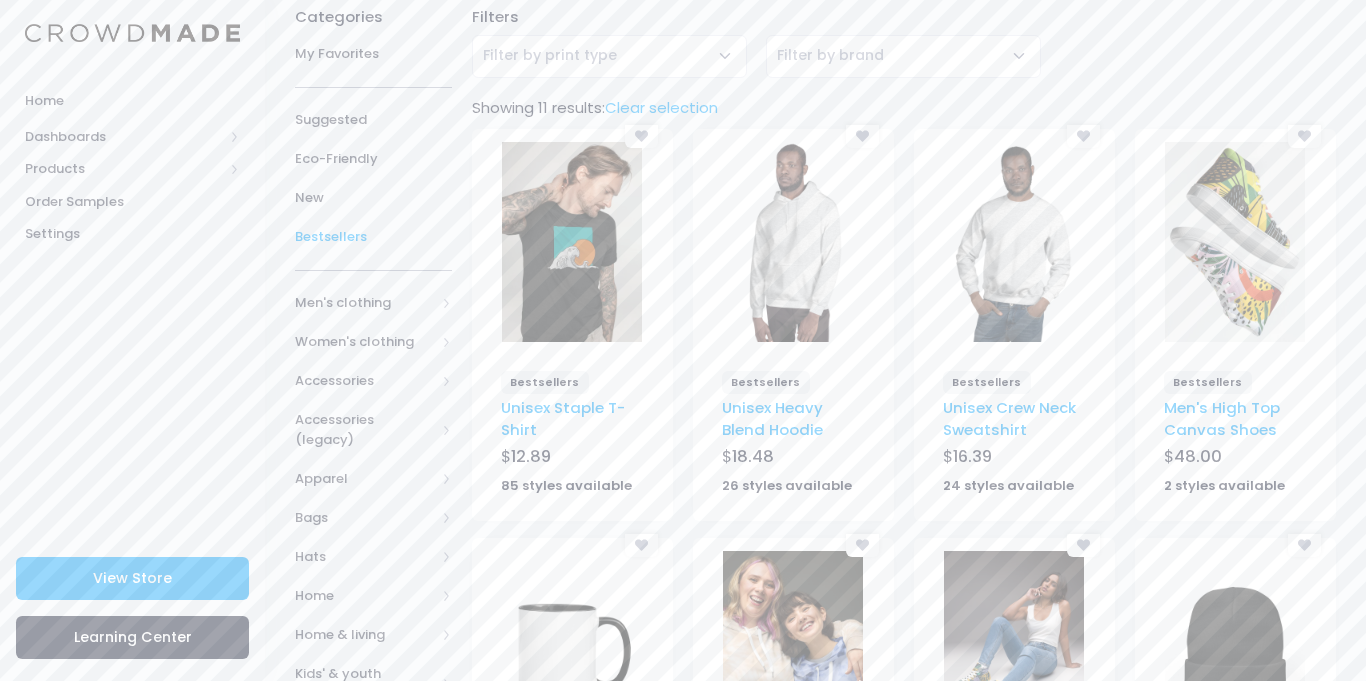 click at bounding box center (572, 651) 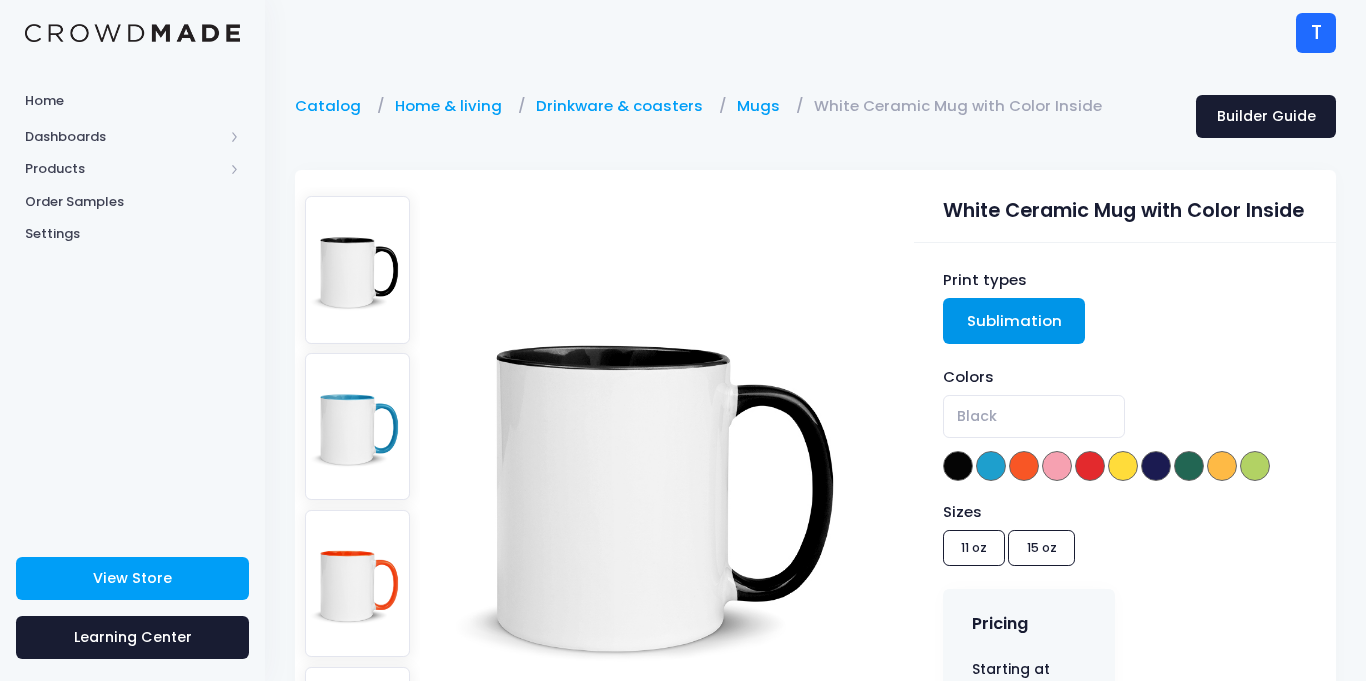 scroll, scrollTop: 0, scrollLeft: 0, axis: both 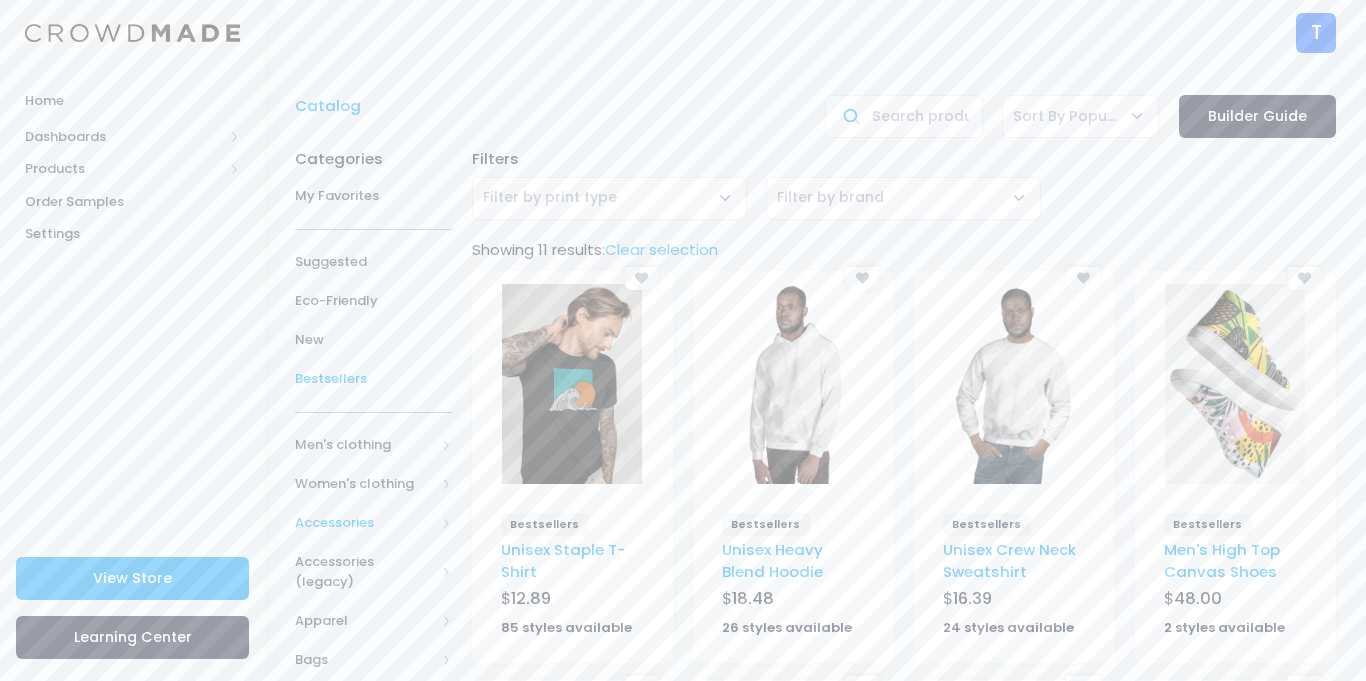 click on "Accessories" at bounding box center (365, 523) 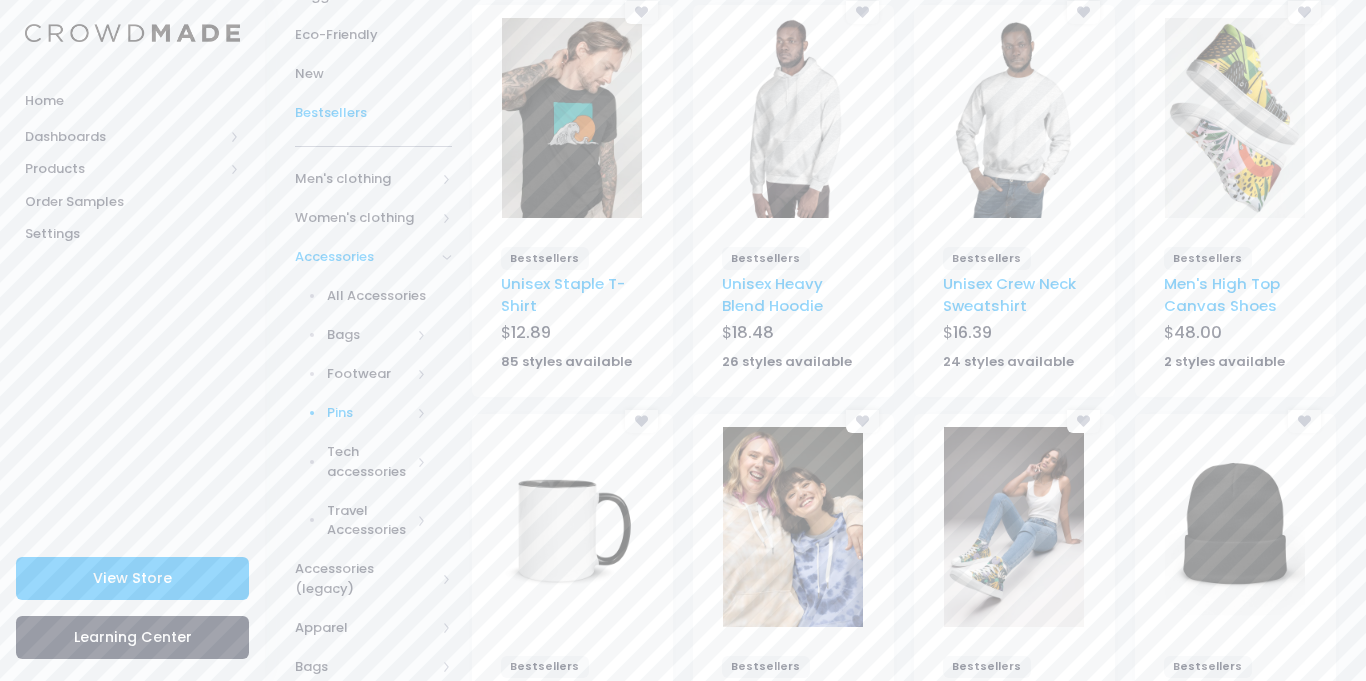 scroll, scrollTop: 267, scrollLeft: 0, axis: vertical 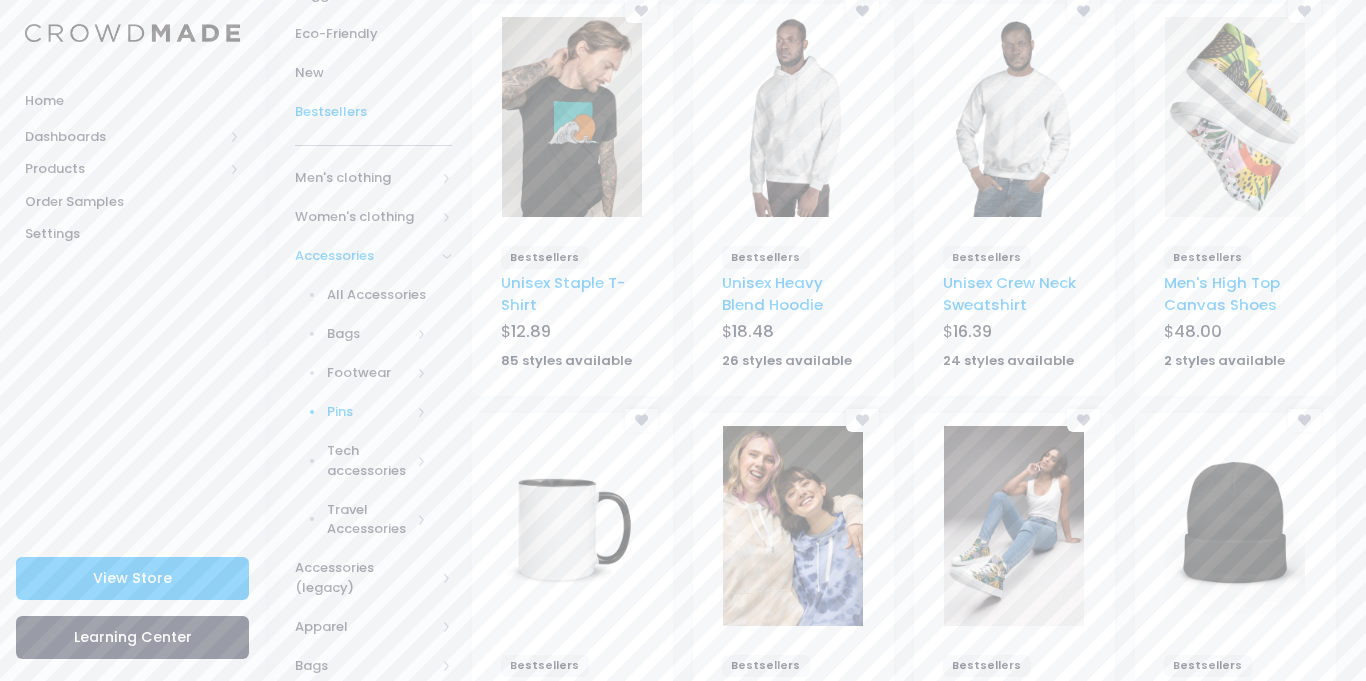 click on "Pins" at bounding box center (360, 412) 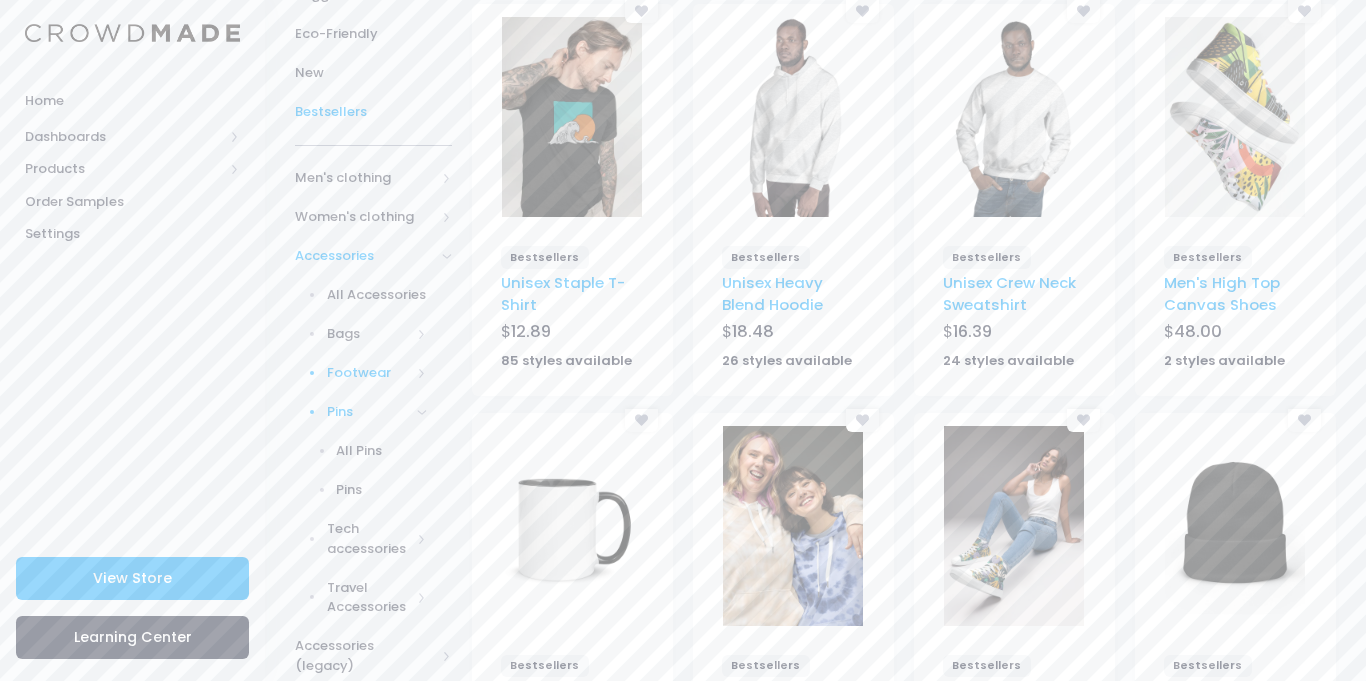 click at bounding box center [422, 373] 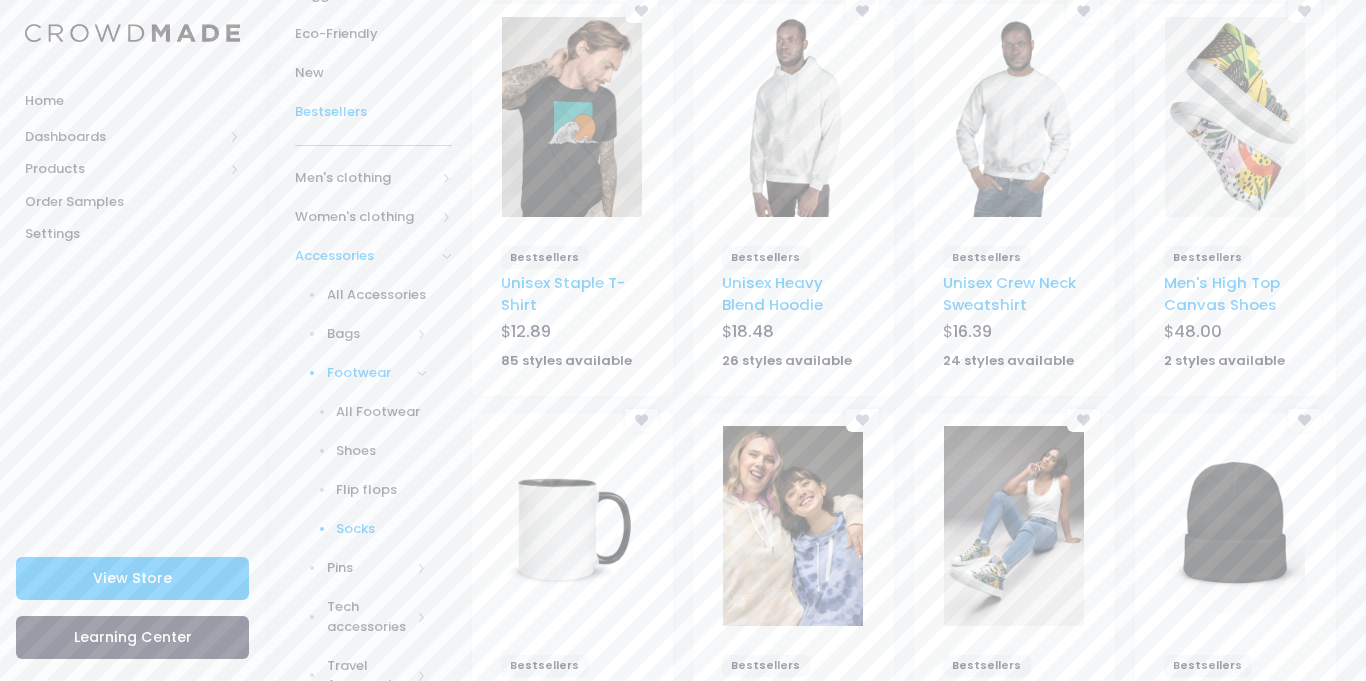 click on "Socks" at bounding box center [381, 529] 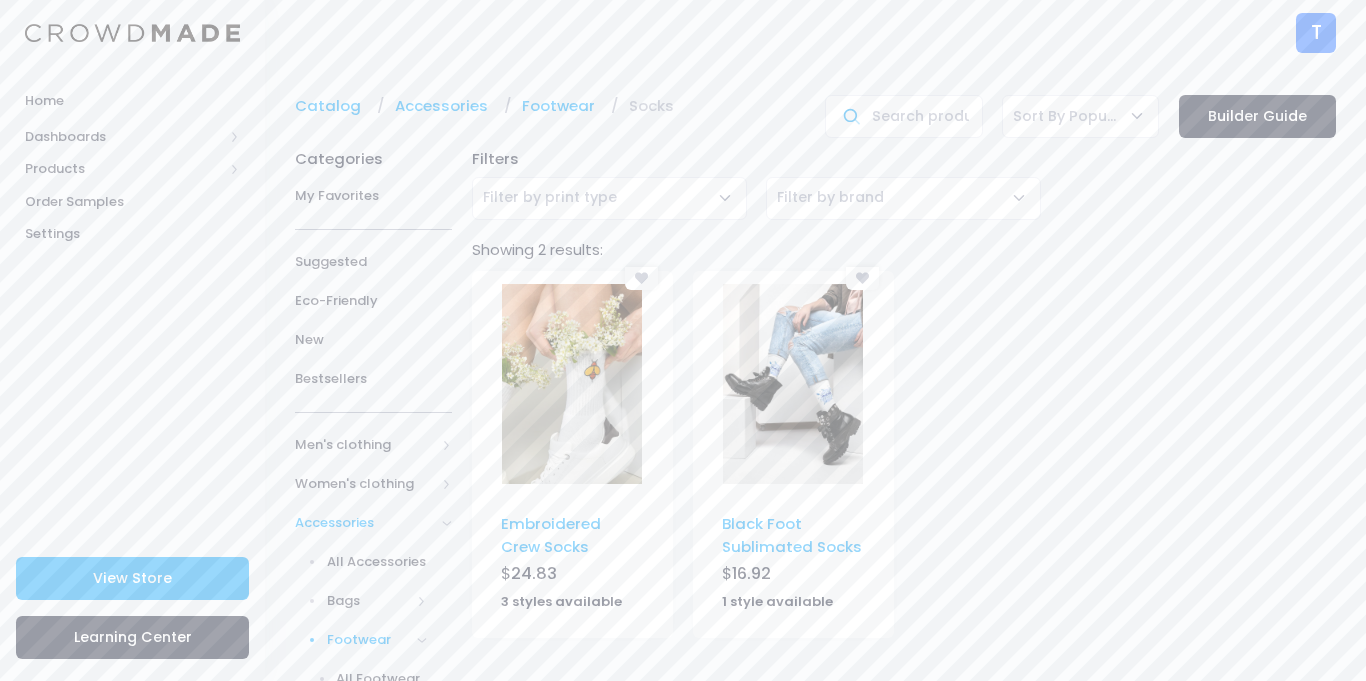 scroll, scrollTop: 0, scrollLeft: 0, axis: both 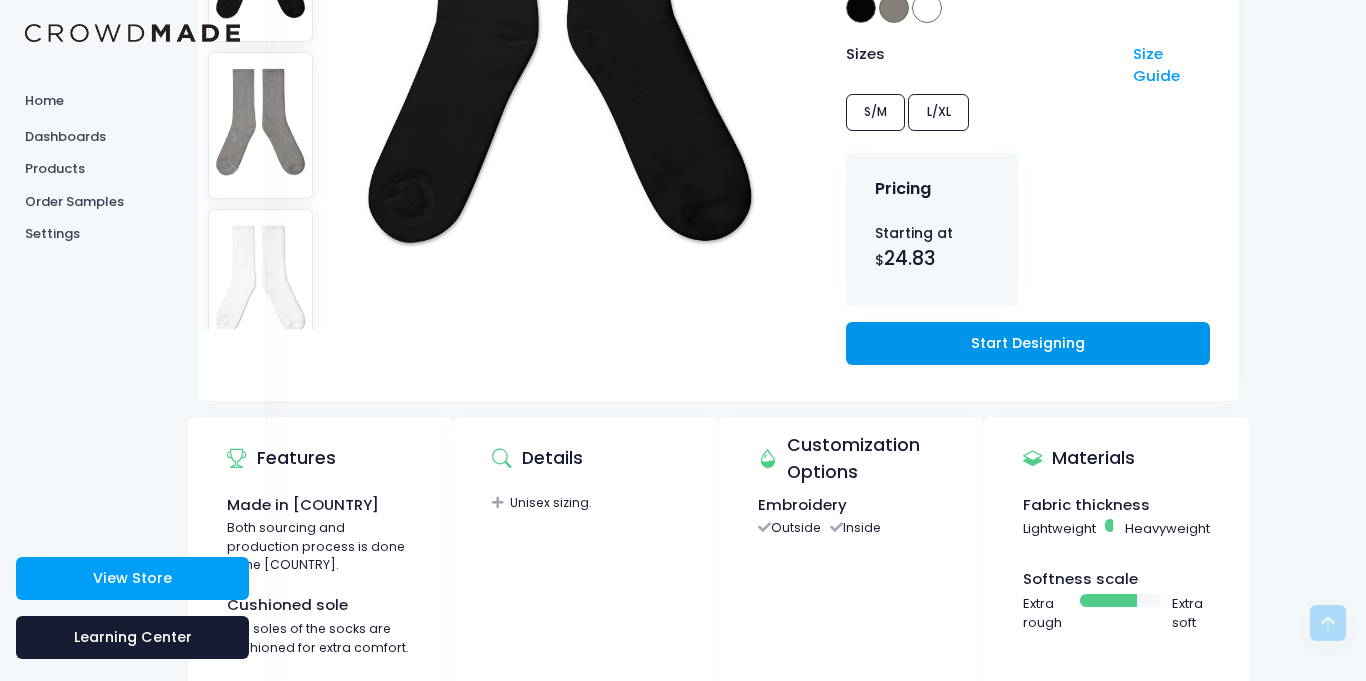 click on "Start Designing" at bounding box center (1028, 343) 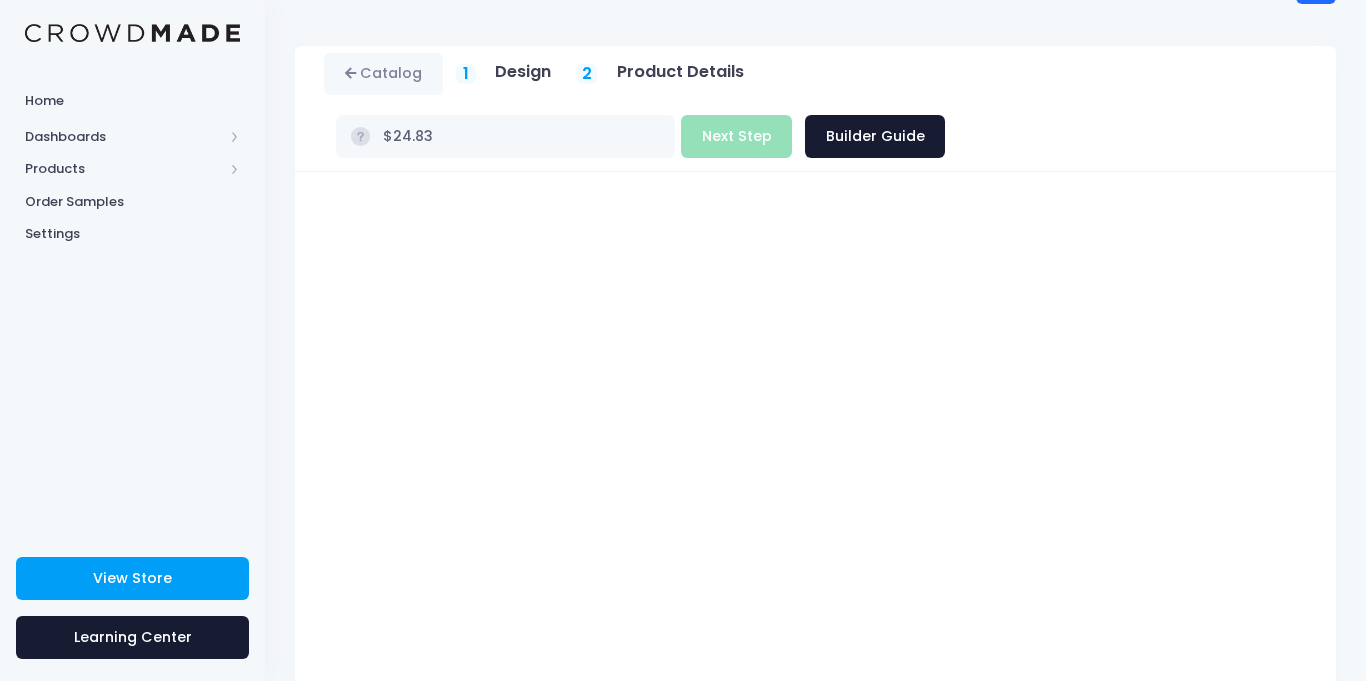 scroll, scrollTop: 0, scrollLeft: 0, axis: both 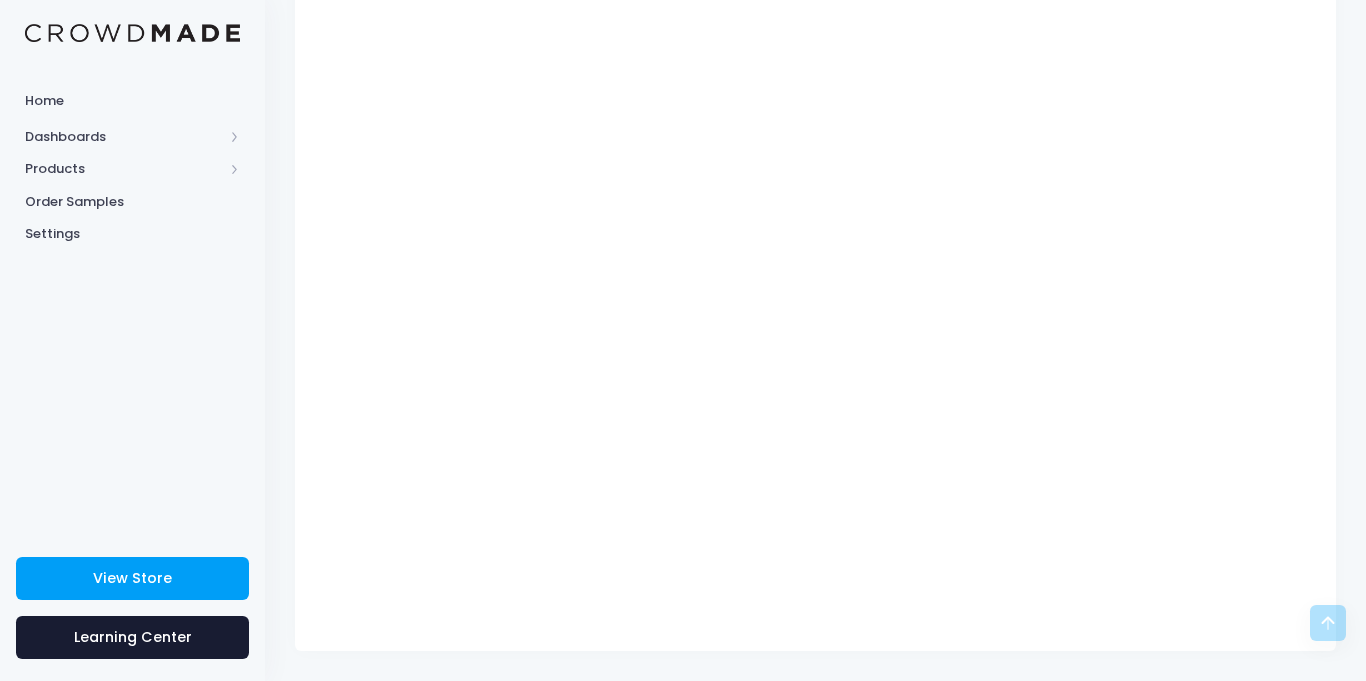 click at bounding box center [816, 273] 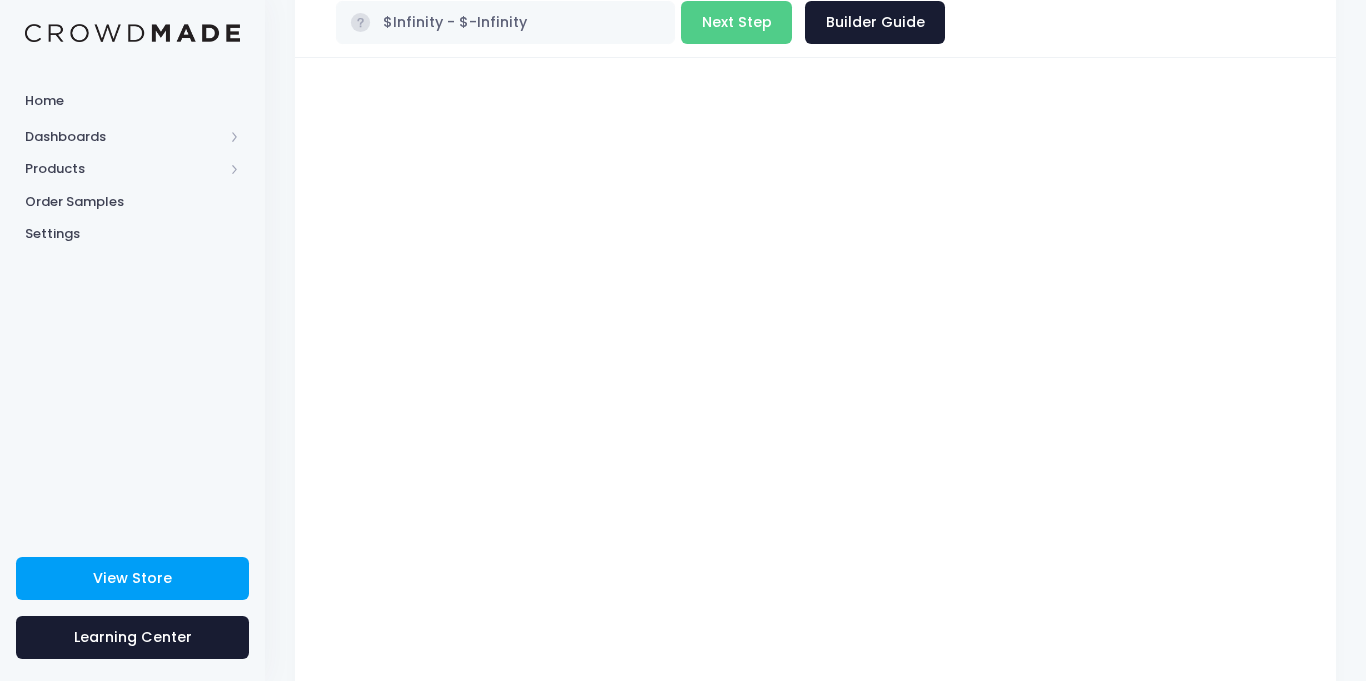 scroll, scrollTop: 142, scrollLeft: 0, axis: vertical 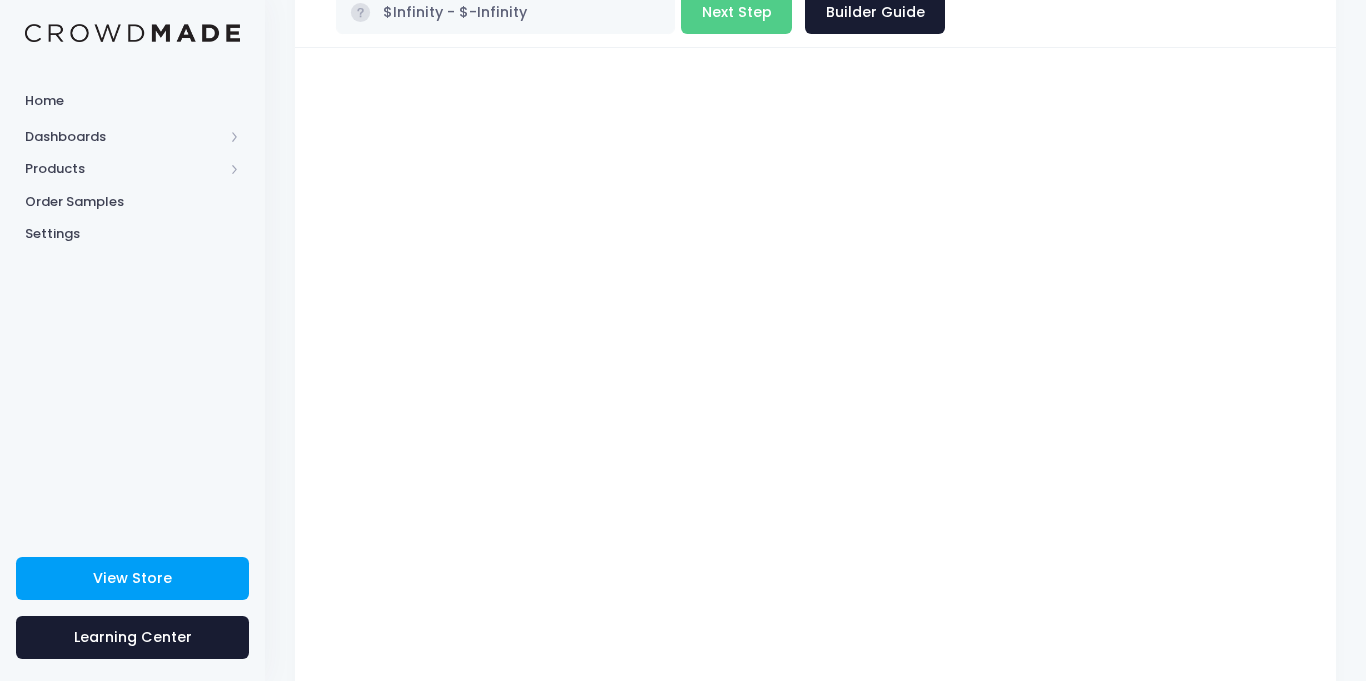 click on "Embroidered Crew Socks
Product title
Set your earnings
$
0.0
Earnings can't be less than 0.
$" at bounding box center (815, 427) 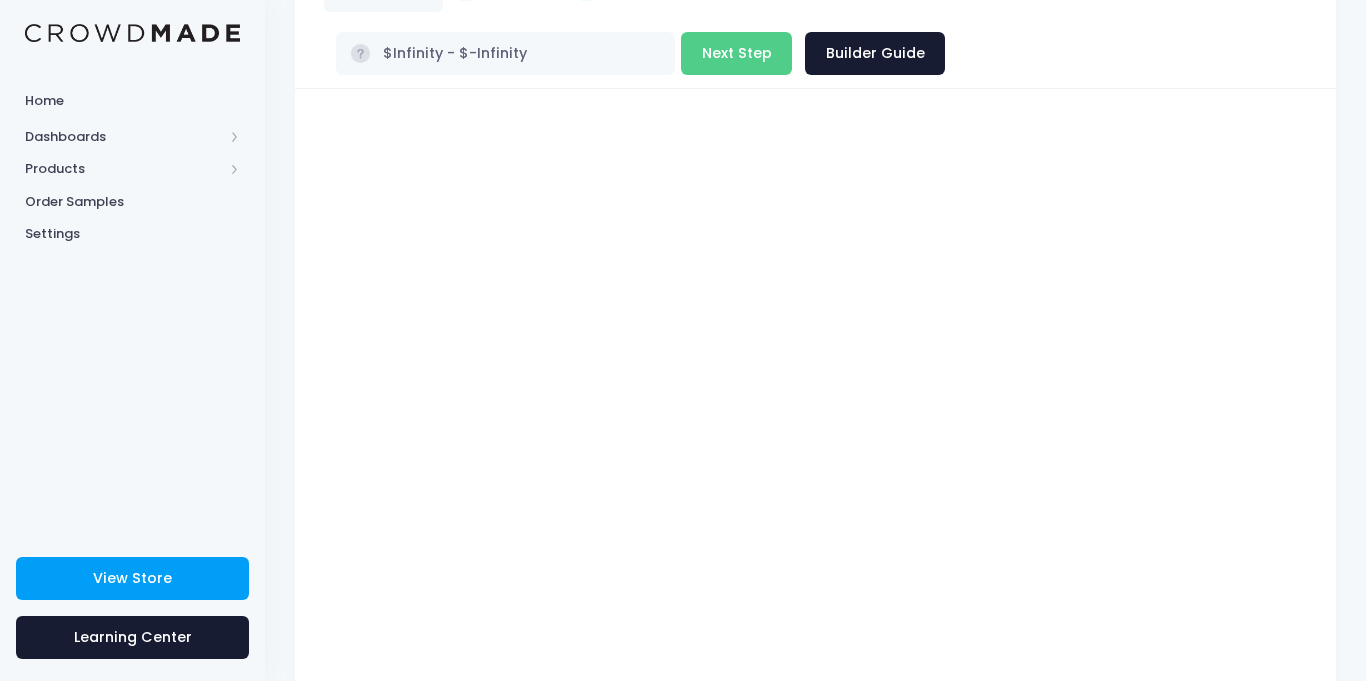 scroll, scrollTop: 126, scrollLeft: 0, axis: vertical 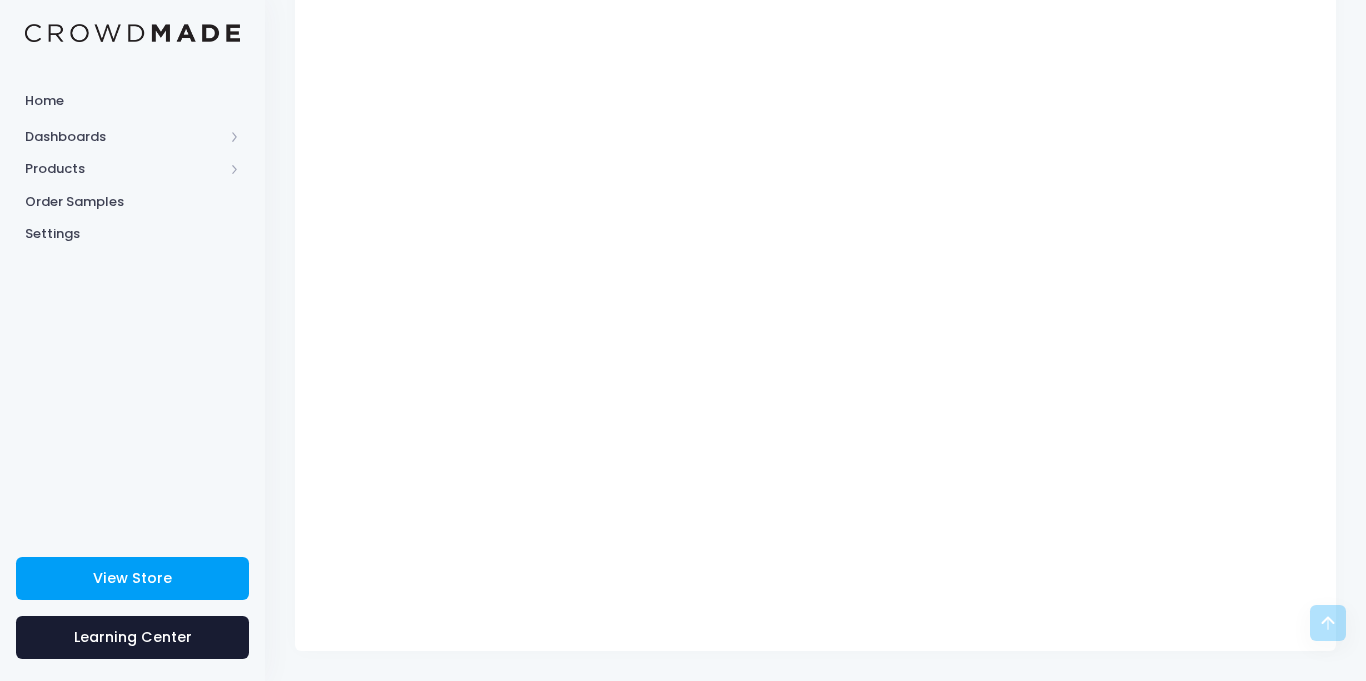 click on "Embroidered Crew Socks
Product title
Set your earnings
$
0.0
Earnings can't be less than 0.
$" at bounding box center [815, 273] 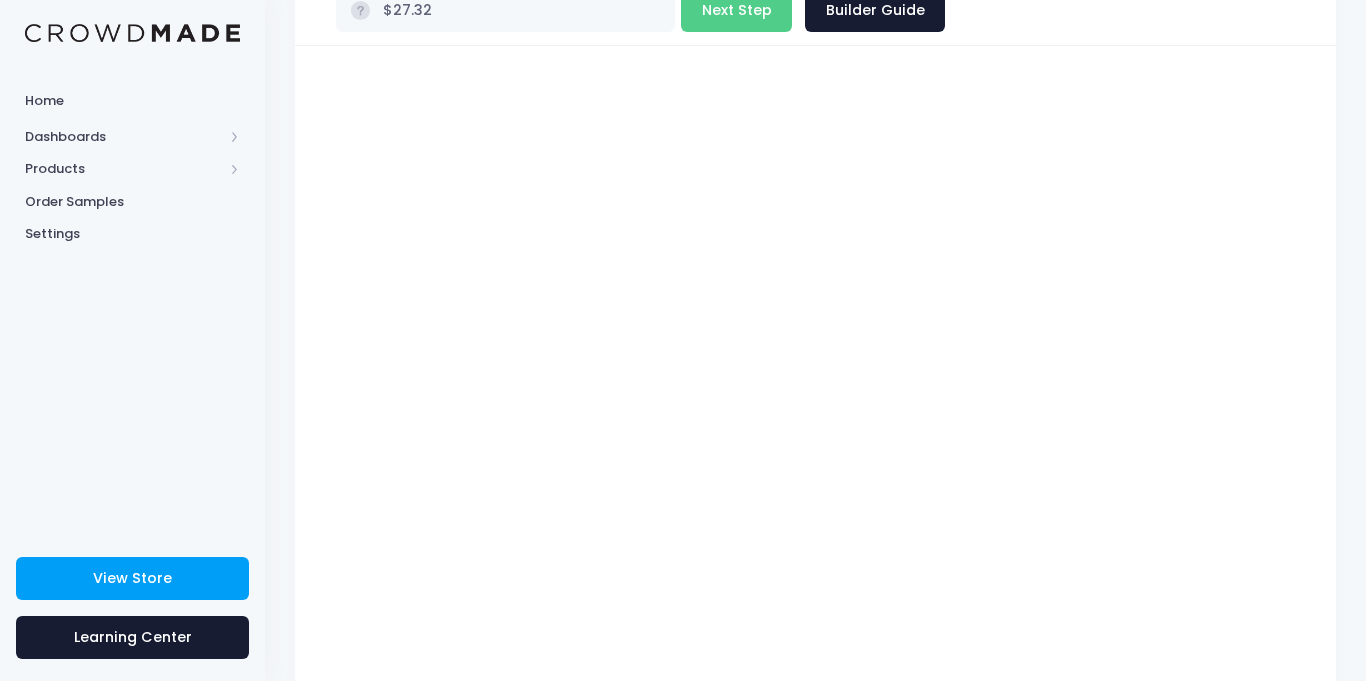 scroll, scrollTop: 158, scrollLeft: 0, axis: vertical 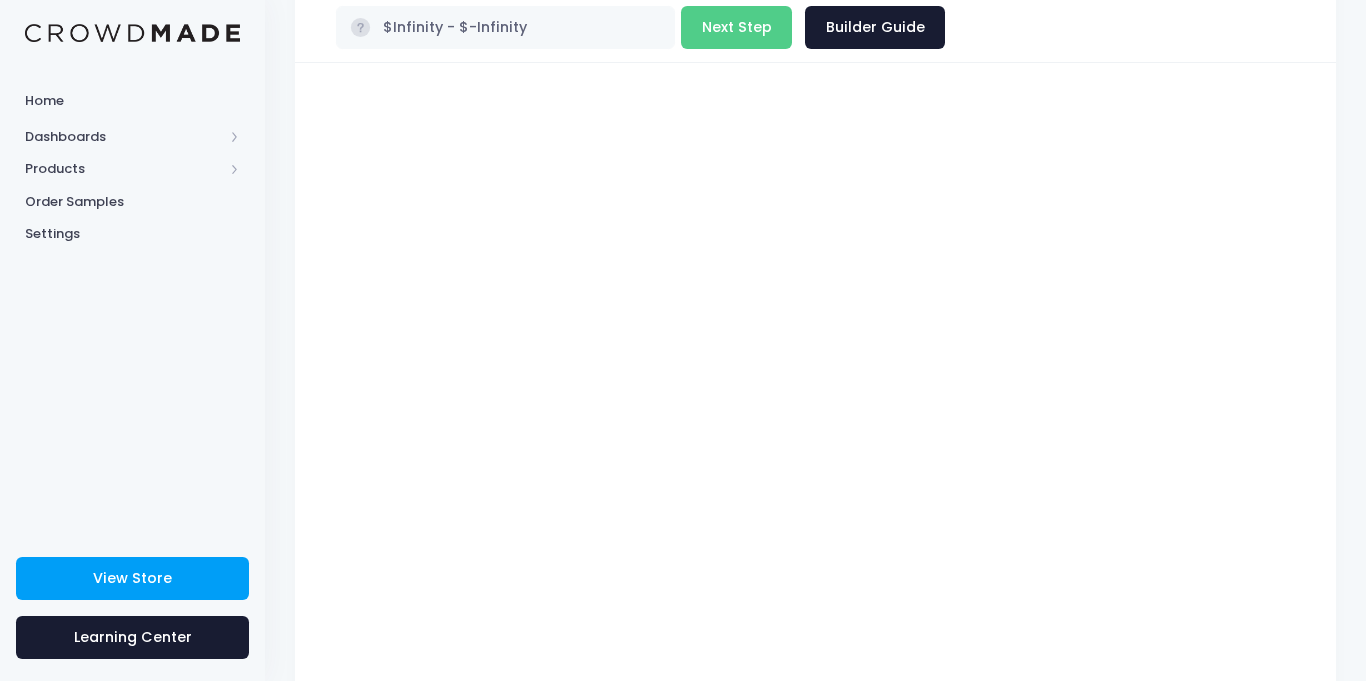 type on "$27.32" 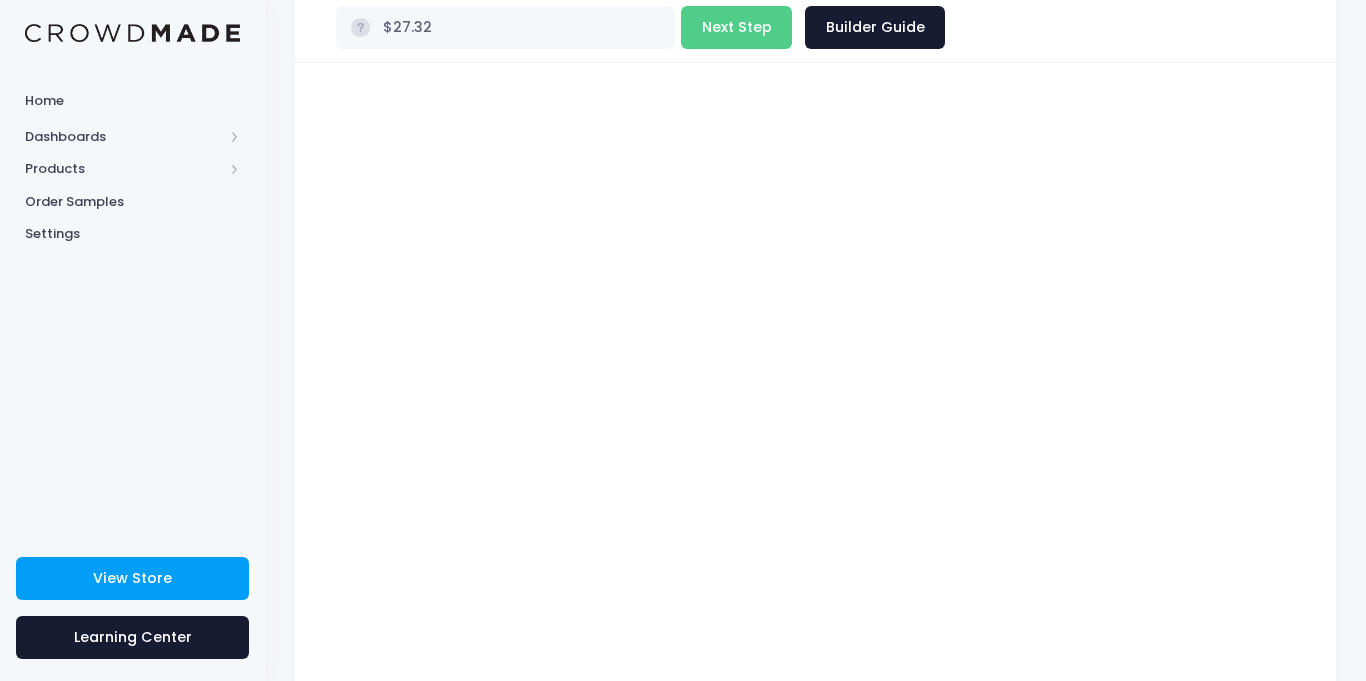 scroll, scrollTop: 327, scrollLeft: 0, axis: vertical 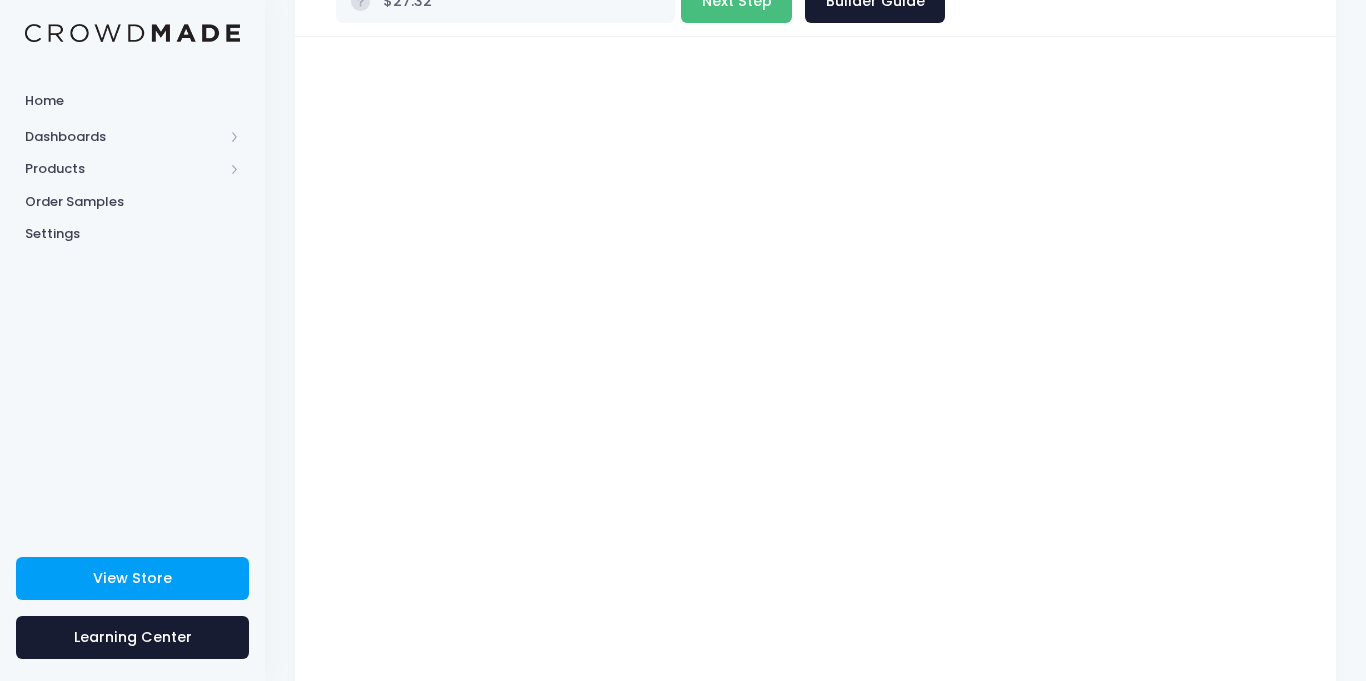click on "Next Step" at bounding box center [736, 1] 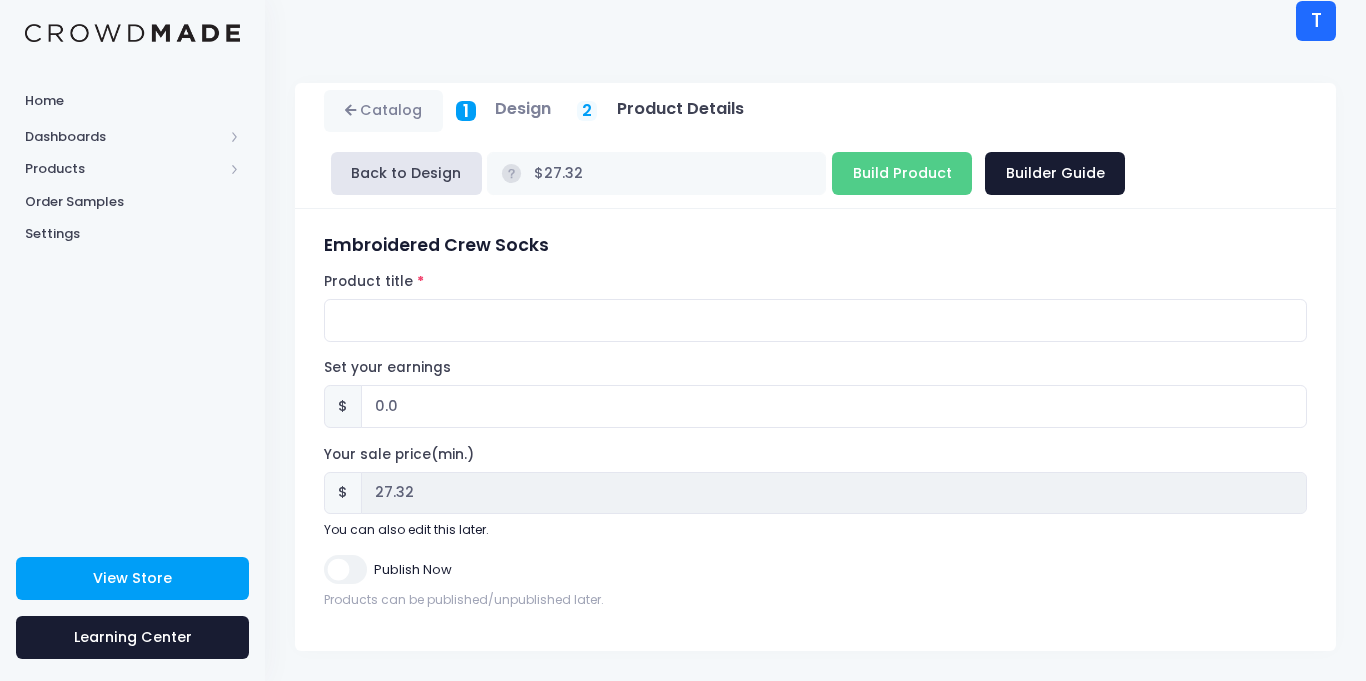 scroll, scrollTop: 12, scrollLeft: 0, axis: vertical 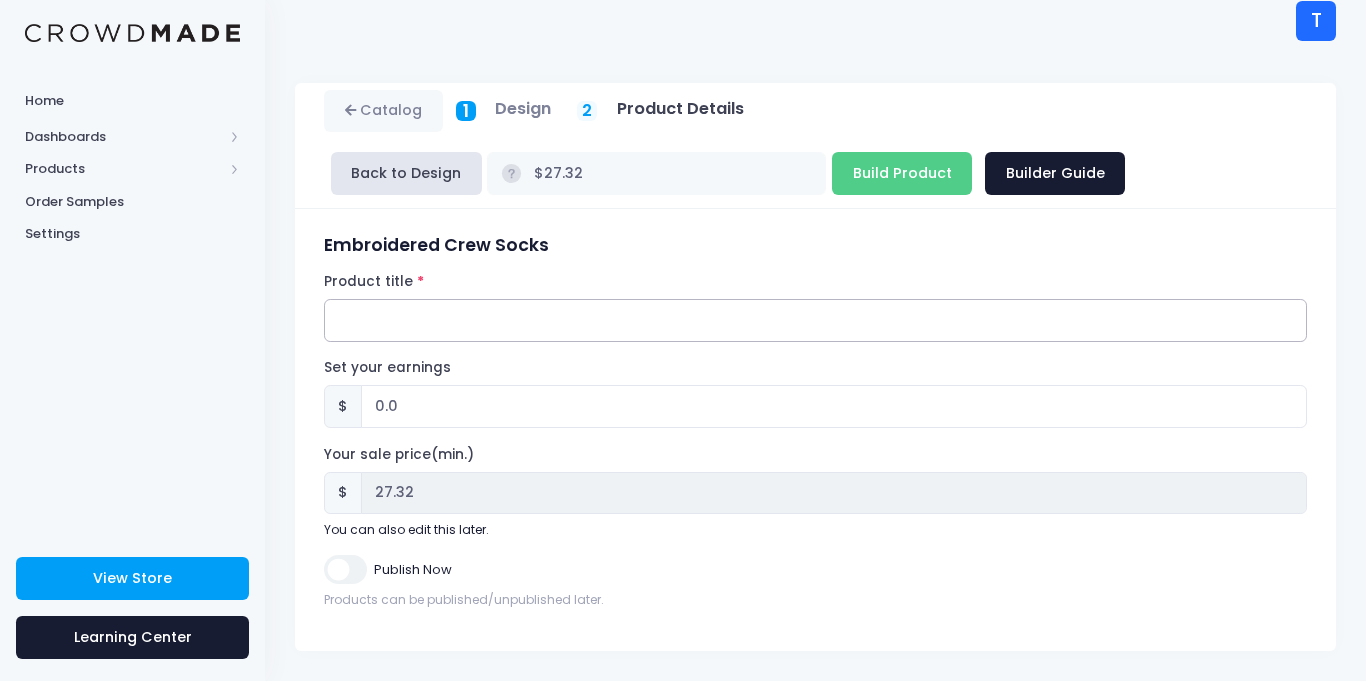 click on "Product title" at bounding box center (815, 320) 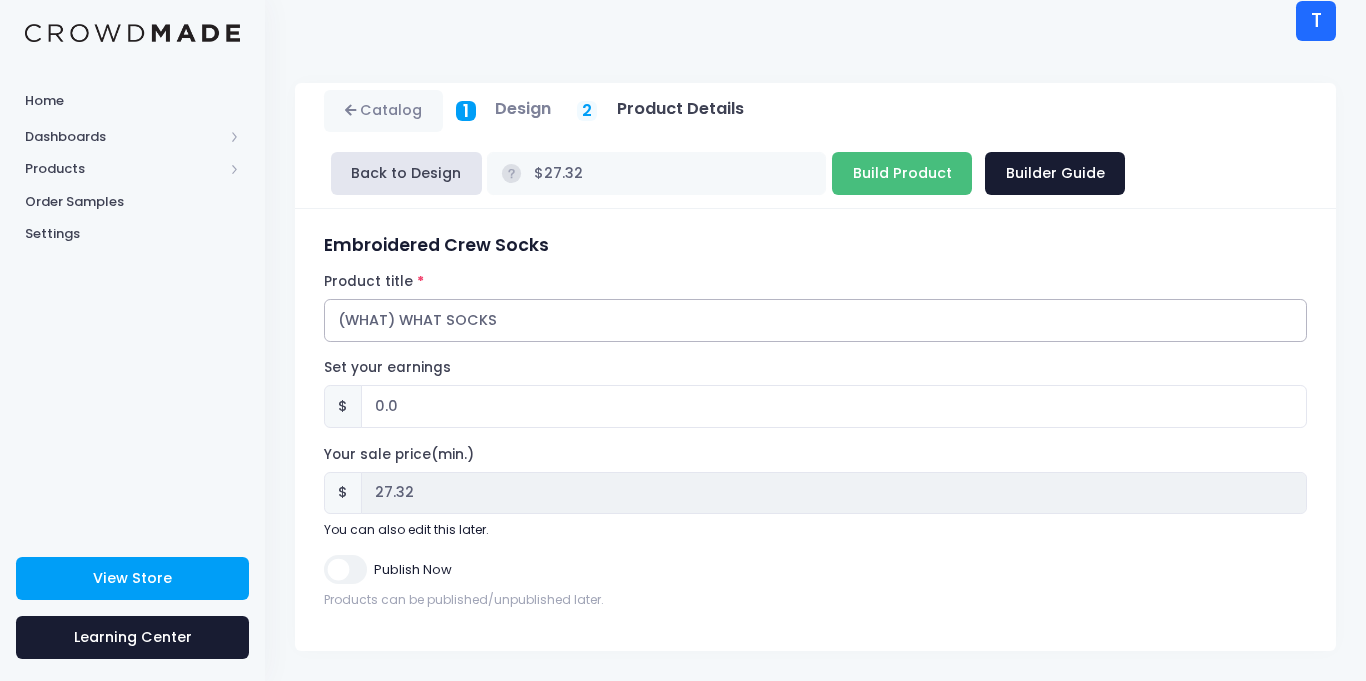 type on "(WHAT) WHAT SOCKS" 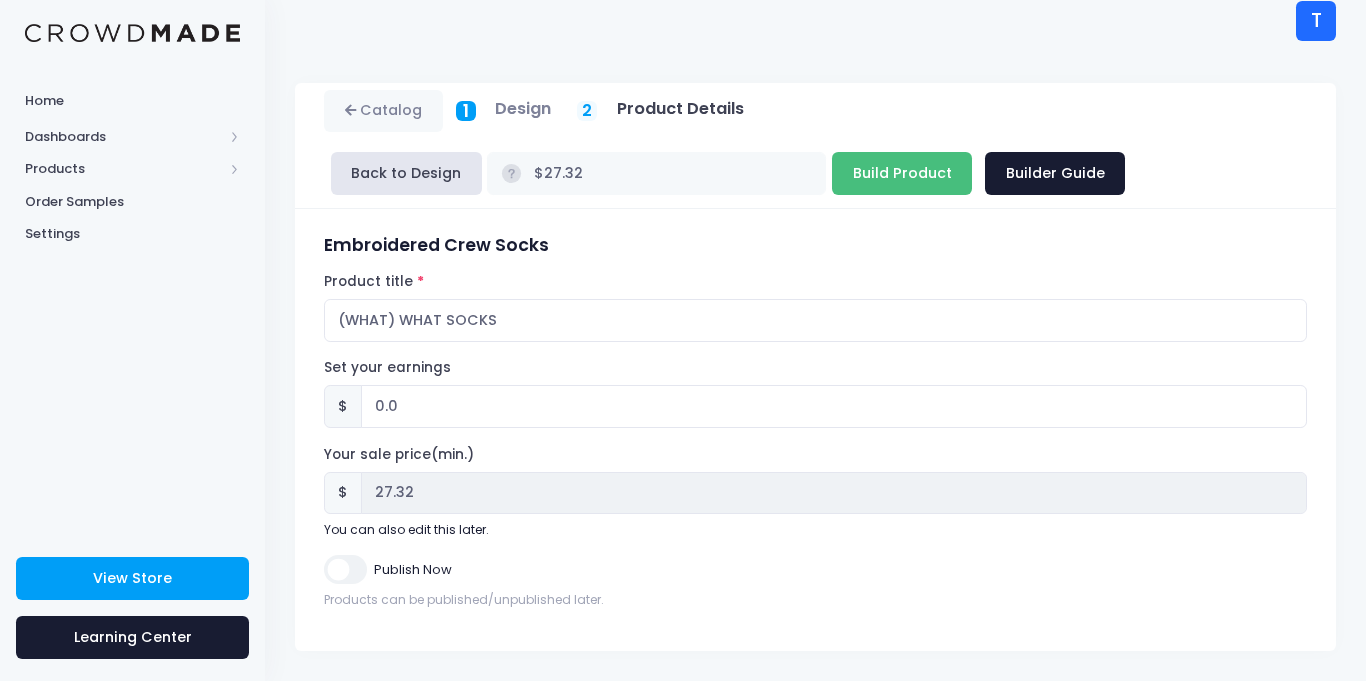 click on "Build Product" at bounding box center [902, 173] 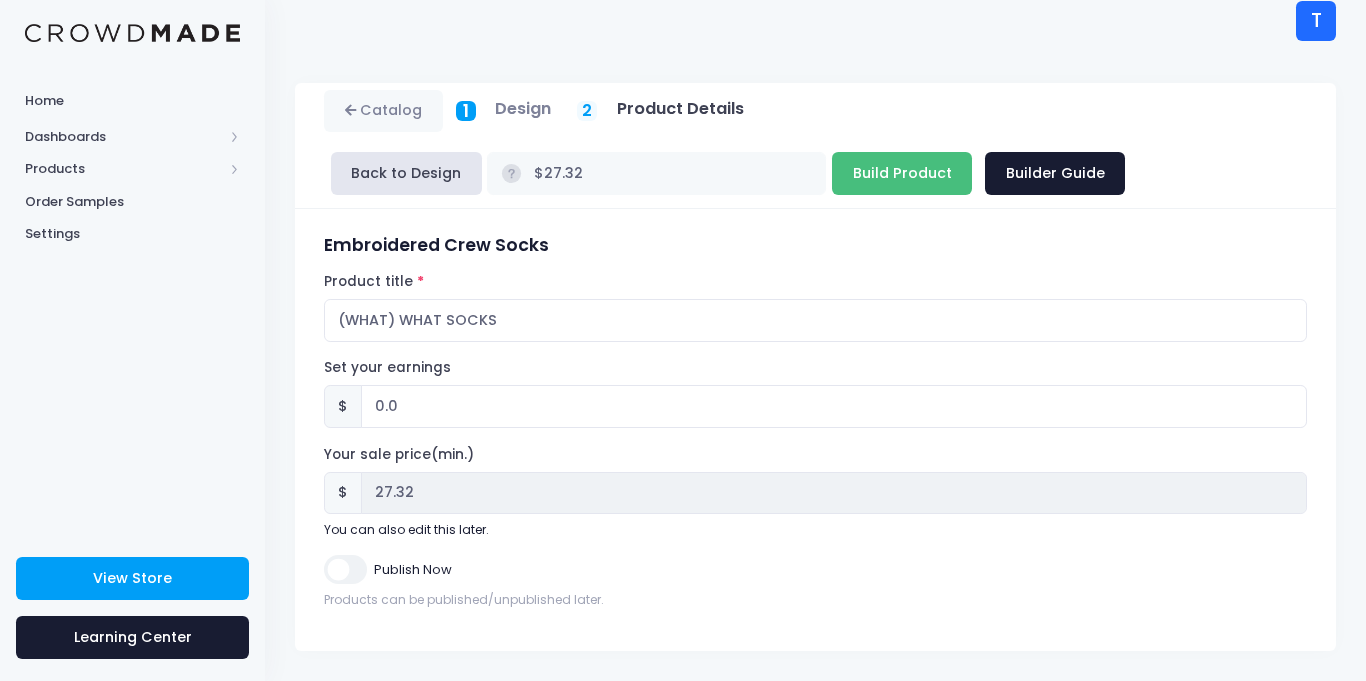 type on "Building product..." 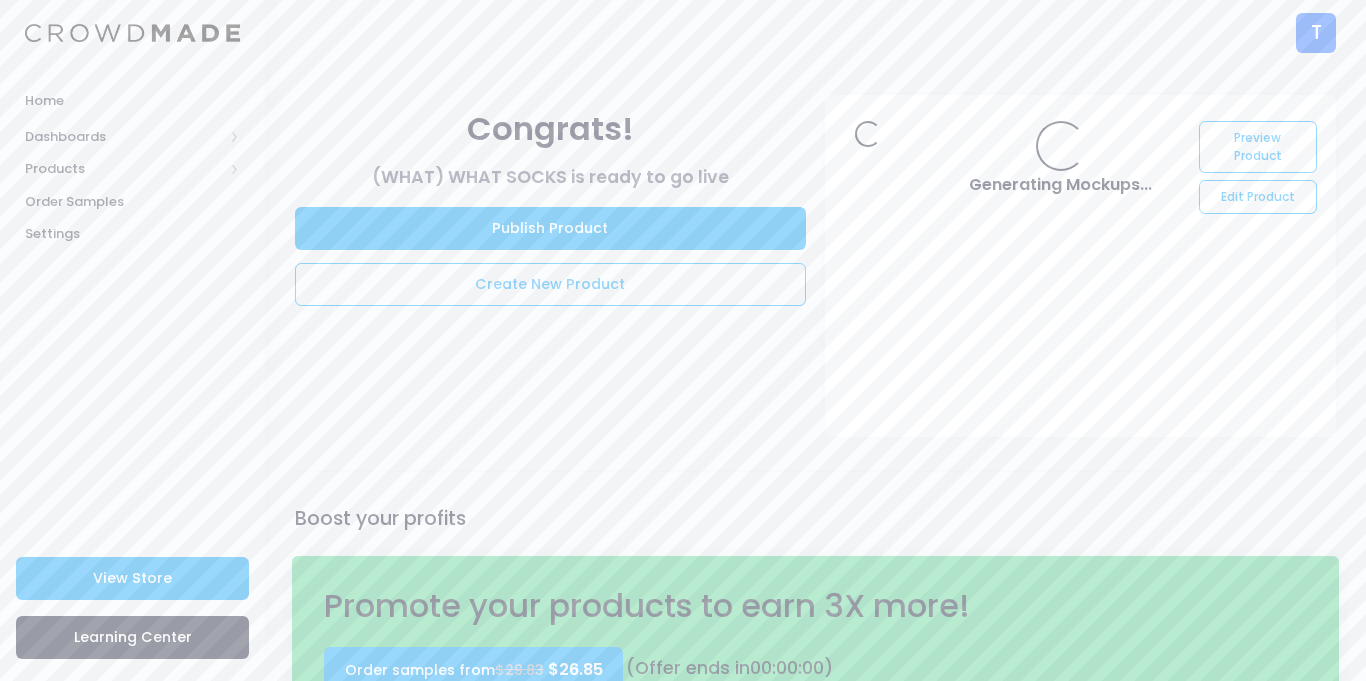 scroll, scrollTop: 0, scrollLeft: 0, axis: both 